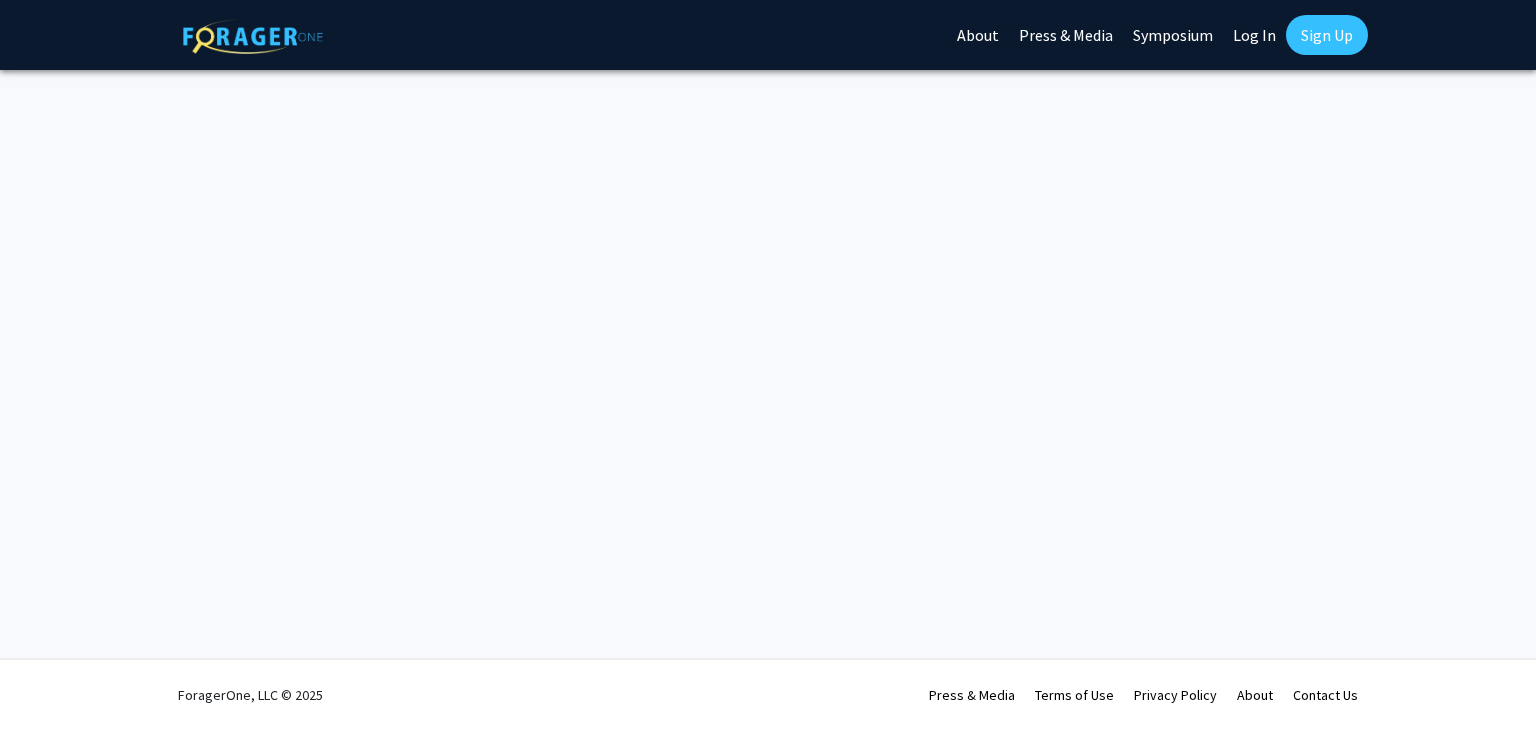 scroll, scrollTop: 0, scrollLeft: 0, axis: both 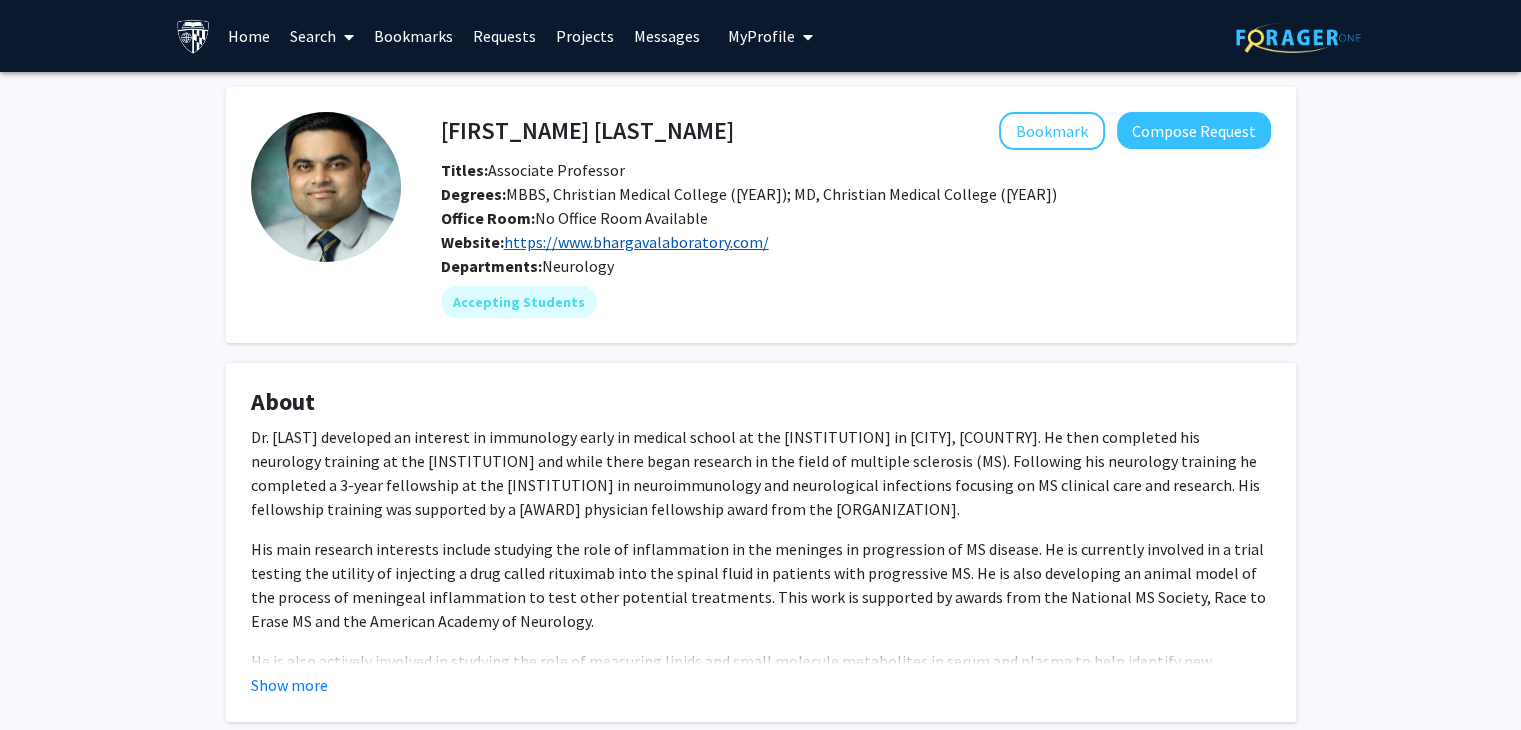 click on "https://www.bhargavalaboratory.com/" 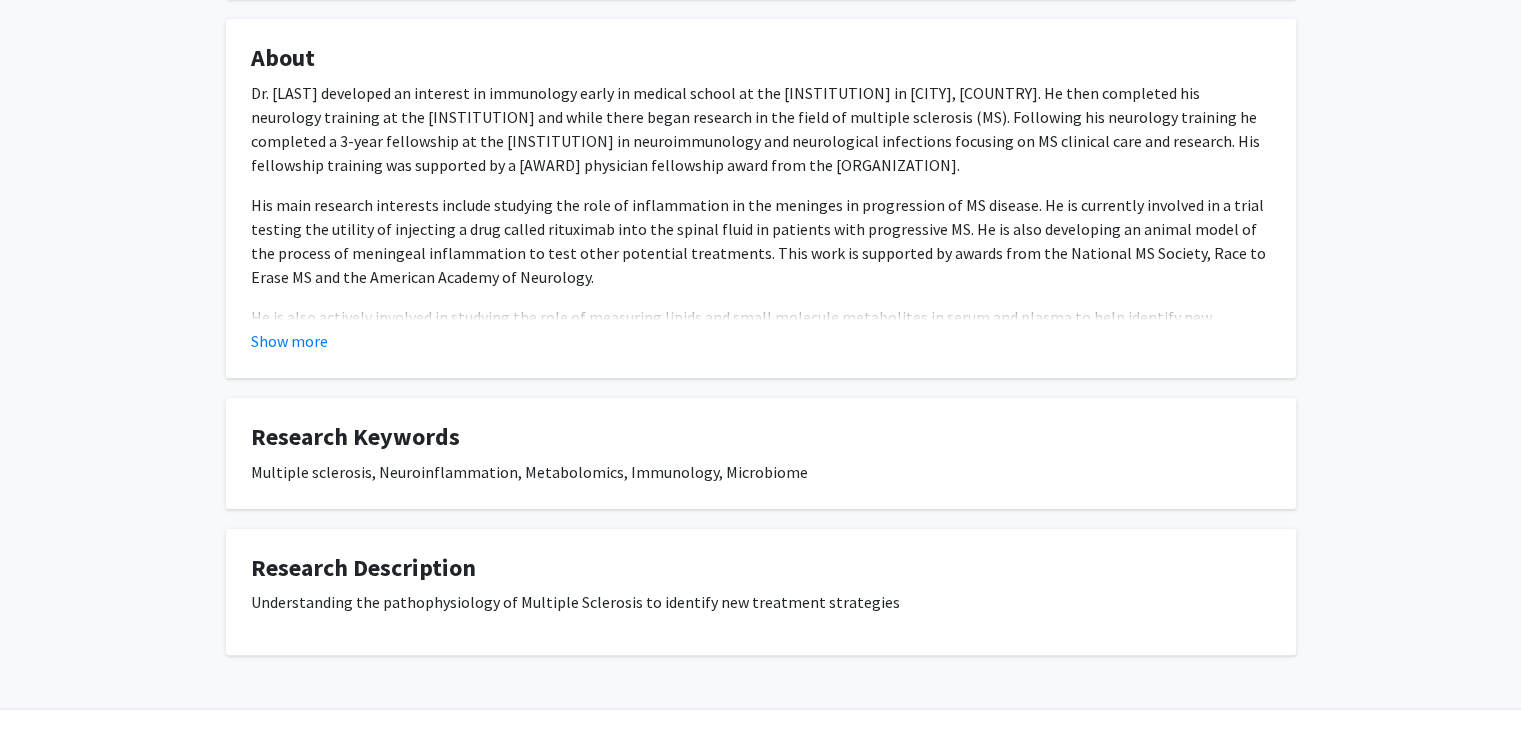 scroll, scrollTop: 348, scrollLeft: 0, axis: vertical 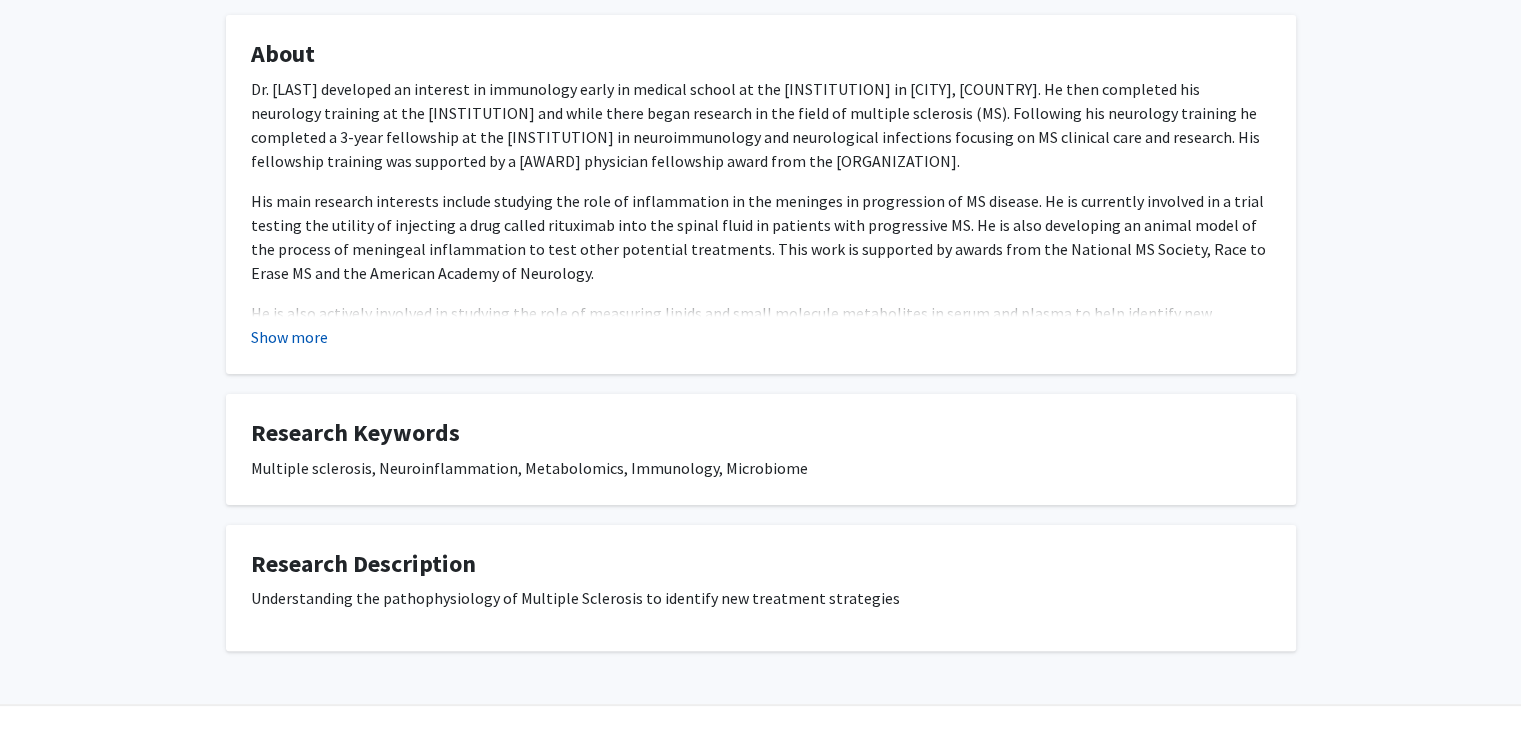 click on "Show more" 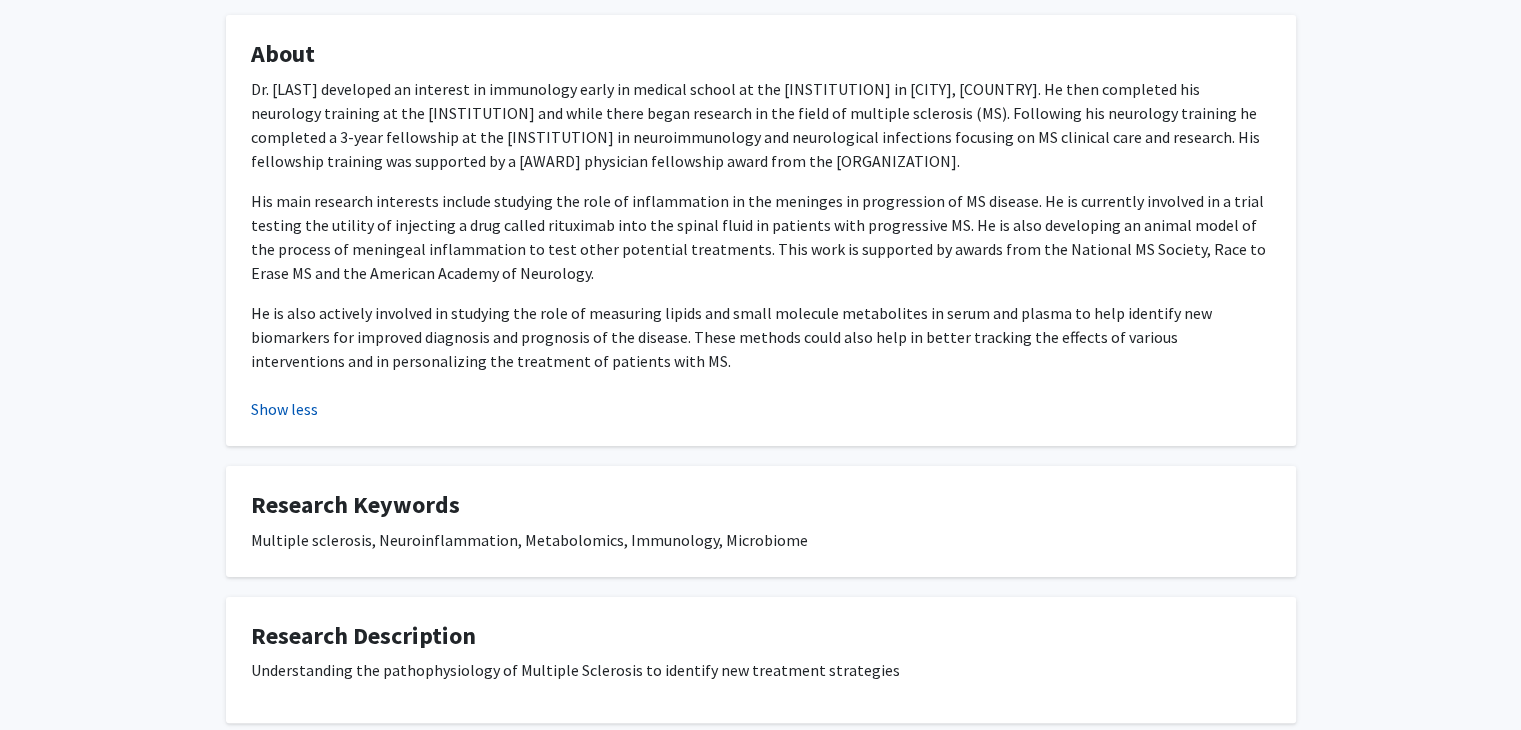 scroll, scrollTop: 0, scrollLeft: 0, axis: both 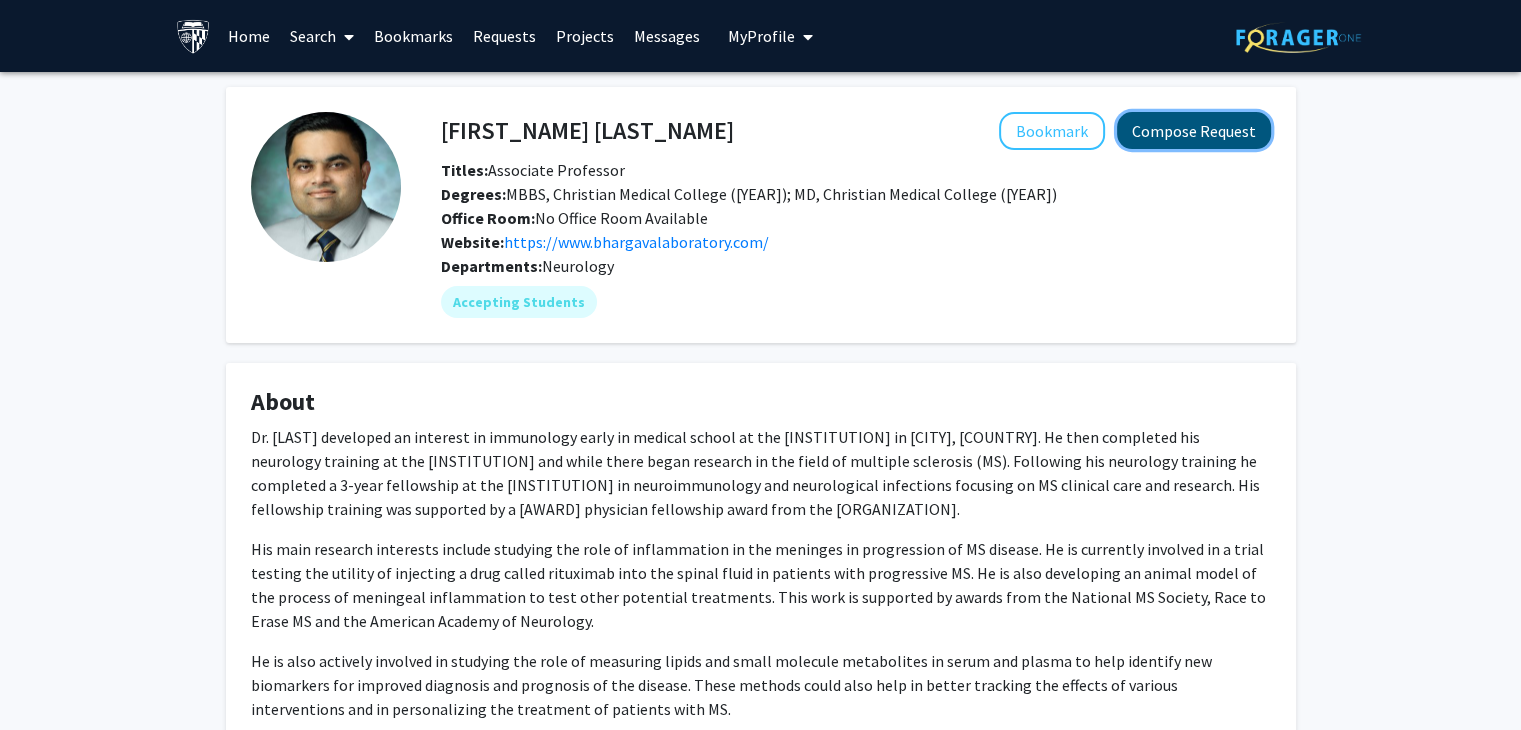 click on "Compose Request" 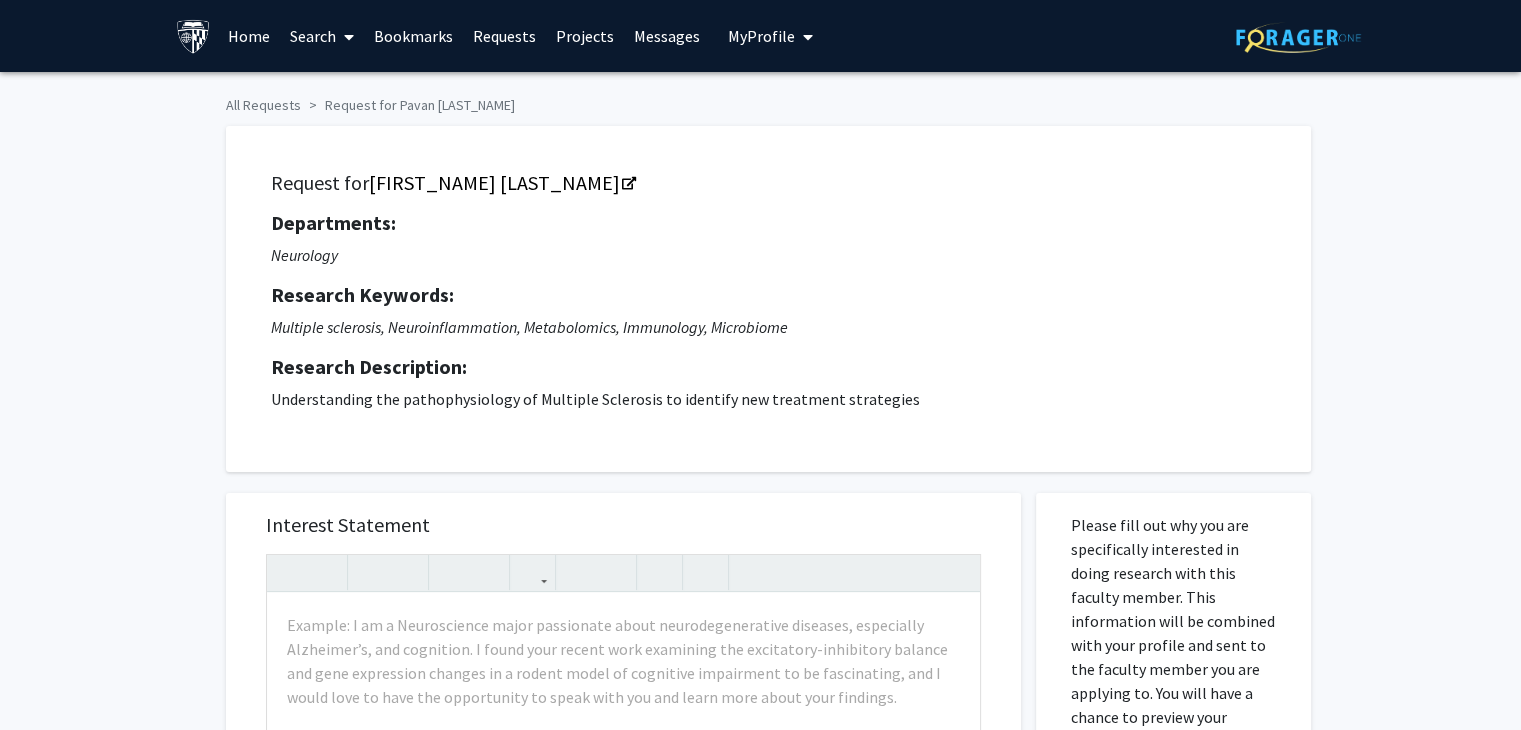 scroll, scrollTop: 288, scrollLeft: 0, axis: vertical 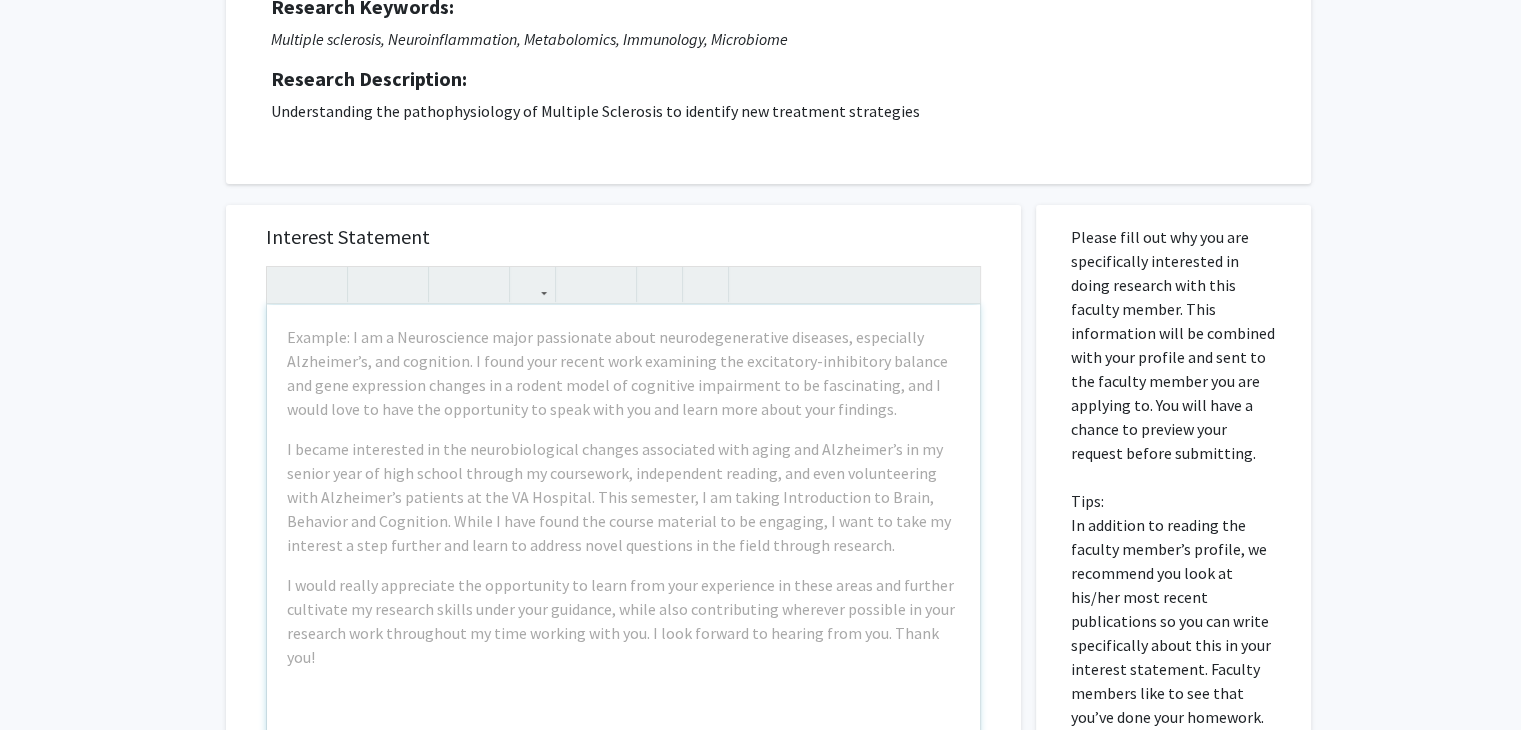 click on "Example: I am a Neuroscience major passionate about neurodegenerative diseases, especially Alzheimer’s, and cognition. I found your recent work examining the excitatory-inhibitory balance and gene expression changes in a rodent model of cognitive impairment to be fascinating, and I would love to have the opportunity to speak with you and learn more about your findings. I became interested in the neurobiological changes associated with aging and Alzheimer’s in my senior year of high school through my coursework, independent reading, and even volunteering with Alzheimer’s patients at the VA Hospital. This semester, I am taking Introduction to Brain, Behavior and Cognition. While I have found the course material to be engaging, I want to take my interest a step further and learn to address novel questions in the field through research." at bounding box center (623, 534) 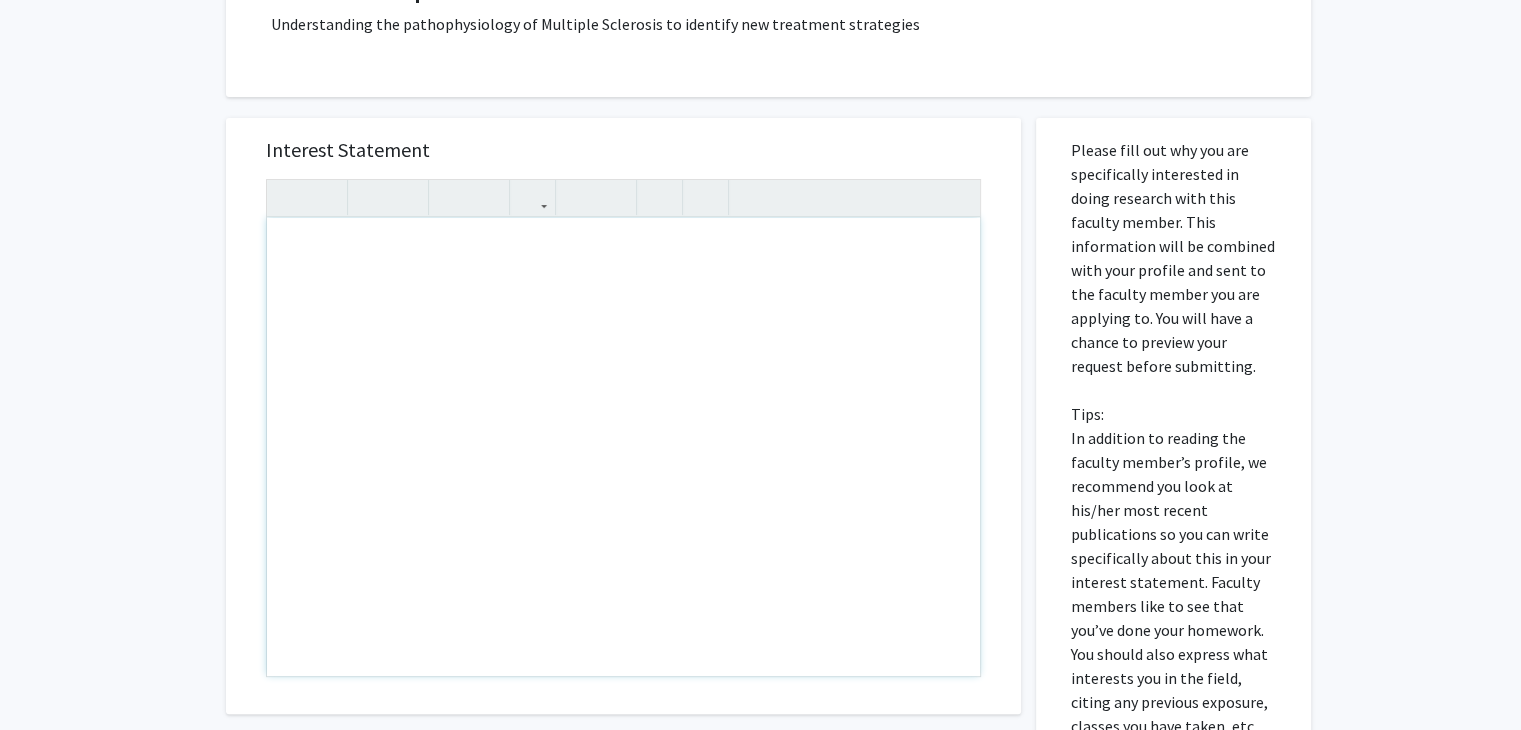 scroll, scrollTop: 376, scrollLeft: 0, axis: vertical 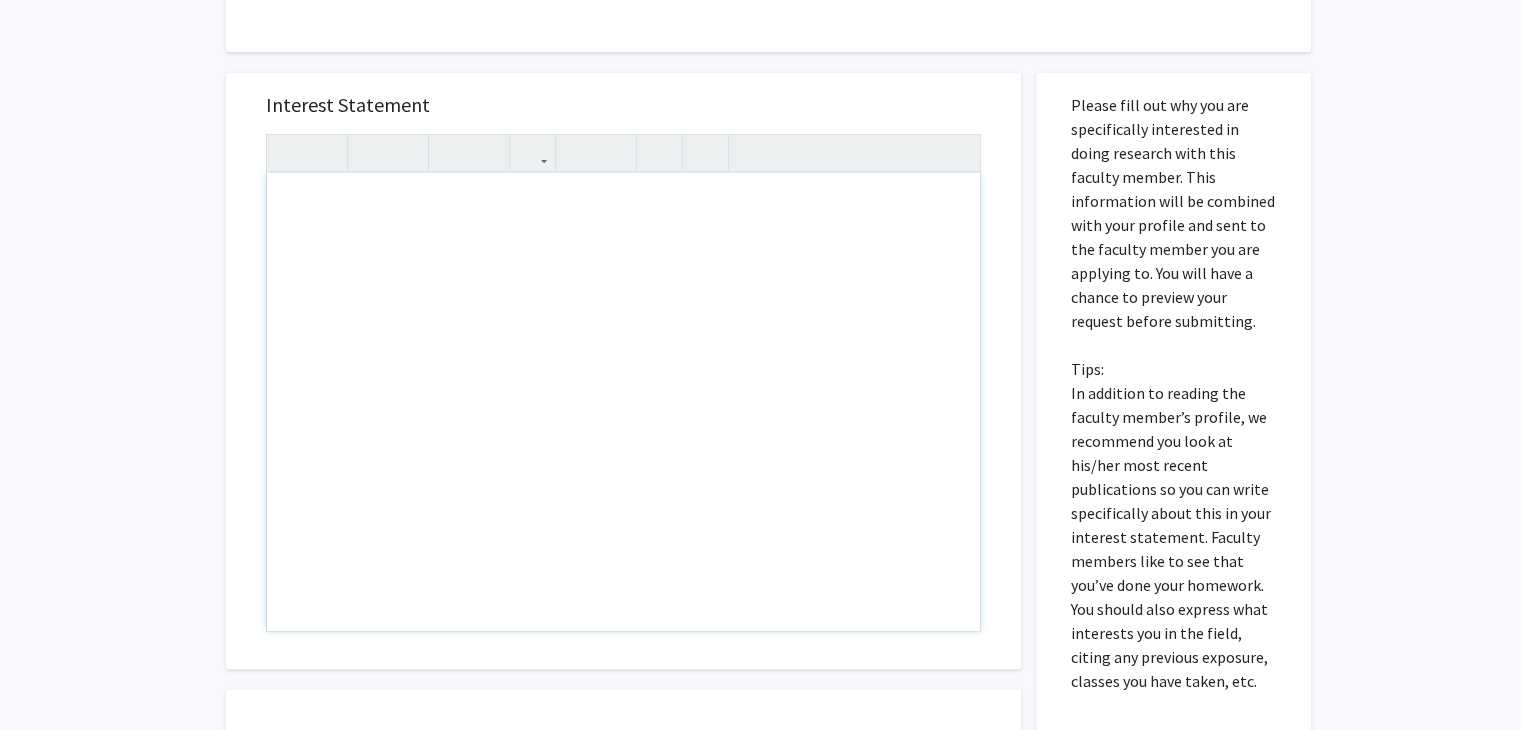 type 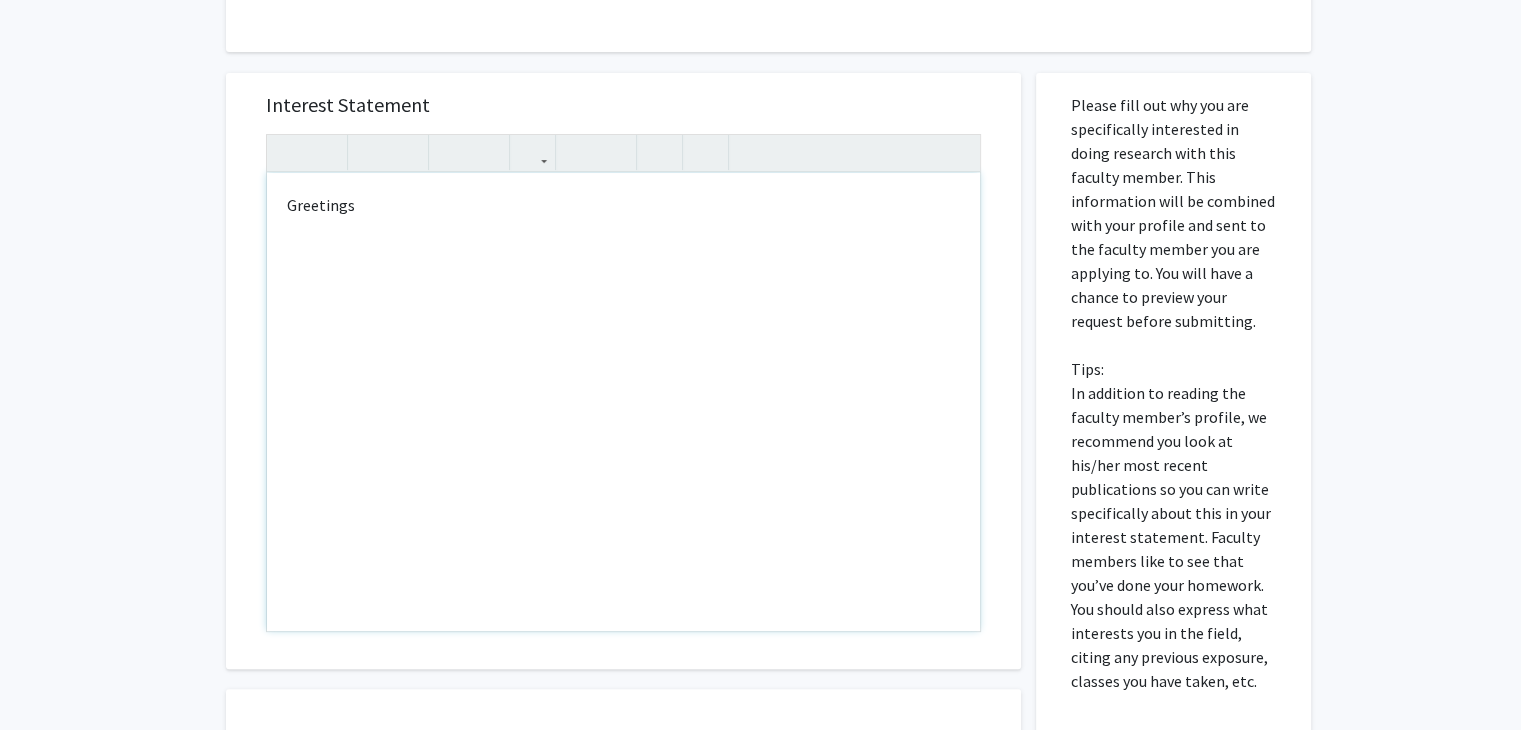 scroll, scrollTop: 0, scrollLeft: 0, axis: both 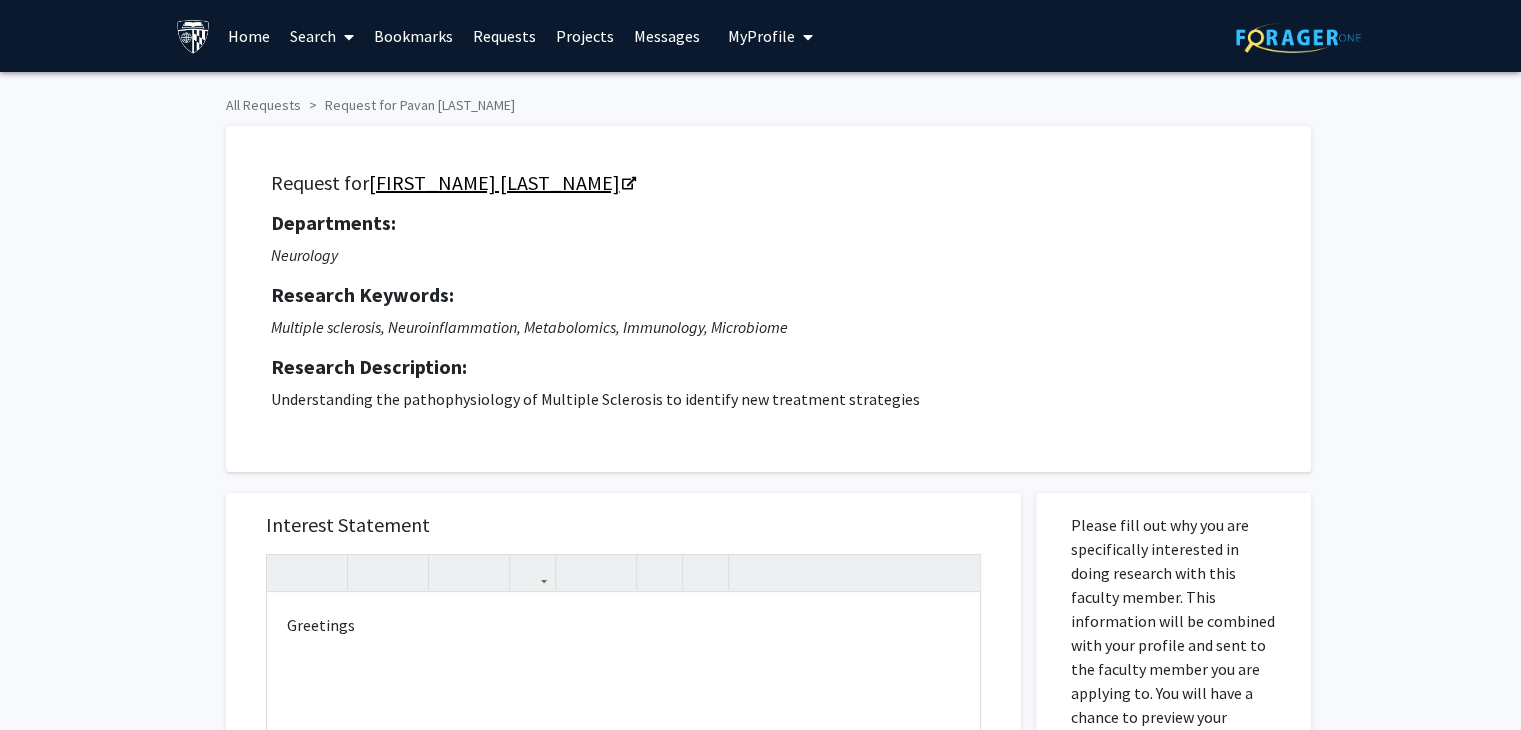 click on "[FIRST_NAME] [LAST_NAME]" 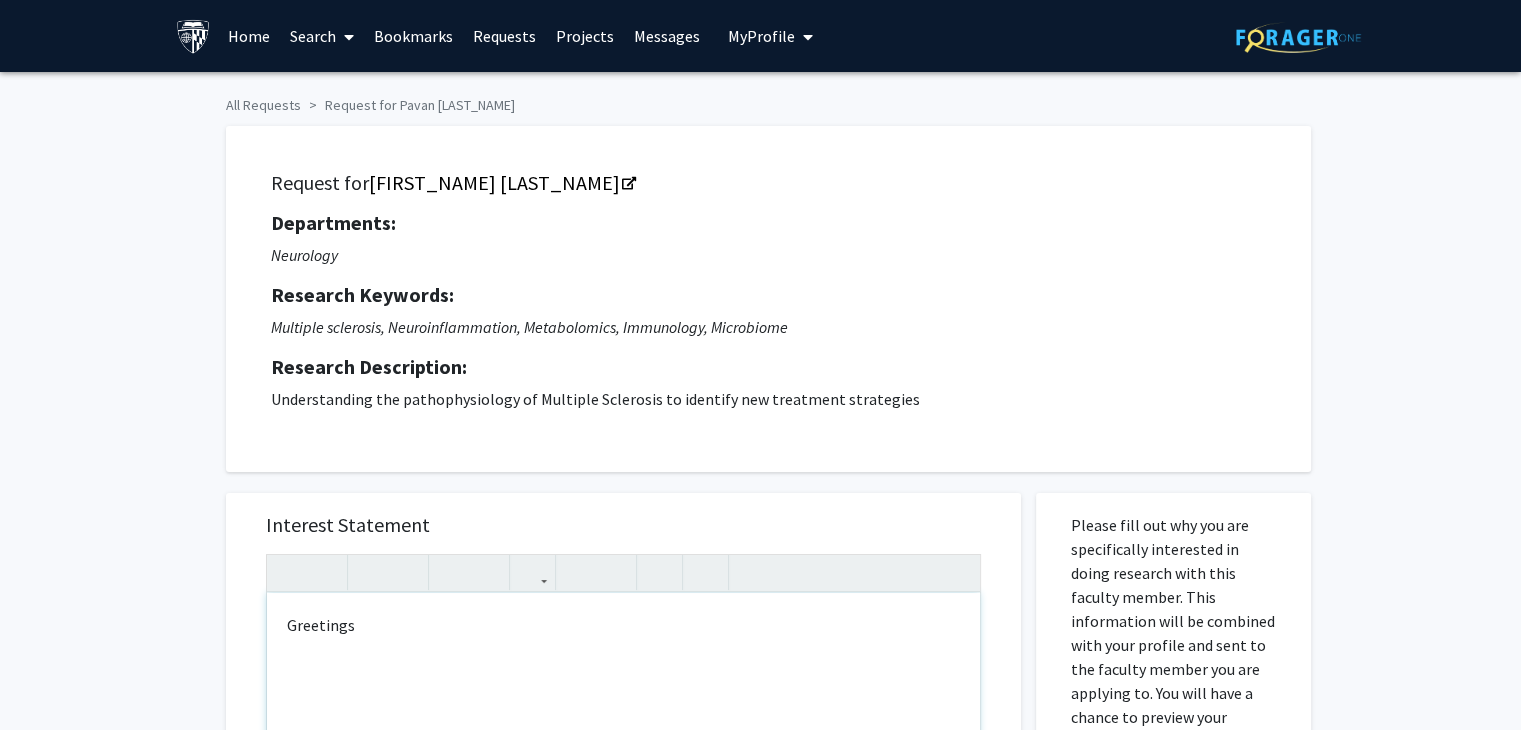 click on "Greetings" at bounding box center [623, 822] 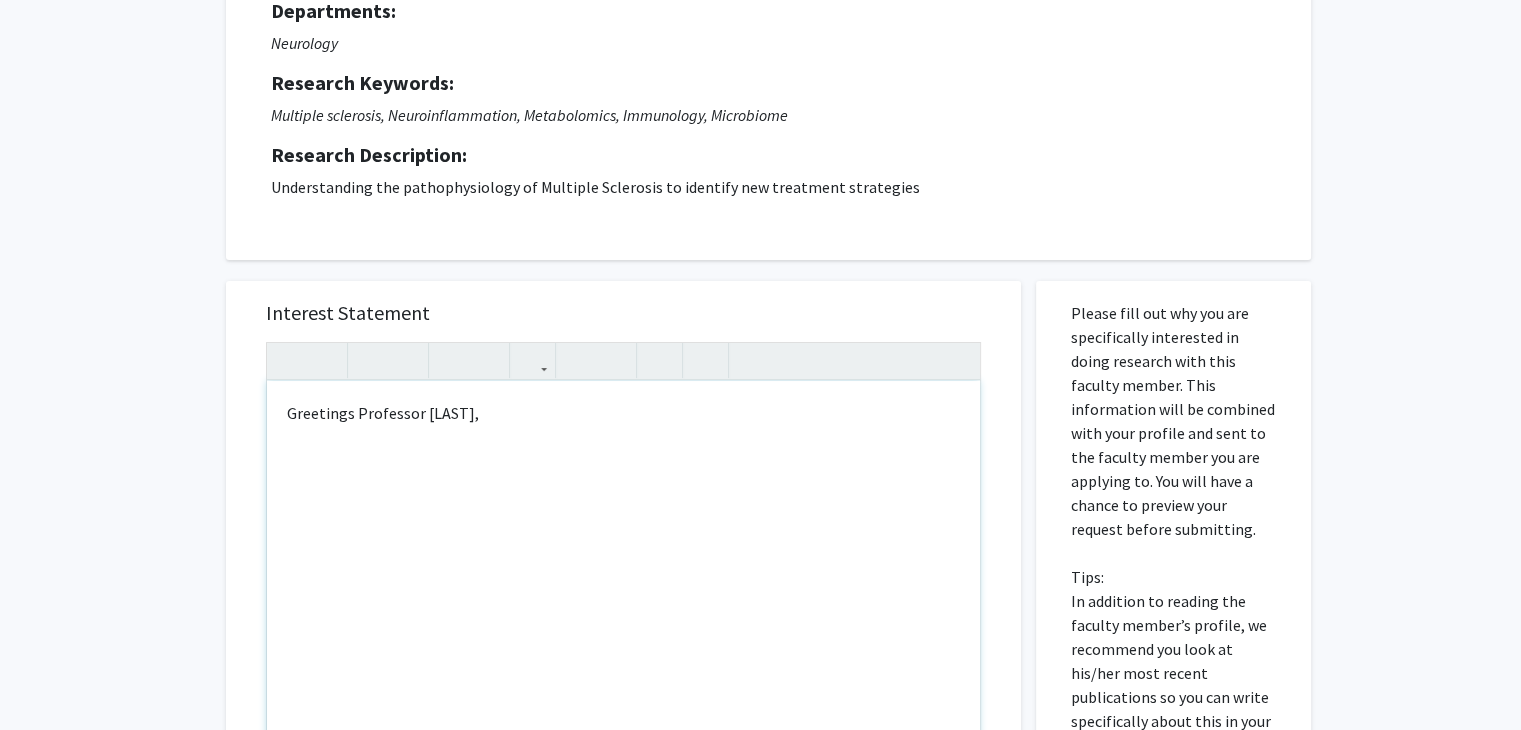 scroll, scrollTop: 222, scrollLeft: 0, axis: vertical 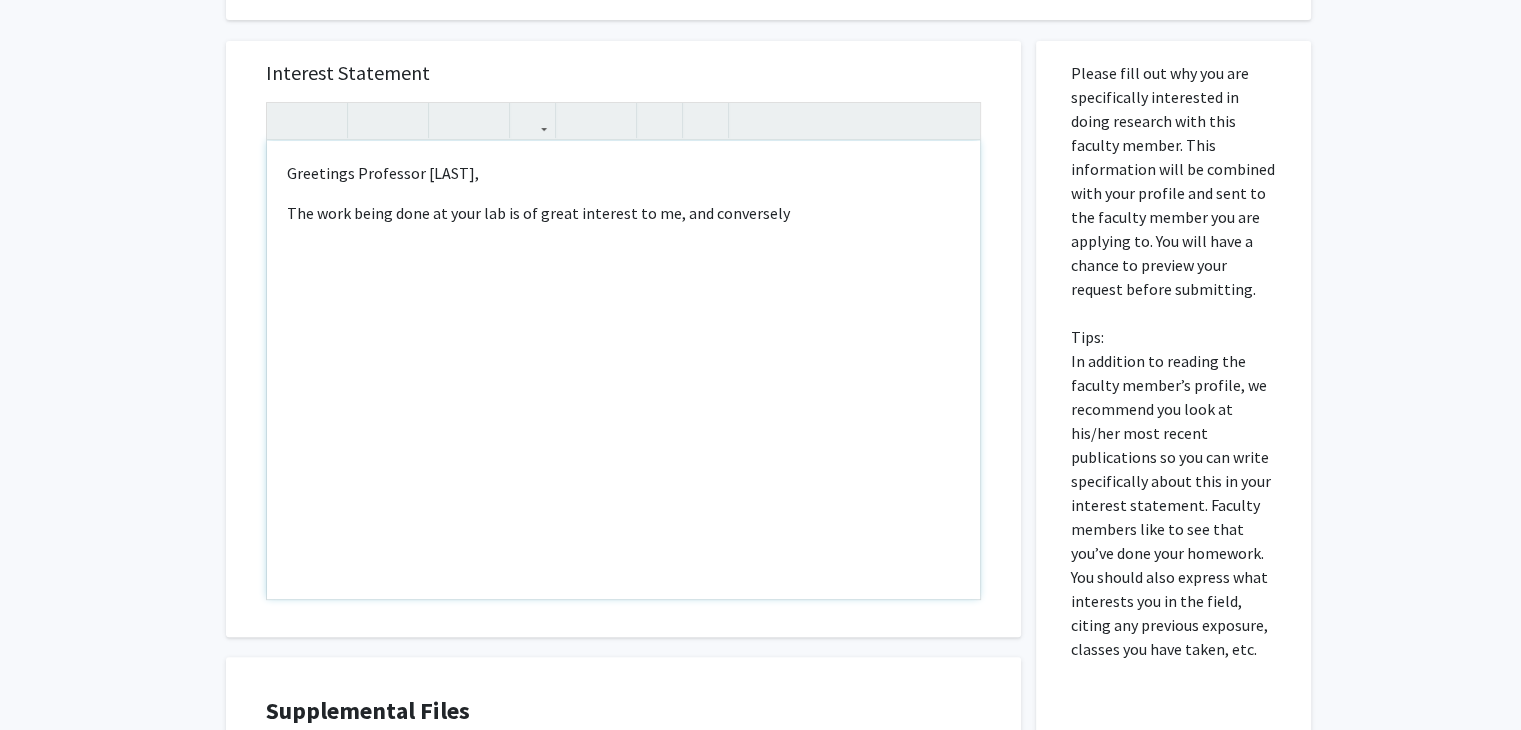 click on "Greetings Professor [LAST], The work being done at your lab is of great interest to me, and conversely" at bounding box center (623, 370) 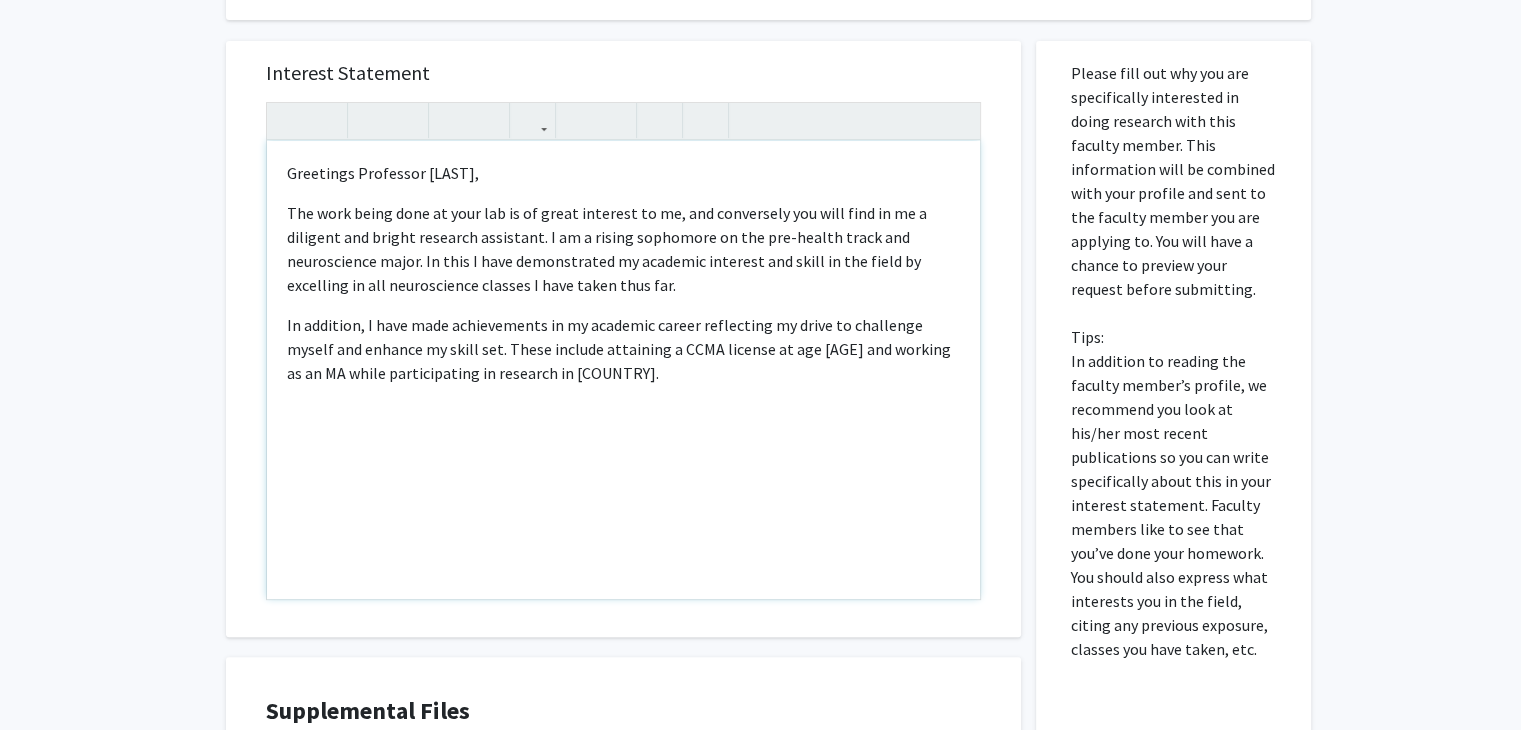 type on "<p>Greetings Professor [LAST_NAME],</p><p>The work being done at your lab is of great interest to me, and conversely you will find in me a diligent and bright research assistant. I am a rising sophomore on the pre-health track and neuroscience major. In this I have demonstrated my academic interest and skill in the field by excelling in all neuroscience classes I have taken thus far.</p><p>In addition, I have made achievements in my academic career reflecting my drive to challenge myself and enhance my skill set. These include attaining a CCMA license at age [AGE] and working as an MA while participating in research in [COUNTRY].&nbsp;</p><span style="font-size: 1rem;"><span style="font-size: 1rem;"><br></span>&nbsp;&nbsp;</span>" 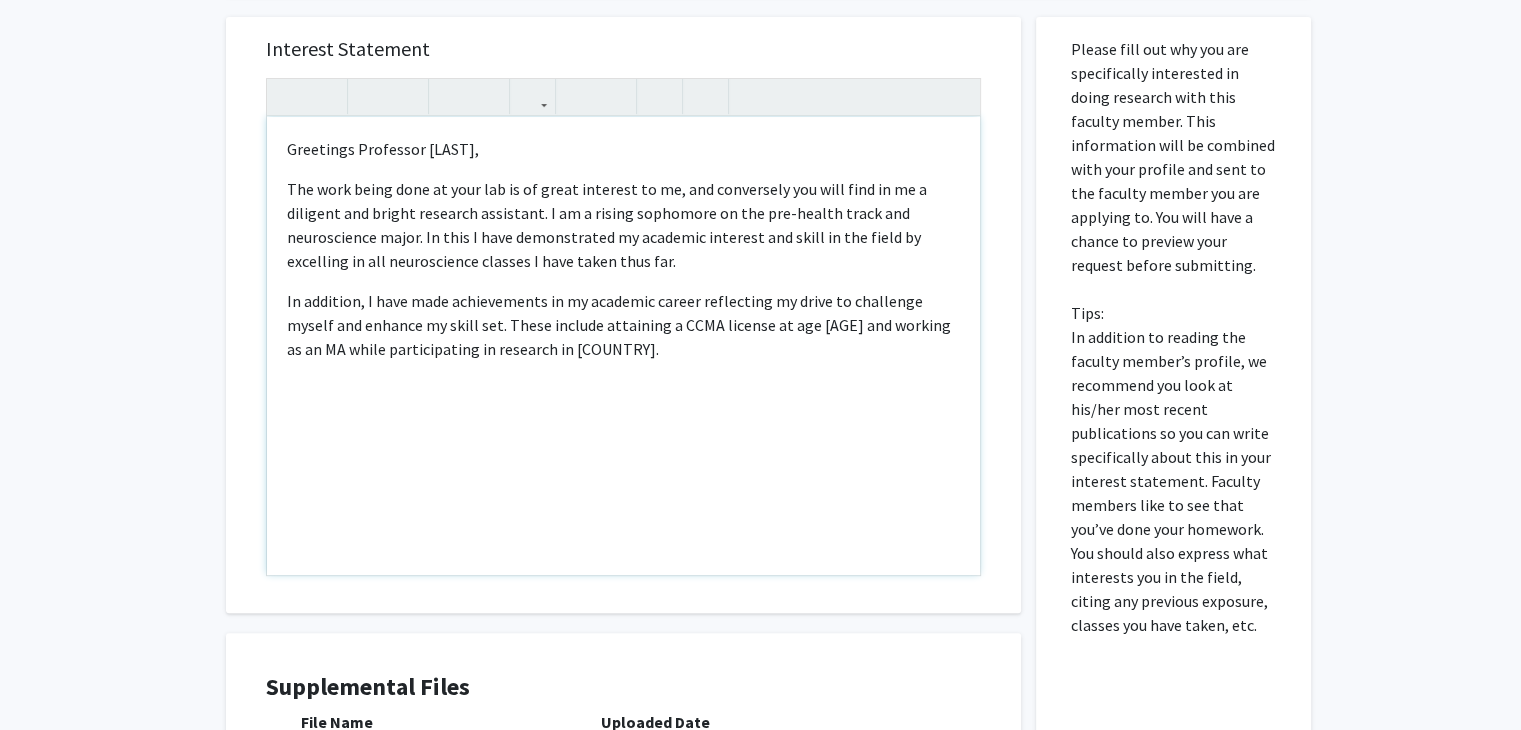 scroll, scrollTop: 784, scrollLeft: 0, axis: vertical 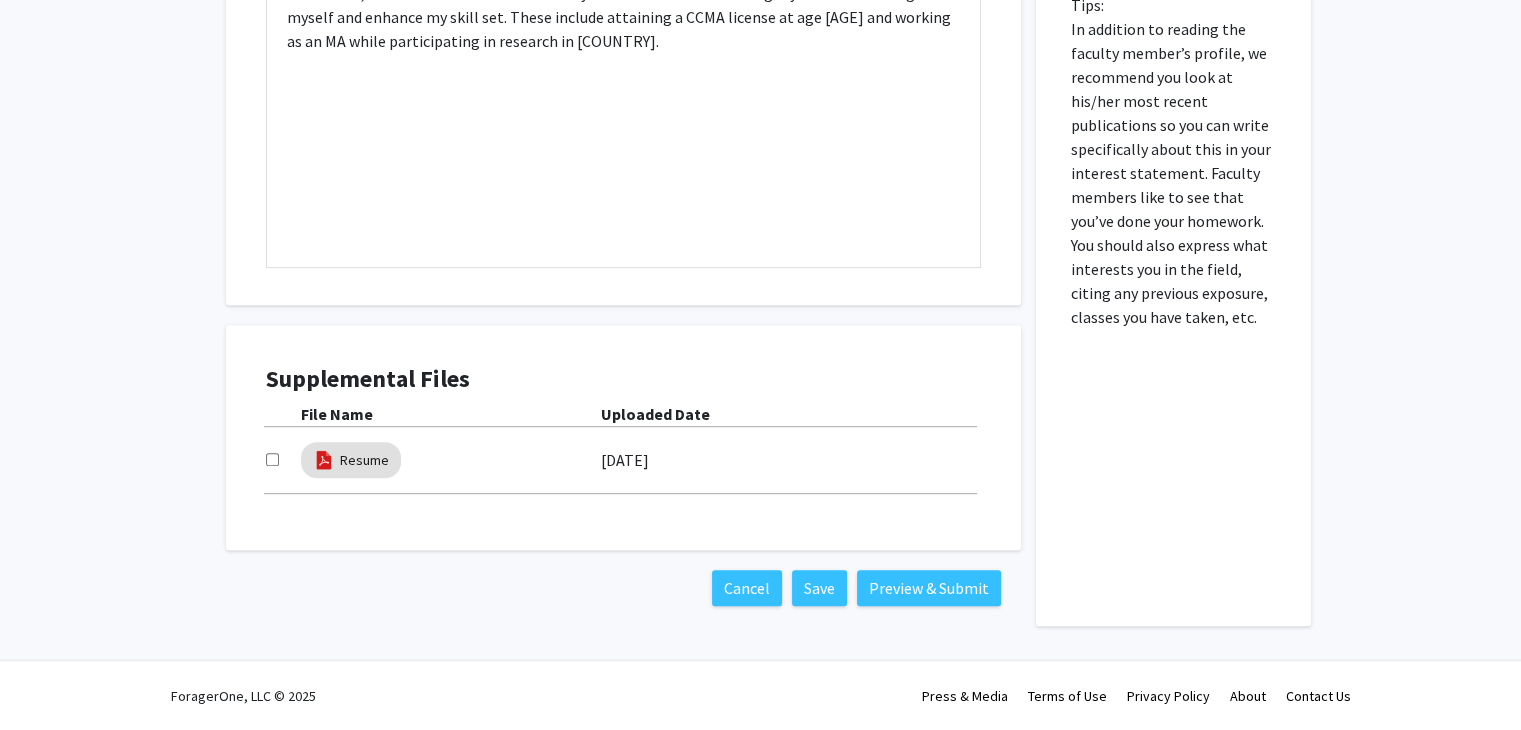 click at bounding box center [272, 459] 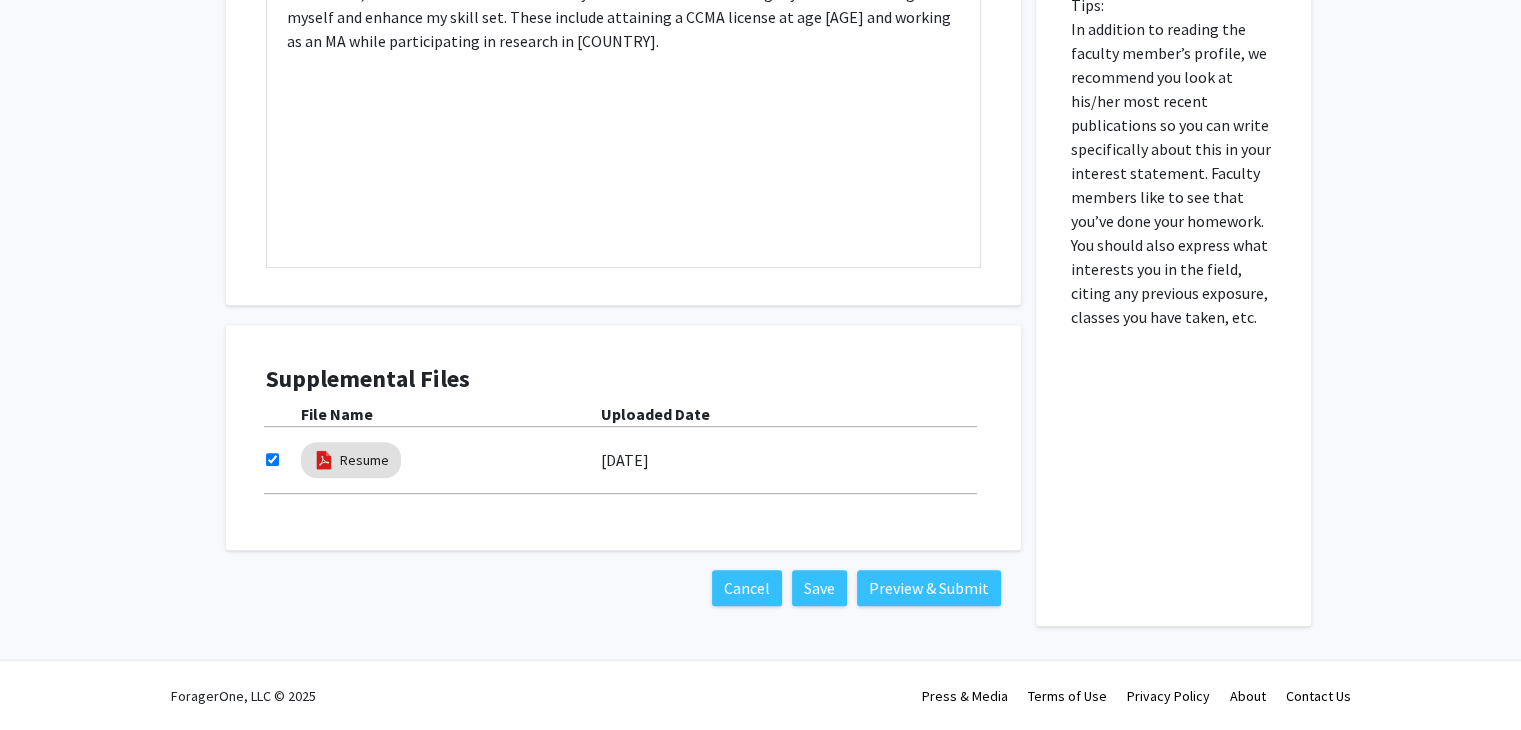 scroll, scrollTop: 341, scrollLeft: 0, axis: vertical 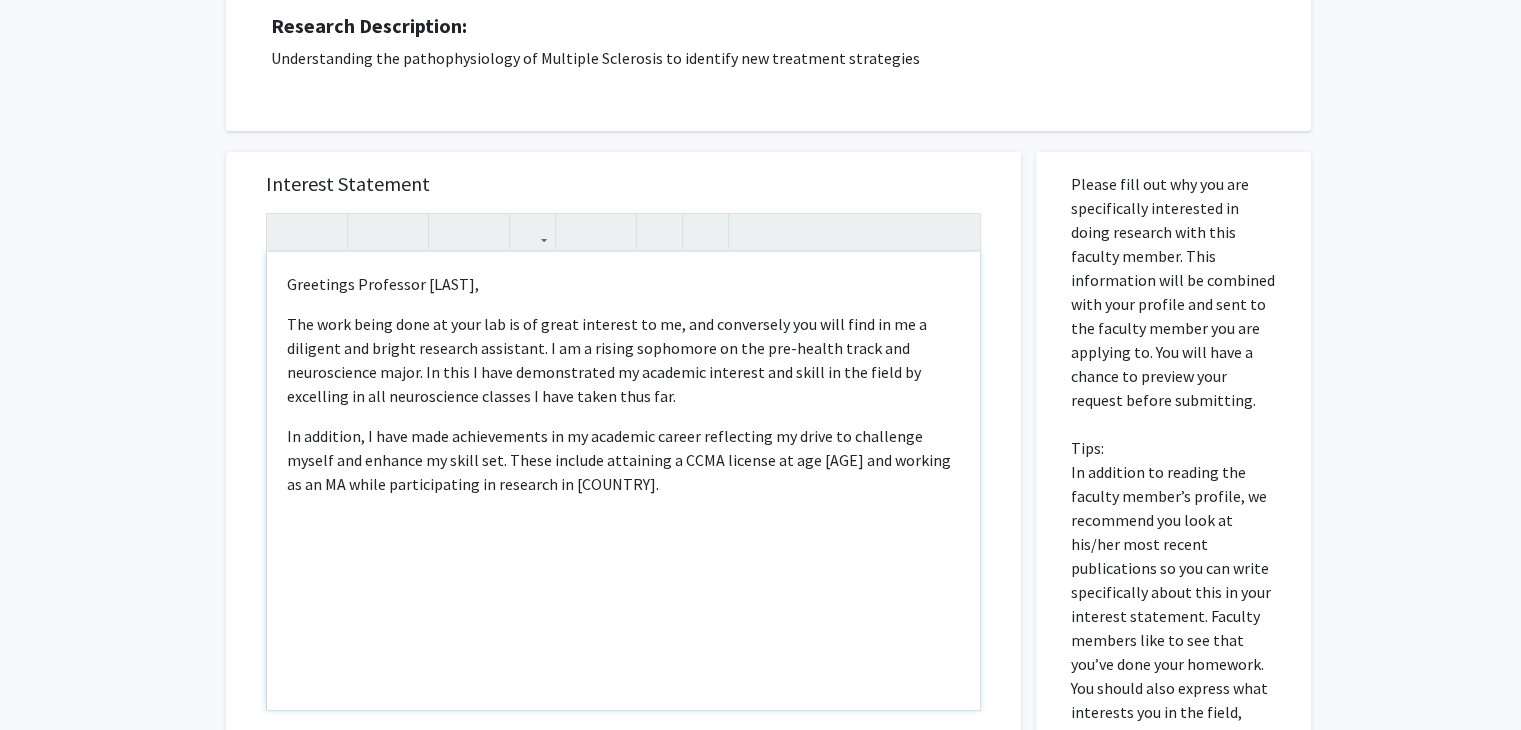 click on "Greetings Professor [LAST_NAME], The work being done at your lab is of great interest to me, and conversely you will find in me a diligent and bright research assistant. I am a rising sophomore on the pre-health track and neuroscience major. In this I have demonstrated my academic interest and skill in the field by excelling in all neuroscience classes I have taken thus far. In addition, I have made achievements in my academic career reflecting my drive to challenge myself and enhance my skill set. These include attaining a CCMA license at age [AGE] and working as an MA while participating in research in [COUNTRY]." at bounding box center [623, 481] 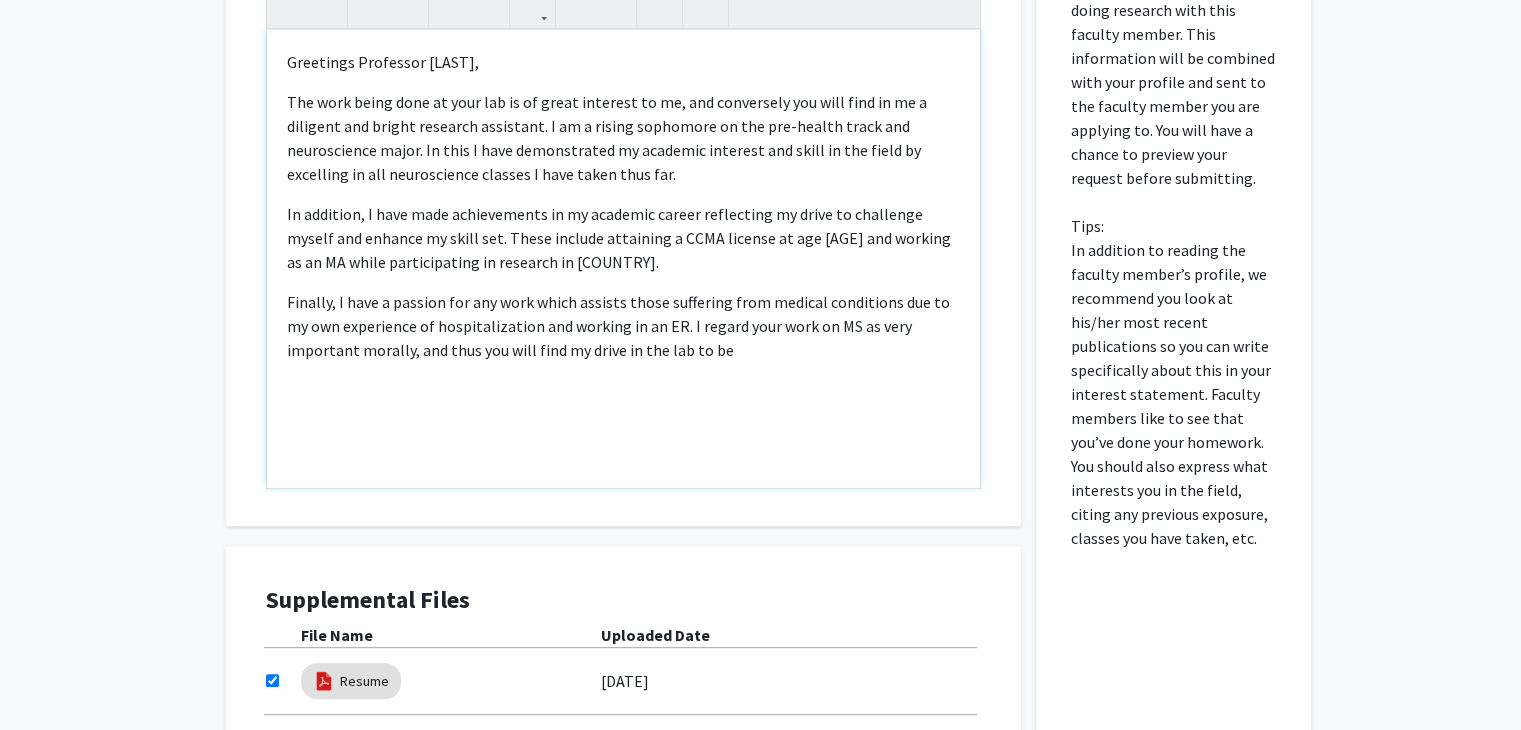 scroll, scrollTop: 568, scrollLeft: 0, axis: vertical 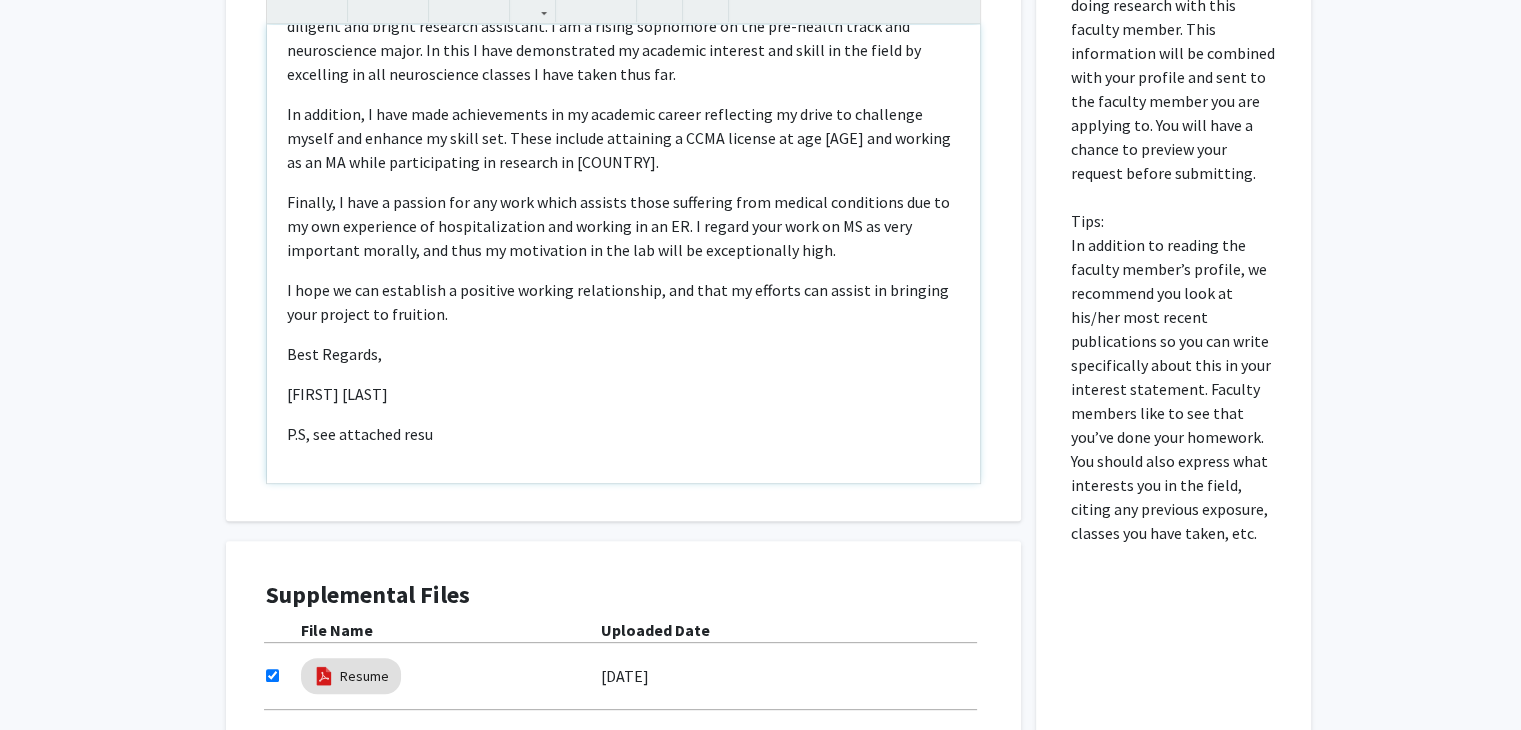 type on "<p>Greetings Professor [LAST],</p><p>The work being done at your lab is of great interest to me, and conversely you will find in me a diligent and bright research assistant. I am a rising sophomore on the pre-health track and neuroscience major. In this I have demonstrated my academic interest and skill in the field by excelling in all neuroscience classes I have taken thus far.</p><p>In addition, I have made achievements in my academic career reflecting my drive to challenge myself and enhance my skill set. These include attaining a CCMA license at age [AGE] and working as an MA while participating in research in Uganda.&nbsp;</p><p><span style="font-size: 1rem;"><span style="font-size: 1rem;">Finally, I have a passion for any work which assists those suffering from medical conditions due to my own experience of hospitalization and working in an ER. I regard your work on MS as very important morally, and thus my motivation in the lab will be exceptionally high.&nbsp;</span></span></p><p><span style="font-s..." 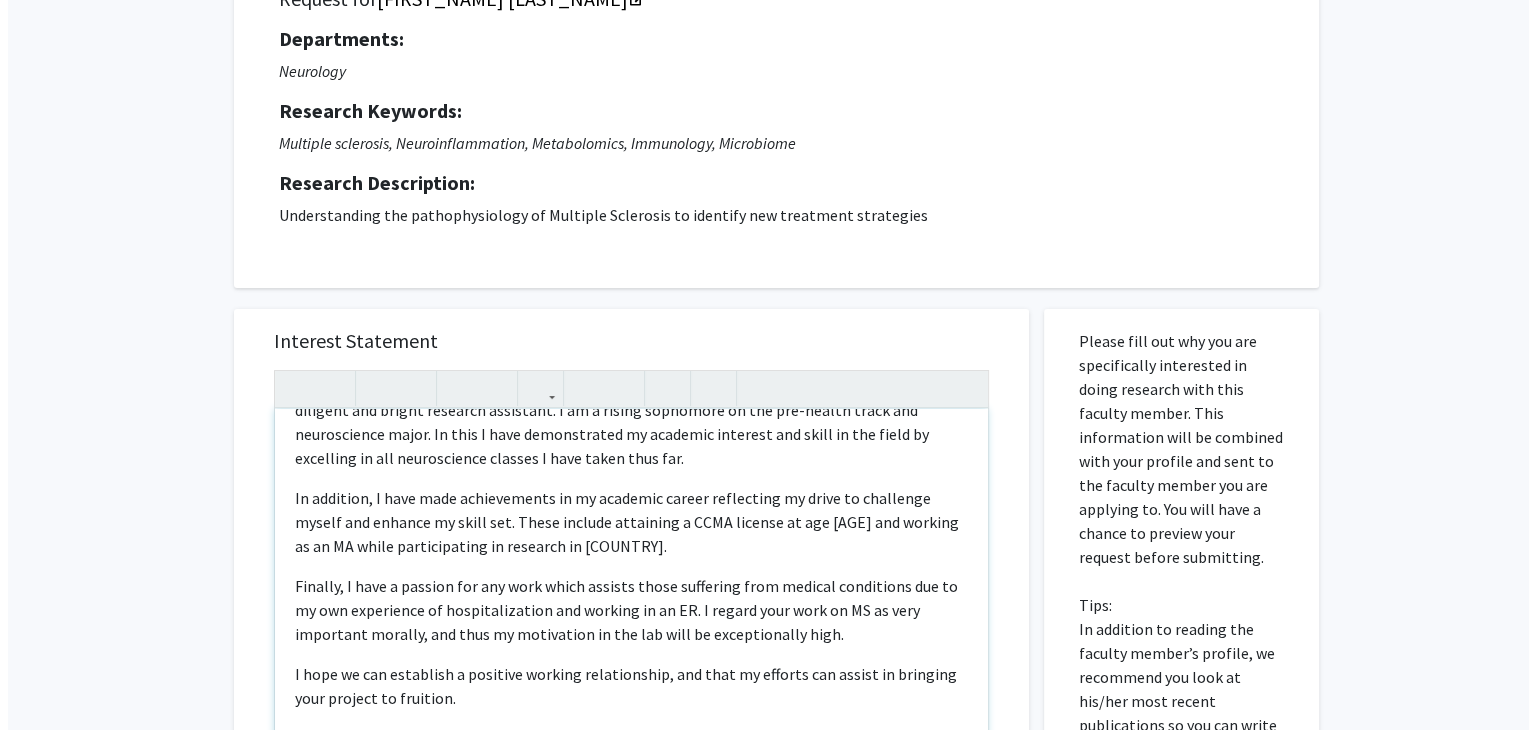scroll, scrollTop: 784, scrollLeft: 0, axis: vertical 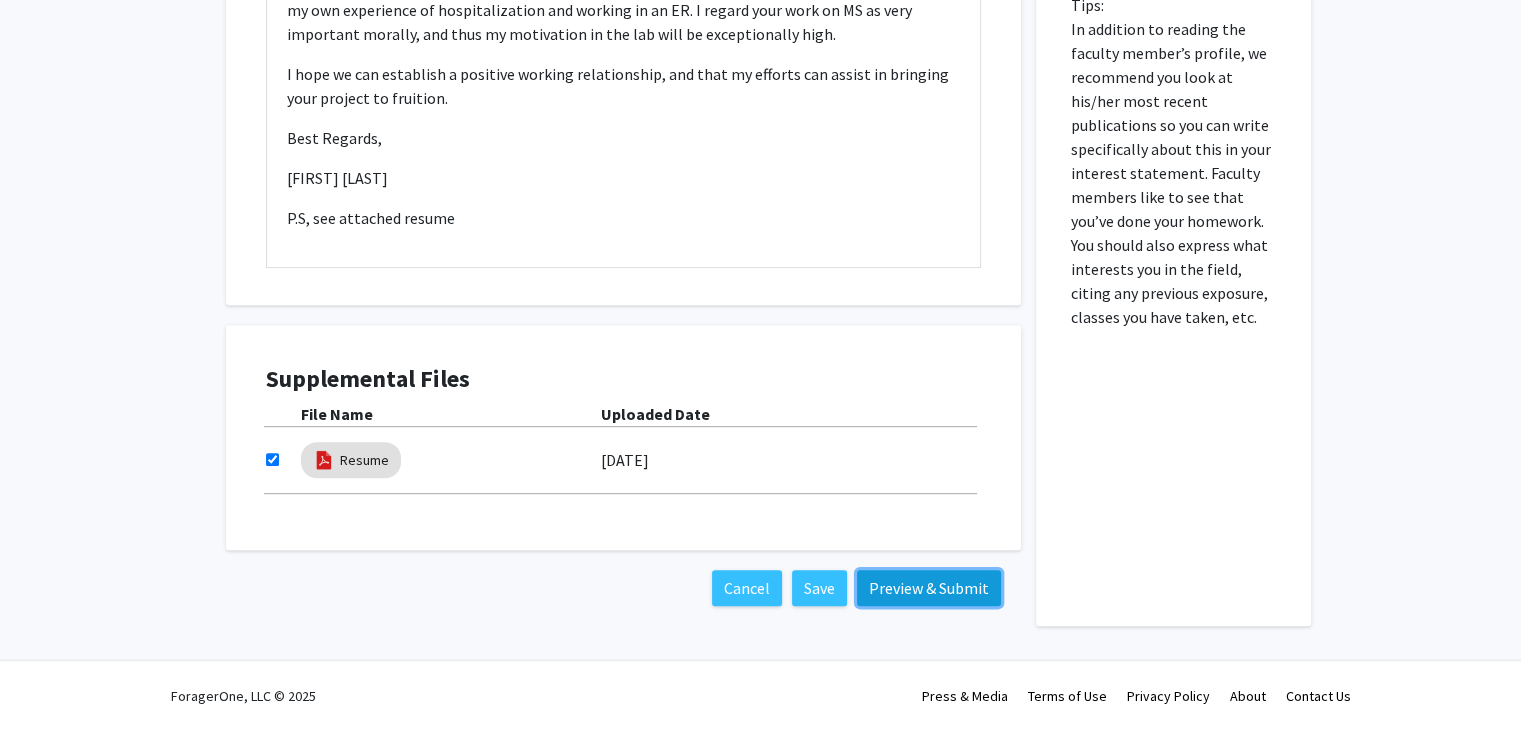 click on "Preview & Submit" at bounding box center [929, 588] 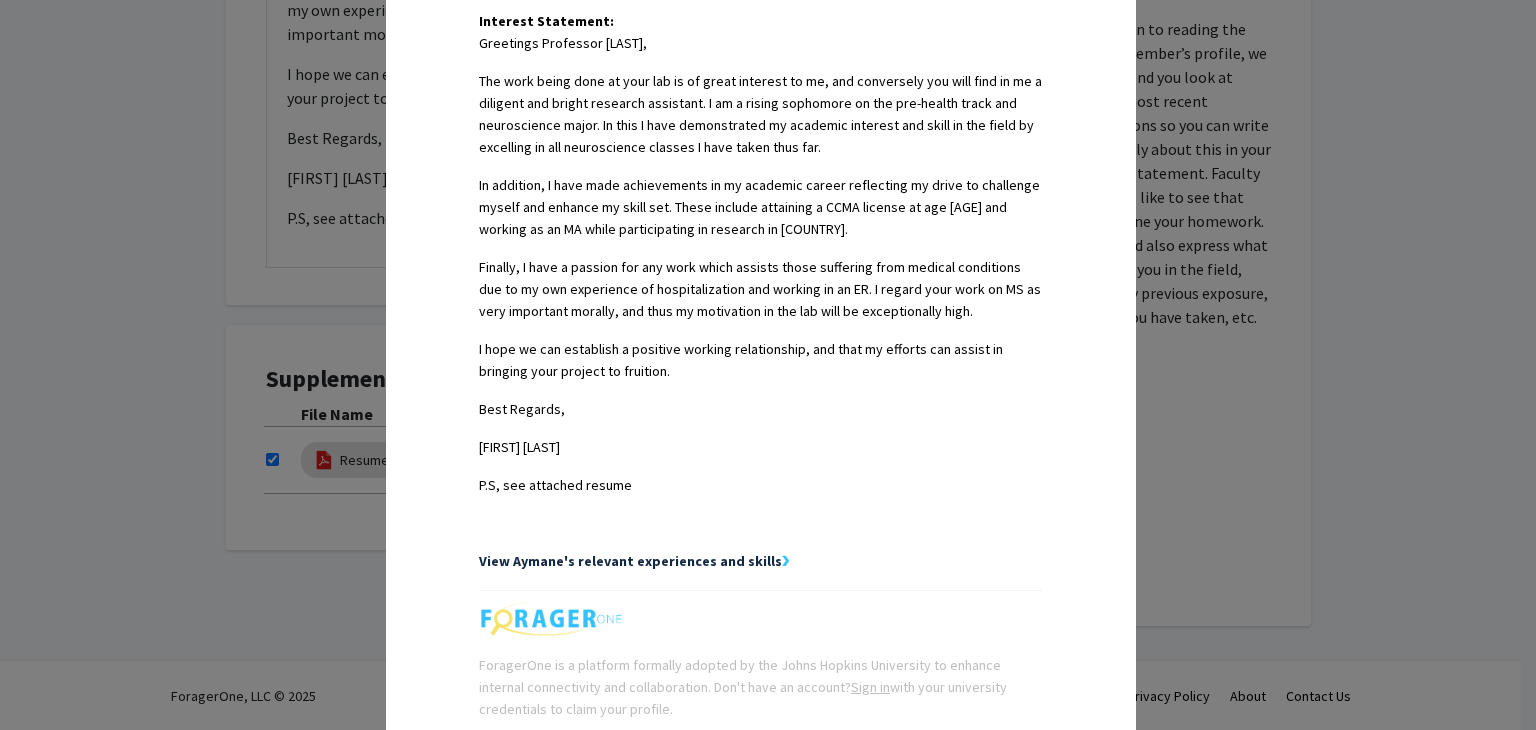 scroll, scrollTop: 701, scrollLeft: 0, axis: vertical 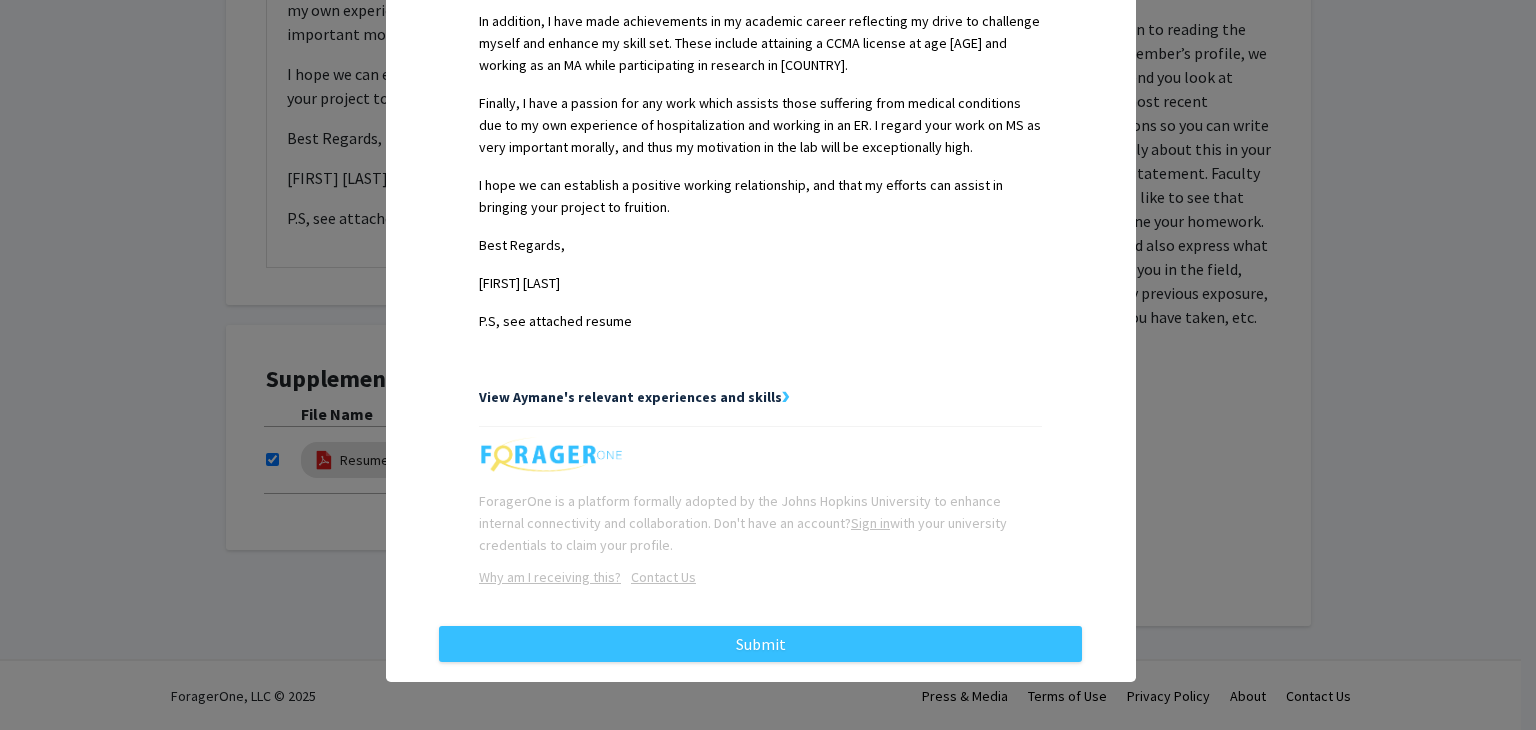 click on "Name:  [FIRST] [LAST]  Year:  Sophomore ([UNIVERSITY])   Major(s):  Neuroscience  Interest Statement:  Greetings Professor [LAST_NAME], The work being done at your lab is of great interest to me, and conversely you will find in me a diligent and bright research assistant. I am a rising sophomore on the pre-health track and neuroscience major. In this I have demonstrated my academic interest and skill in the field by excelling in all neuroscience classes I have taken thus far. In addition, I have made achievements in my academic career reflecting my drive to challenge myself and enhance my skill set. These include attaining a CCMA license at age [AGE] and working as an MA while participating in research in Uganda.&nbsp; Finally, I have a passion for any work which assists those suffering from medical conditions due to my own experience of hospitalization and working in an ER. I regard your work on MS as very important morally, and thus my motivation in the lab will be exceptionally high." at bounding box center (760, 89) 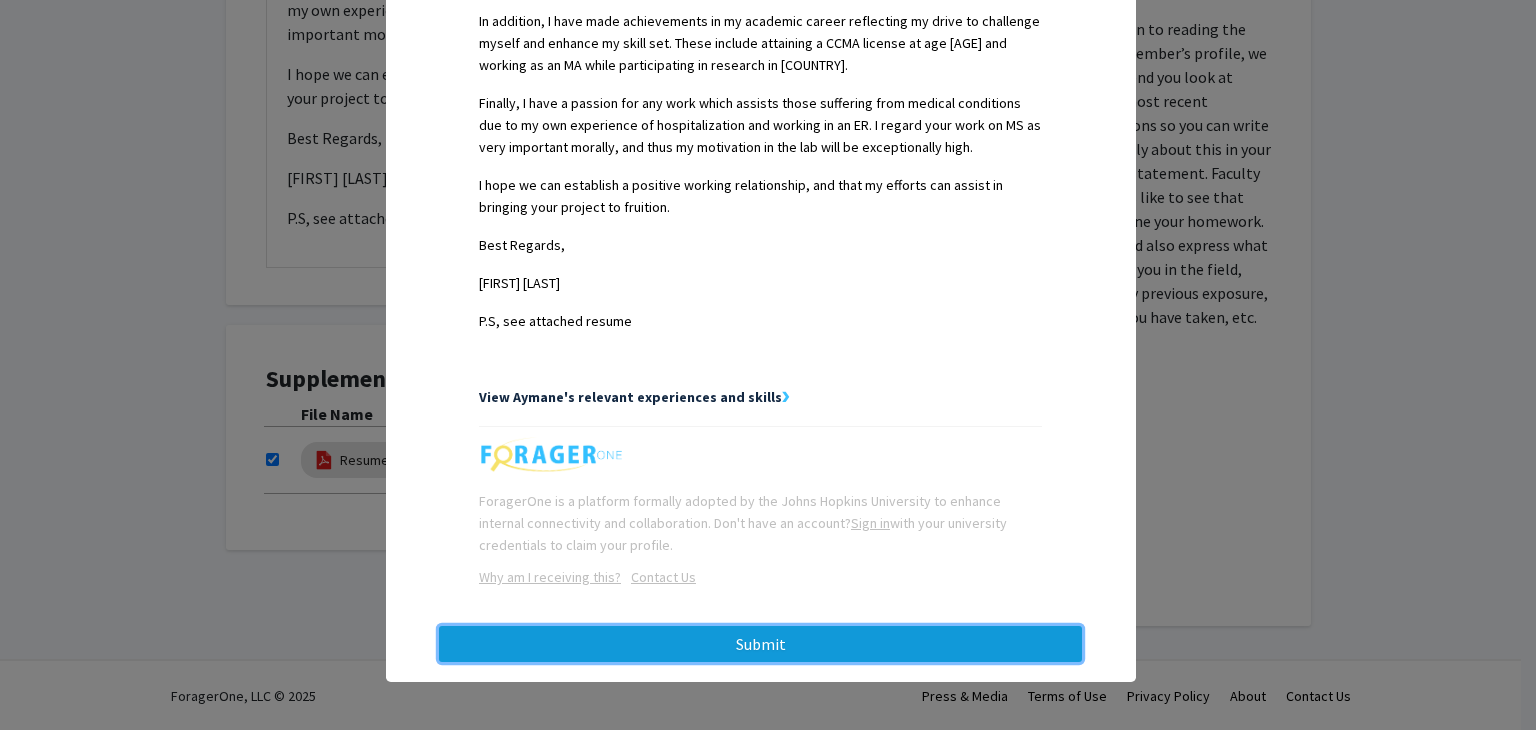 click on "Submit" at bounding box center [760, 644] 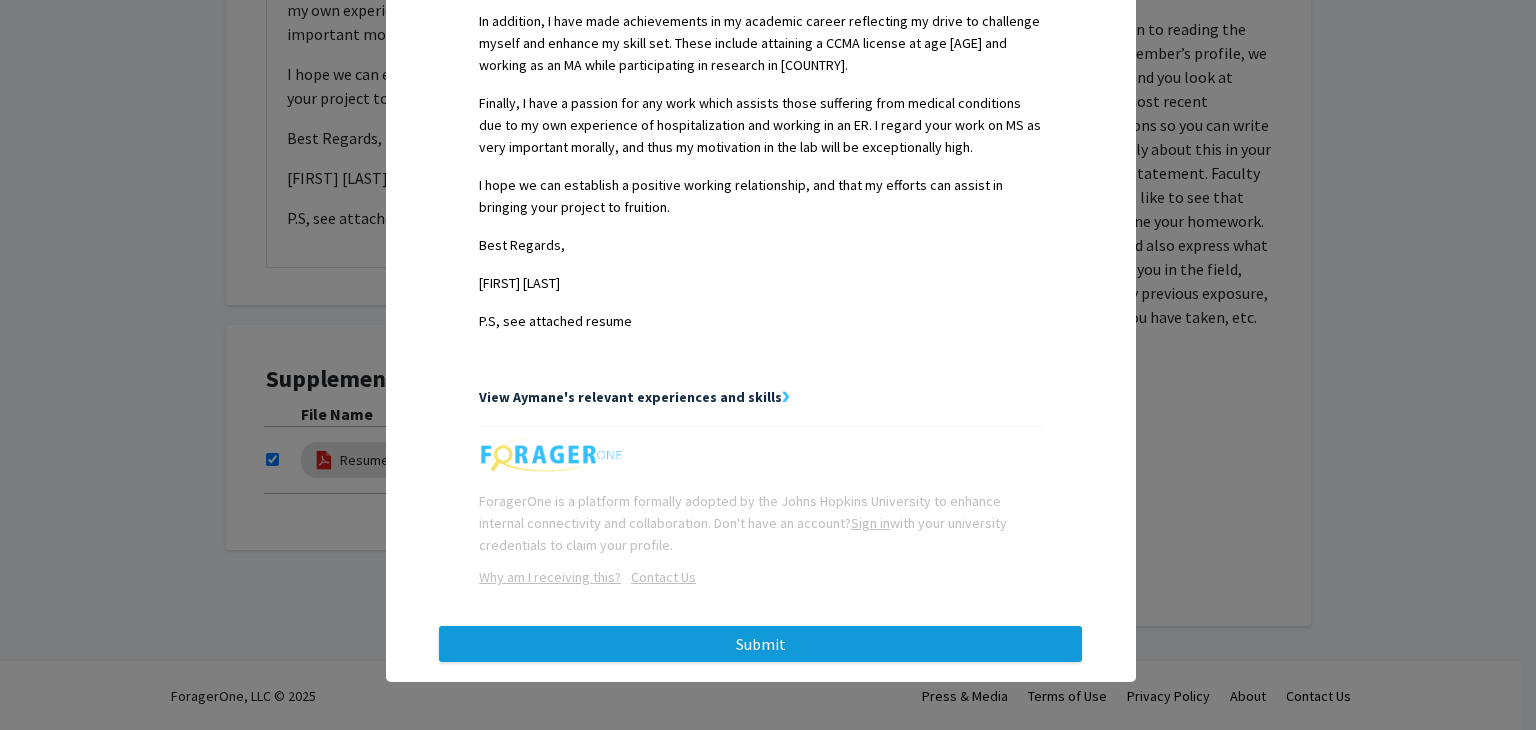 scroll, scrollTop: 0, scrollLeft: 0, axis: both 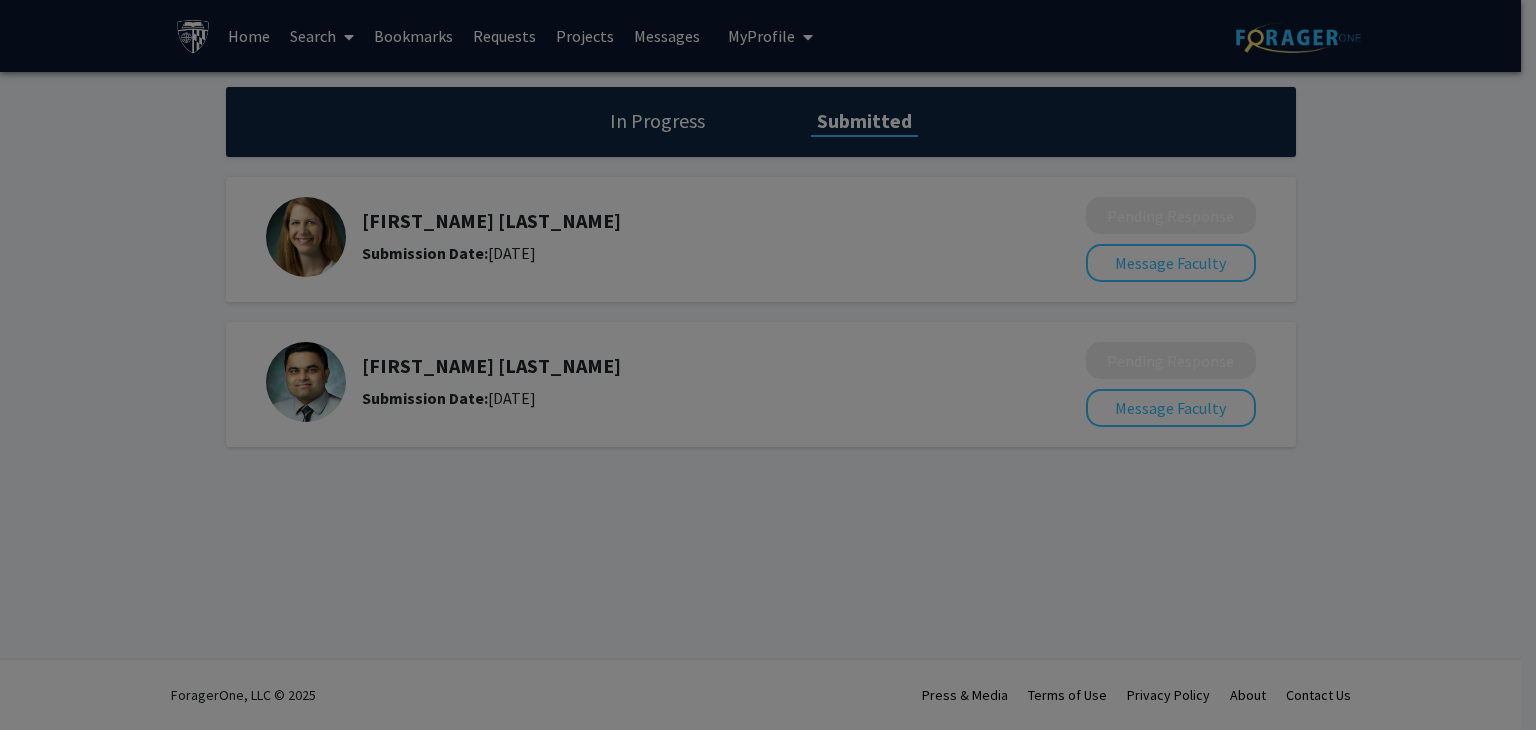 click at bounding box center (768, 365) 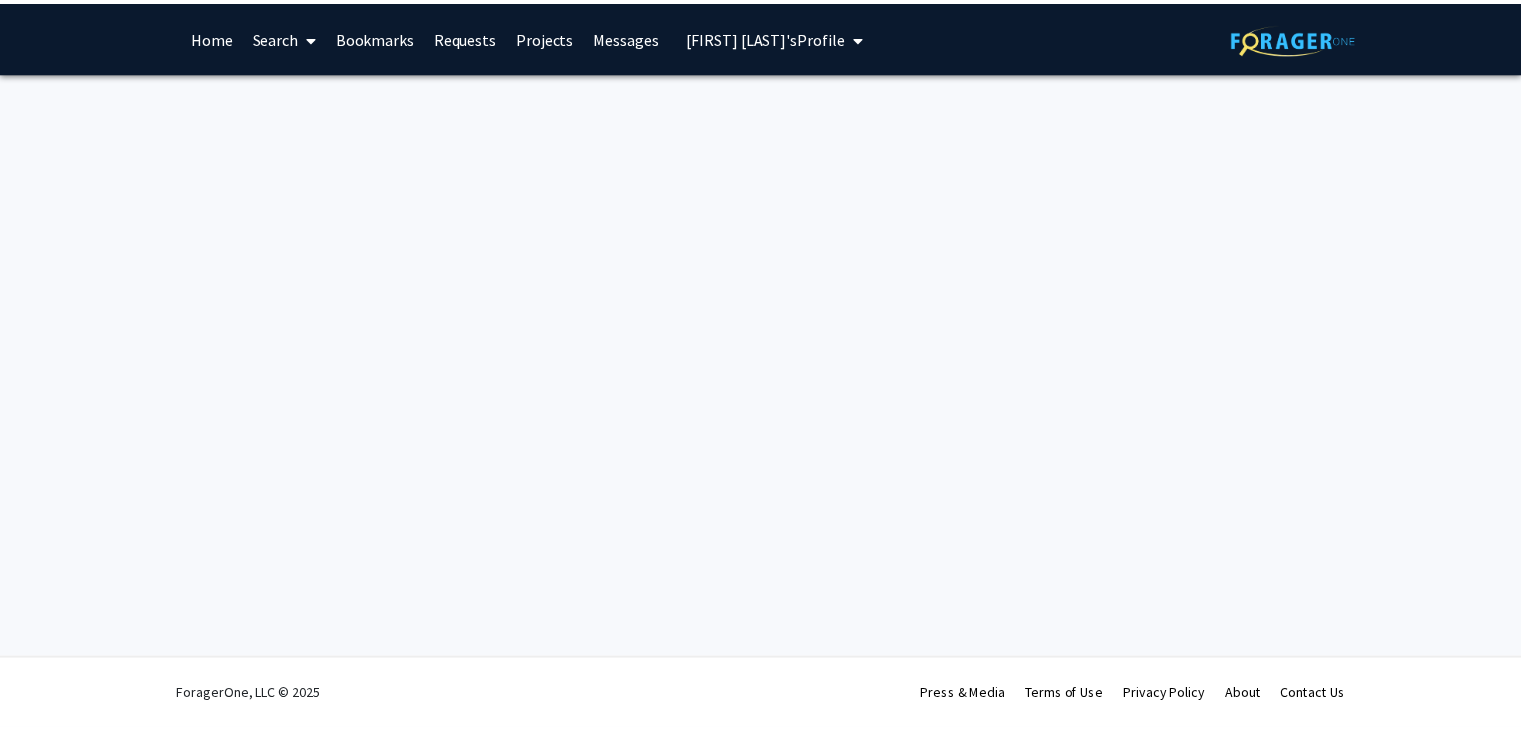 scroll, scrollTop: 0, scrollLeft: 0, axis: both 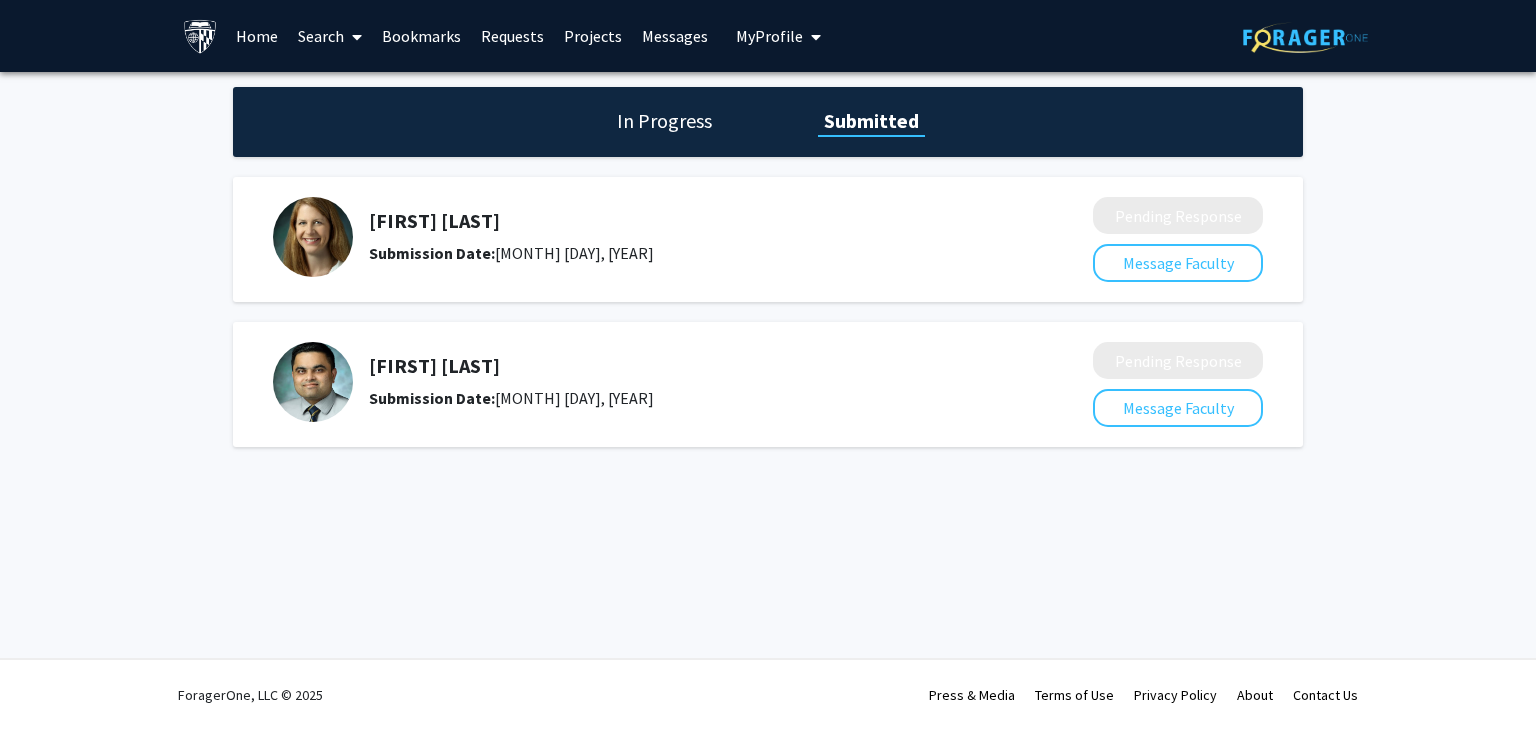 click 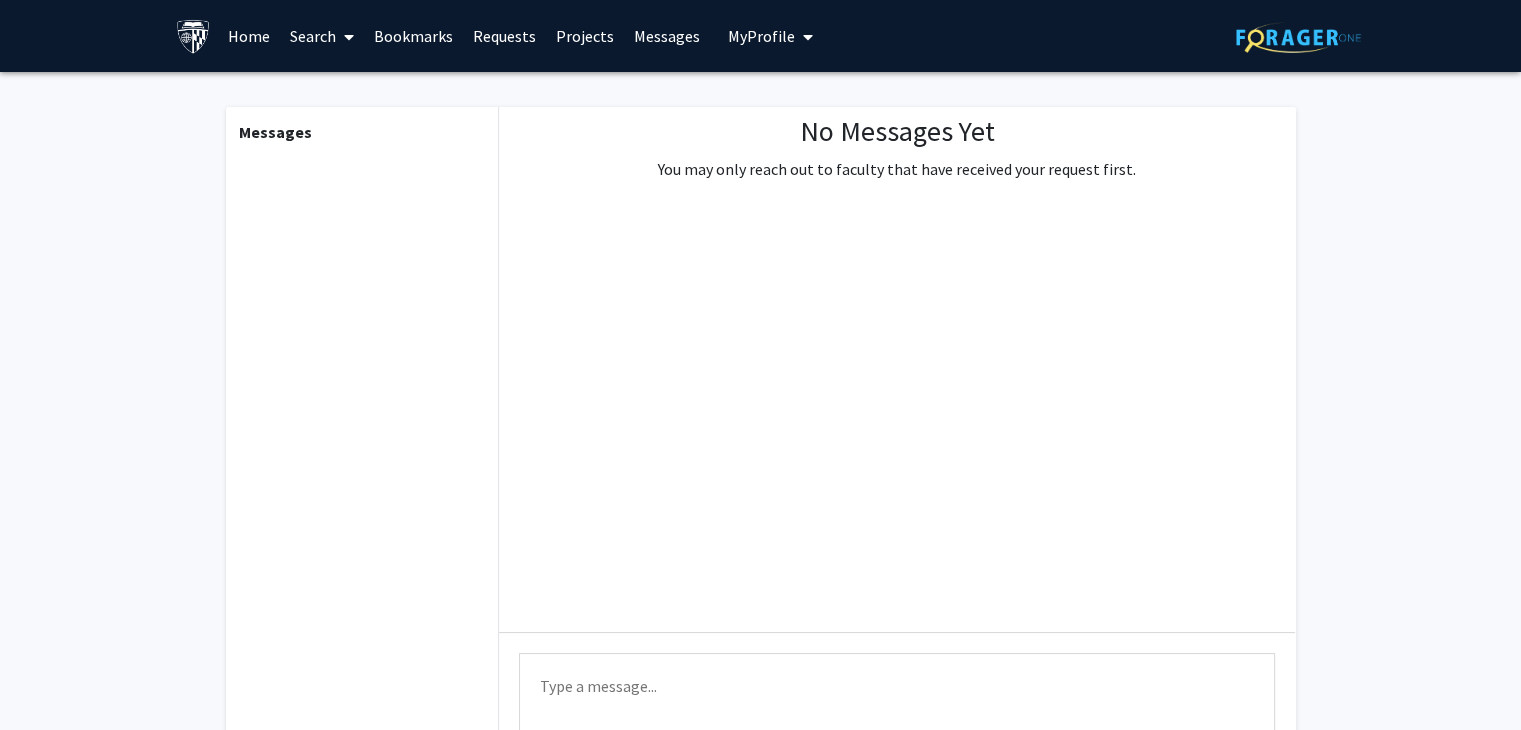 click on "Requests" at bounding box center (504, 36) 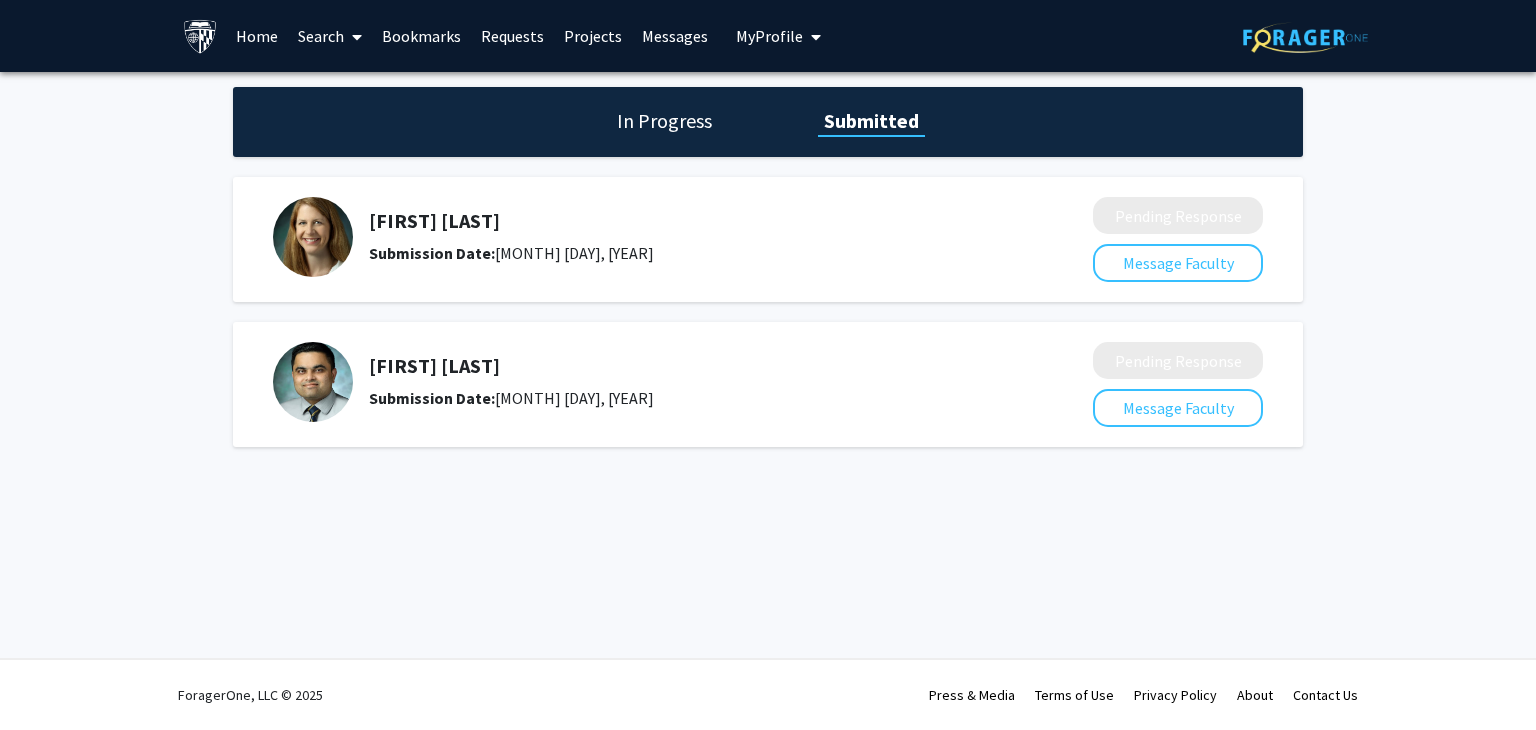click on "In Progress" 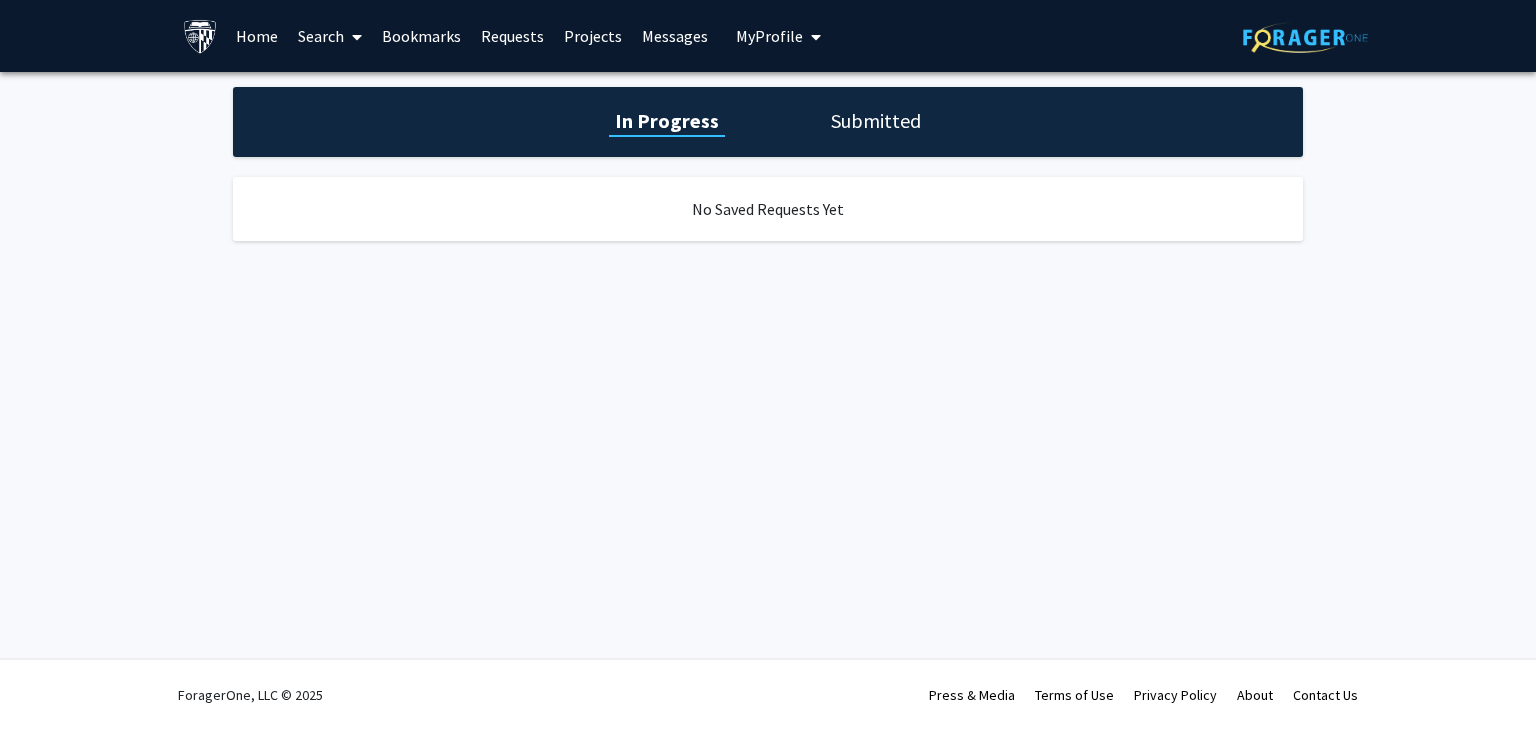 click on "In Progress Submitted" 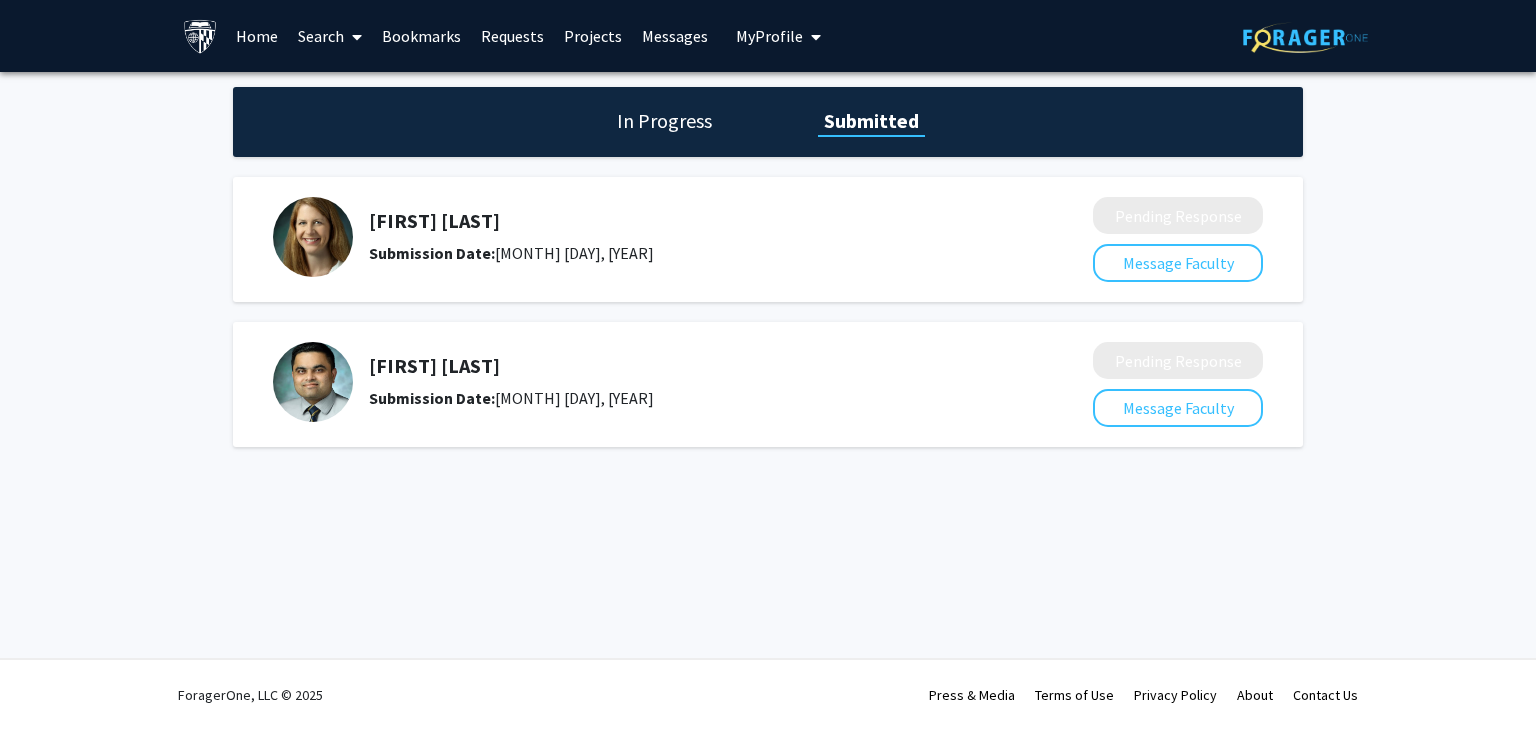 click on "Pavan Bhargava" 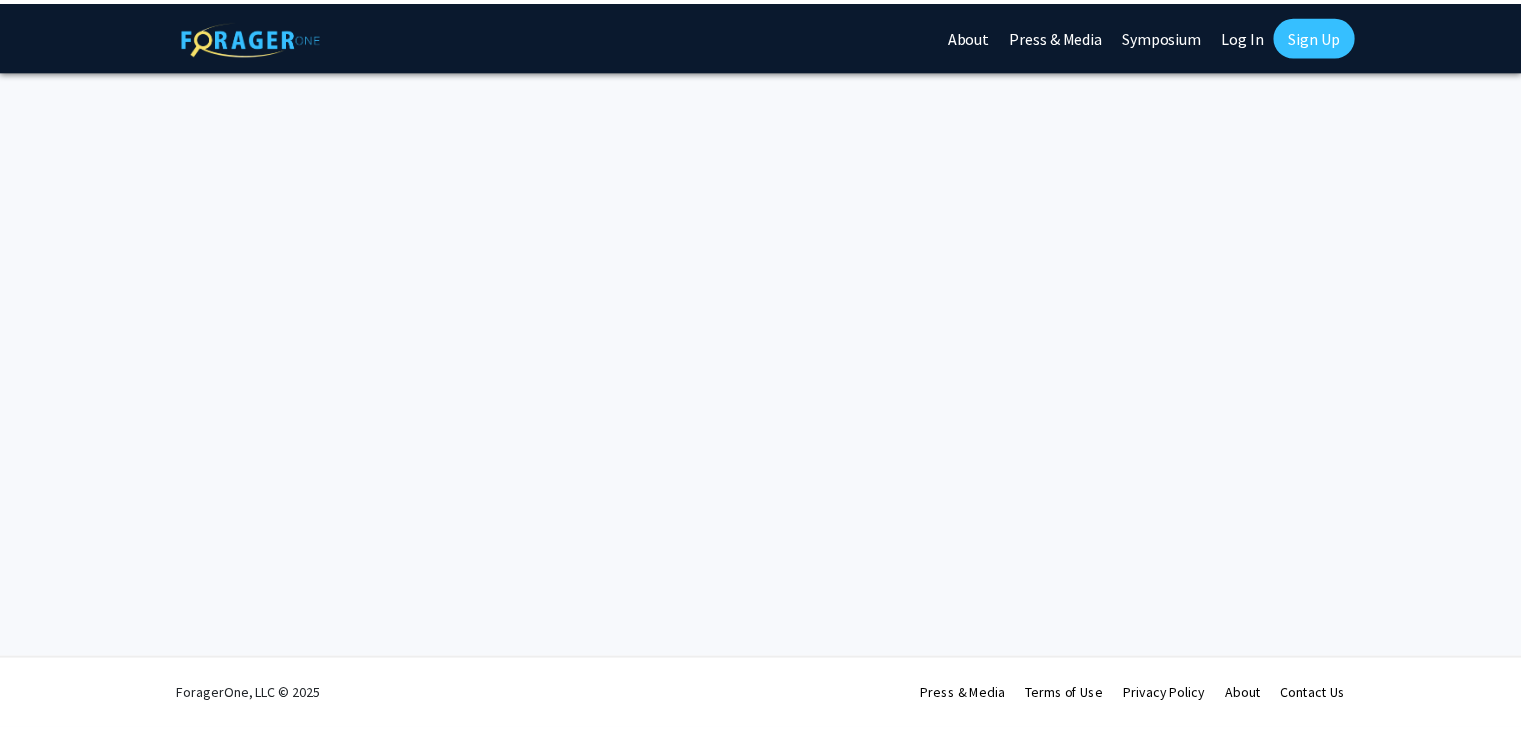 scroll, scrollTop: 0, scrollLeft: 0, axis: both 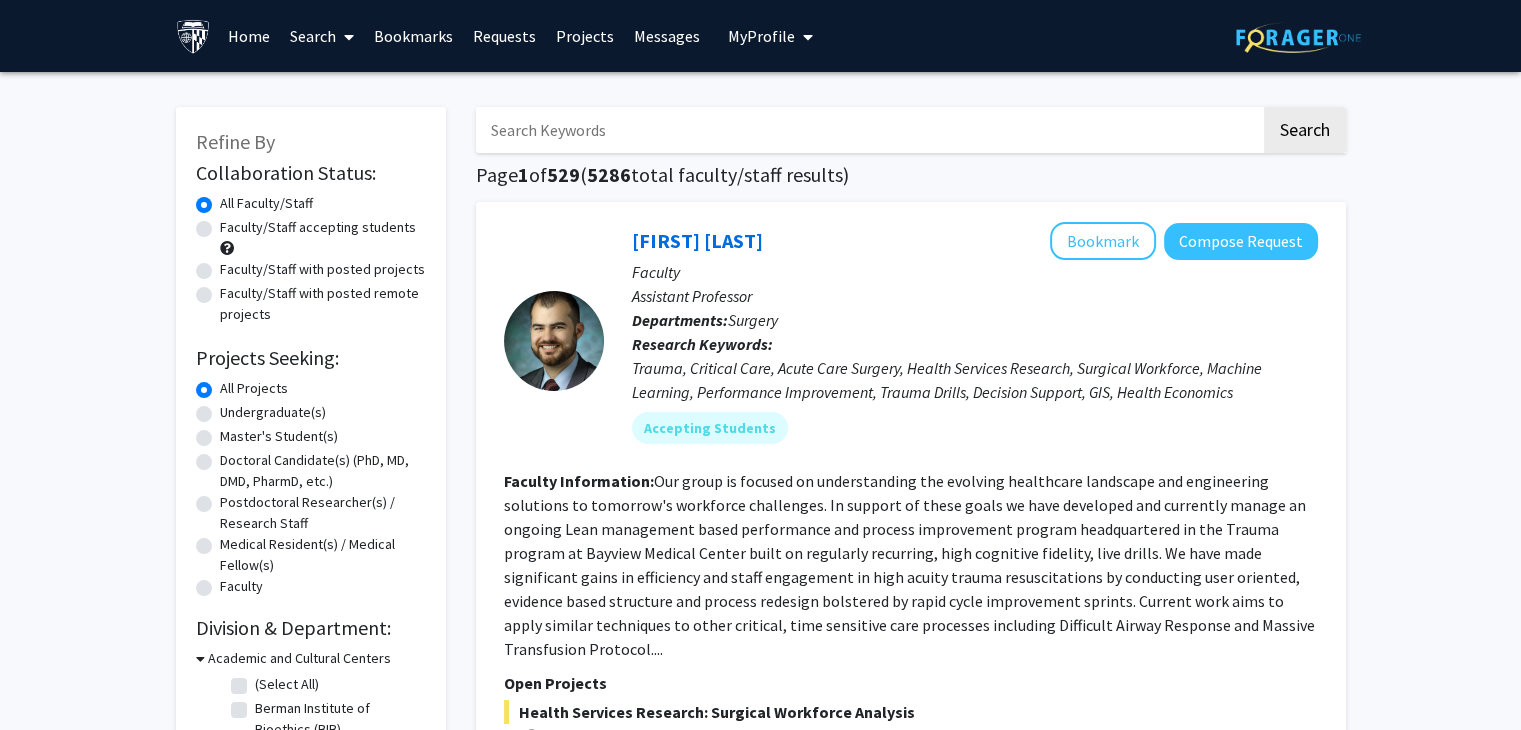 click on "All Faculty/Staff" 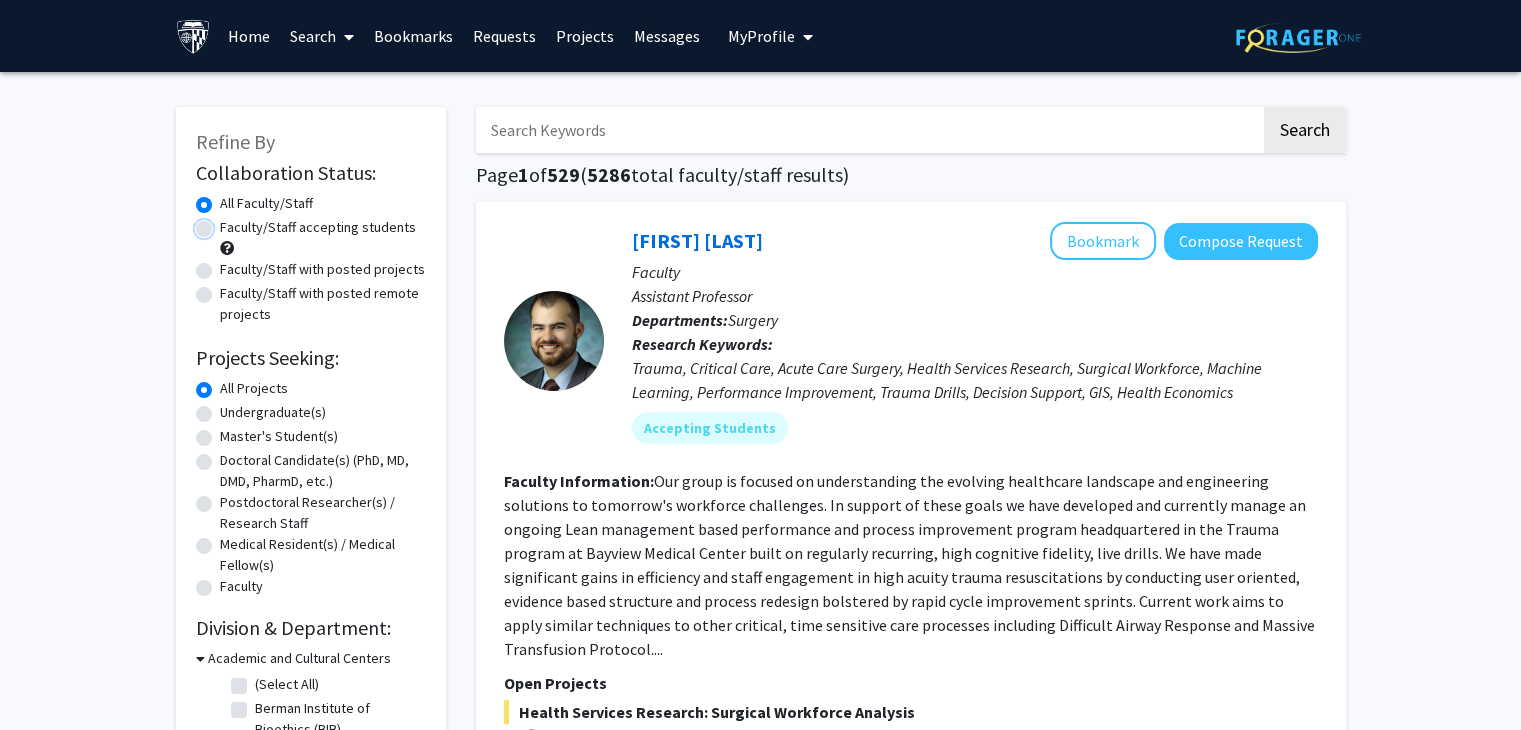 click on "Faculty/Staff accepting students" at bounding box center [226, 223] 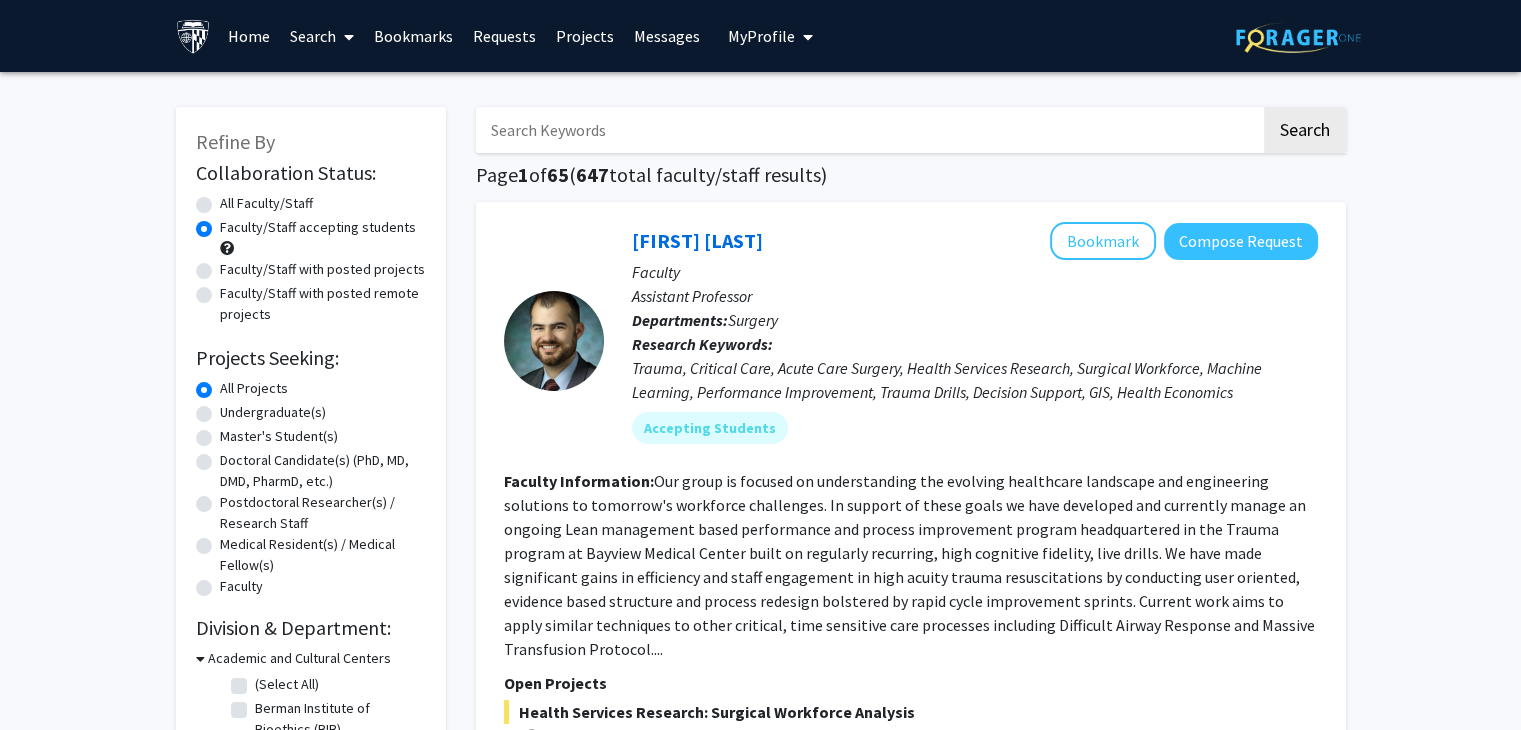 click at bounding box center [868, 130] 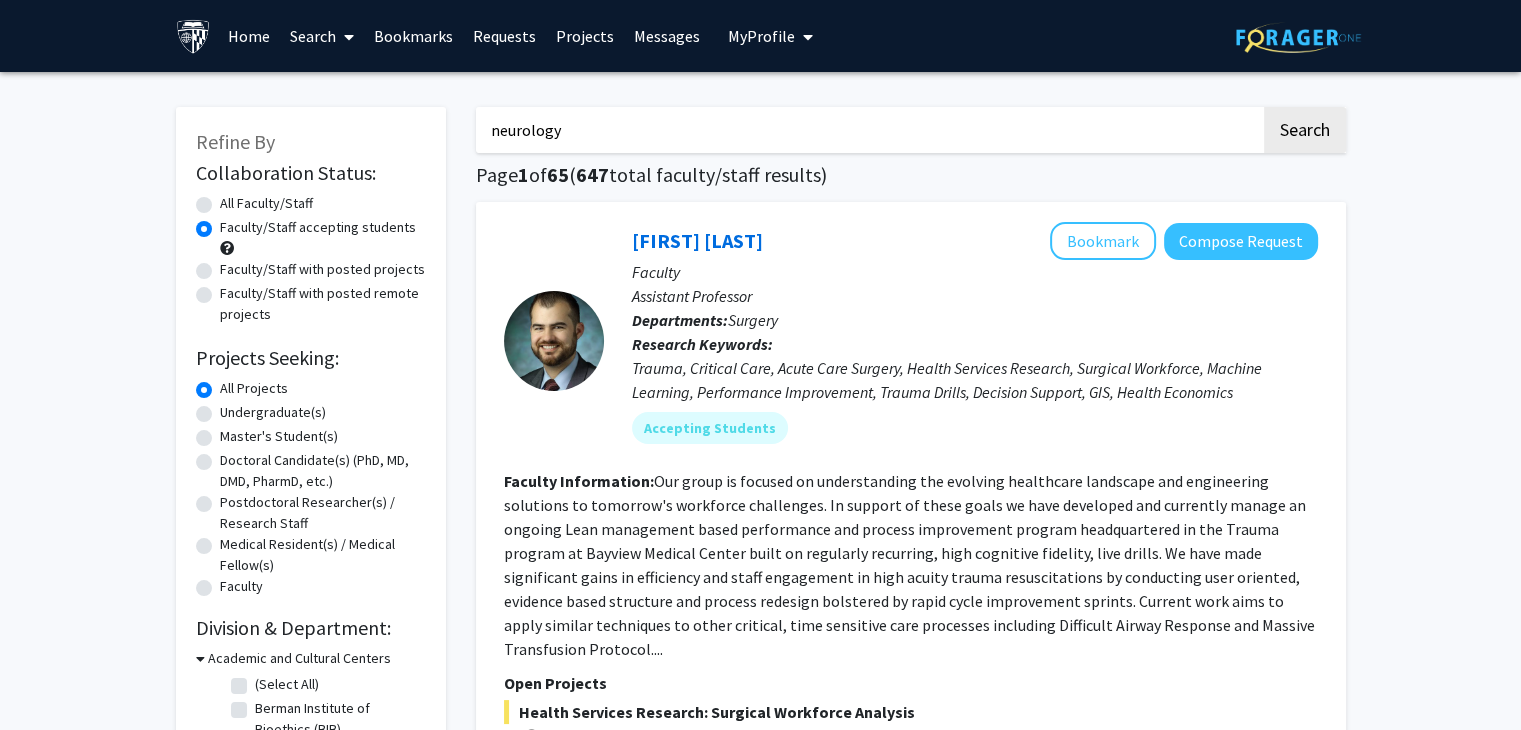 type on "neurology" 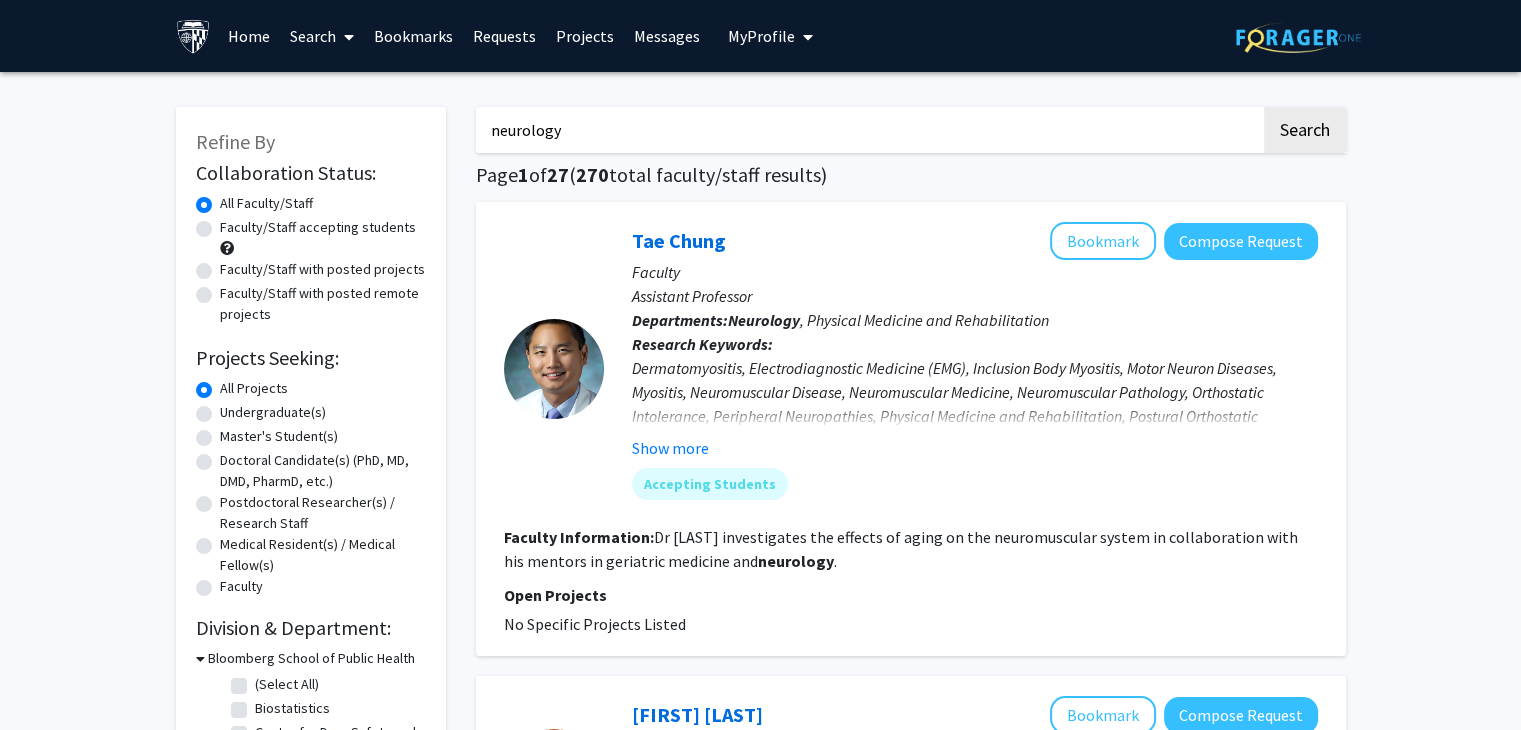 click on "Faculty/Staff accepting students" 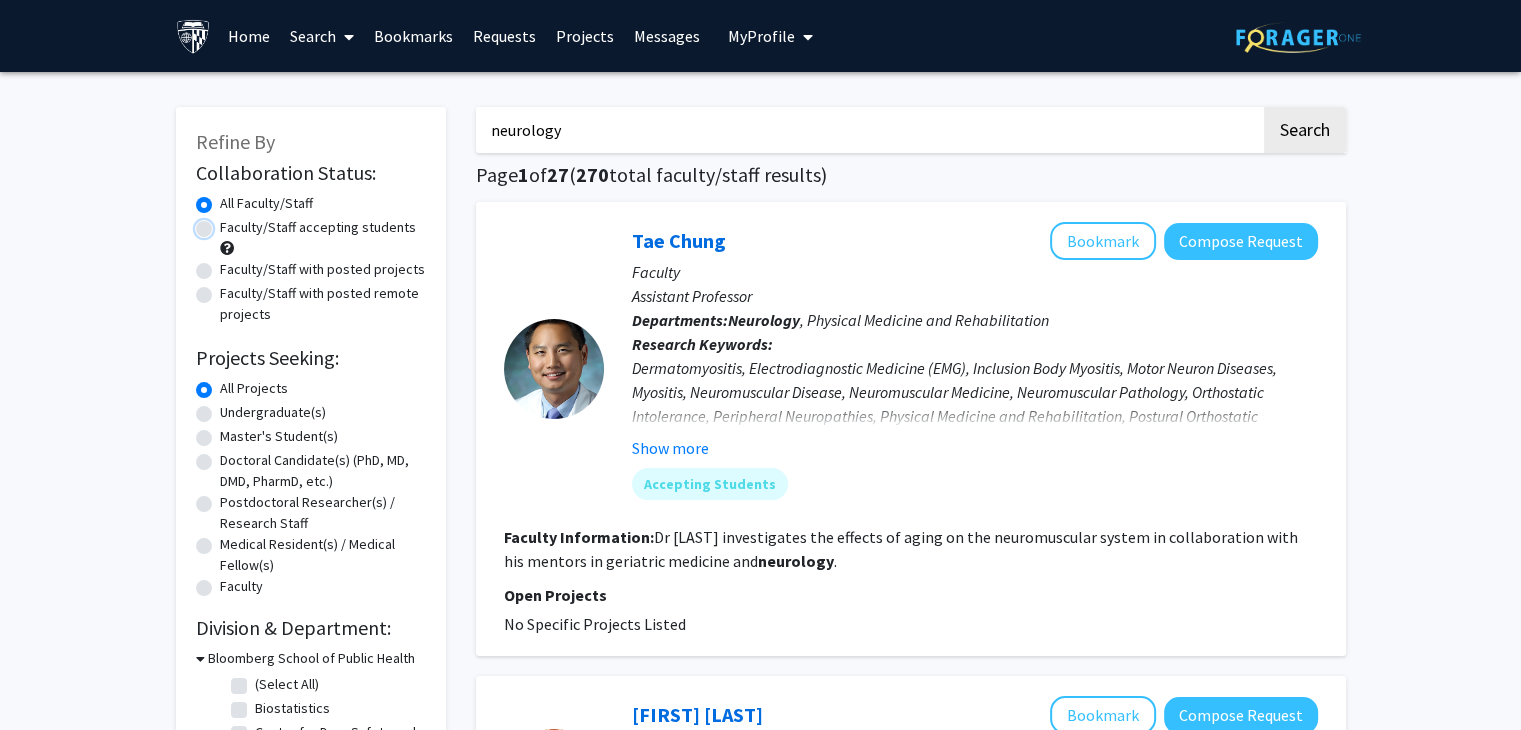 click on "Faculty/Staff accepting students" at bounding box center (226, 223) 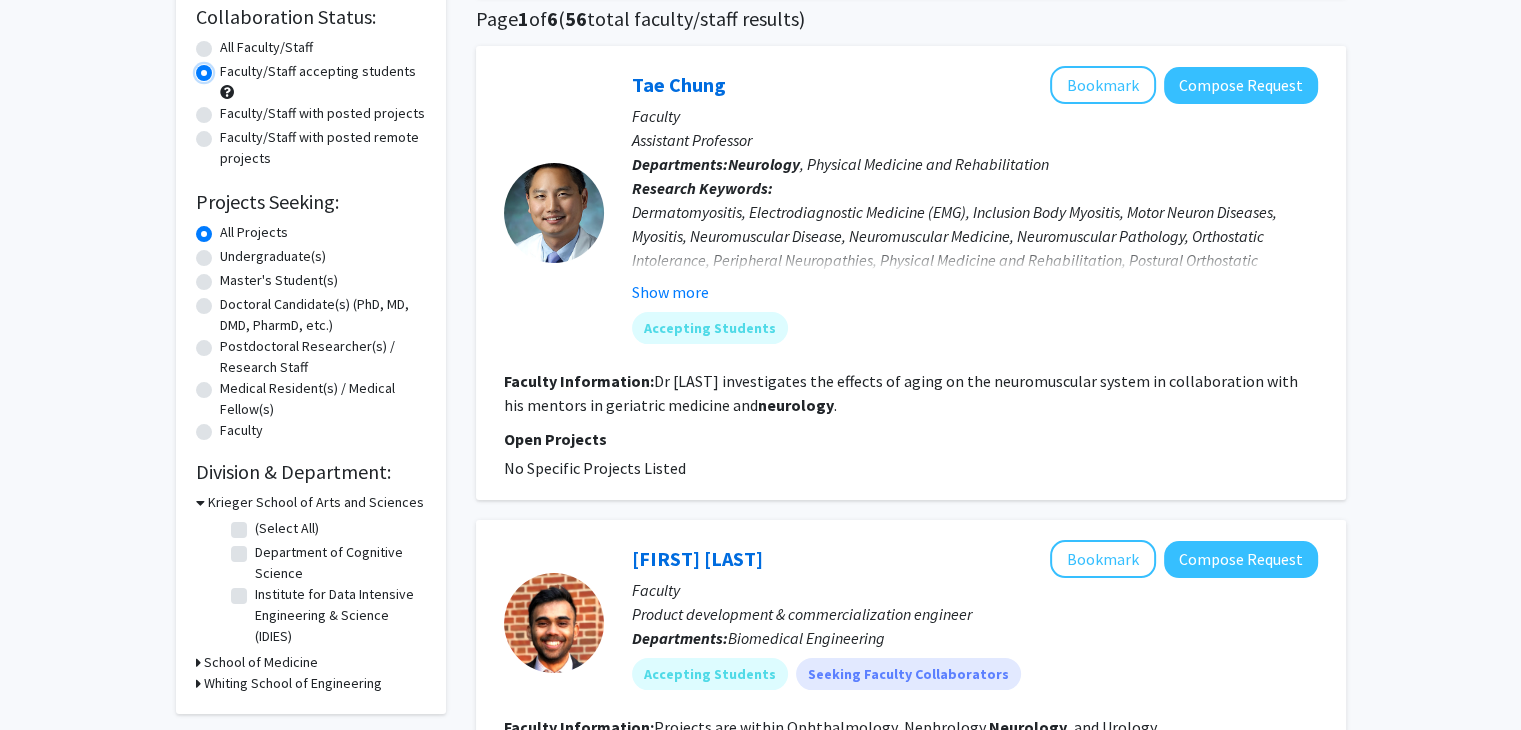 scroll, scrollTop: 158, scrollLeft: 0, axis: vertical 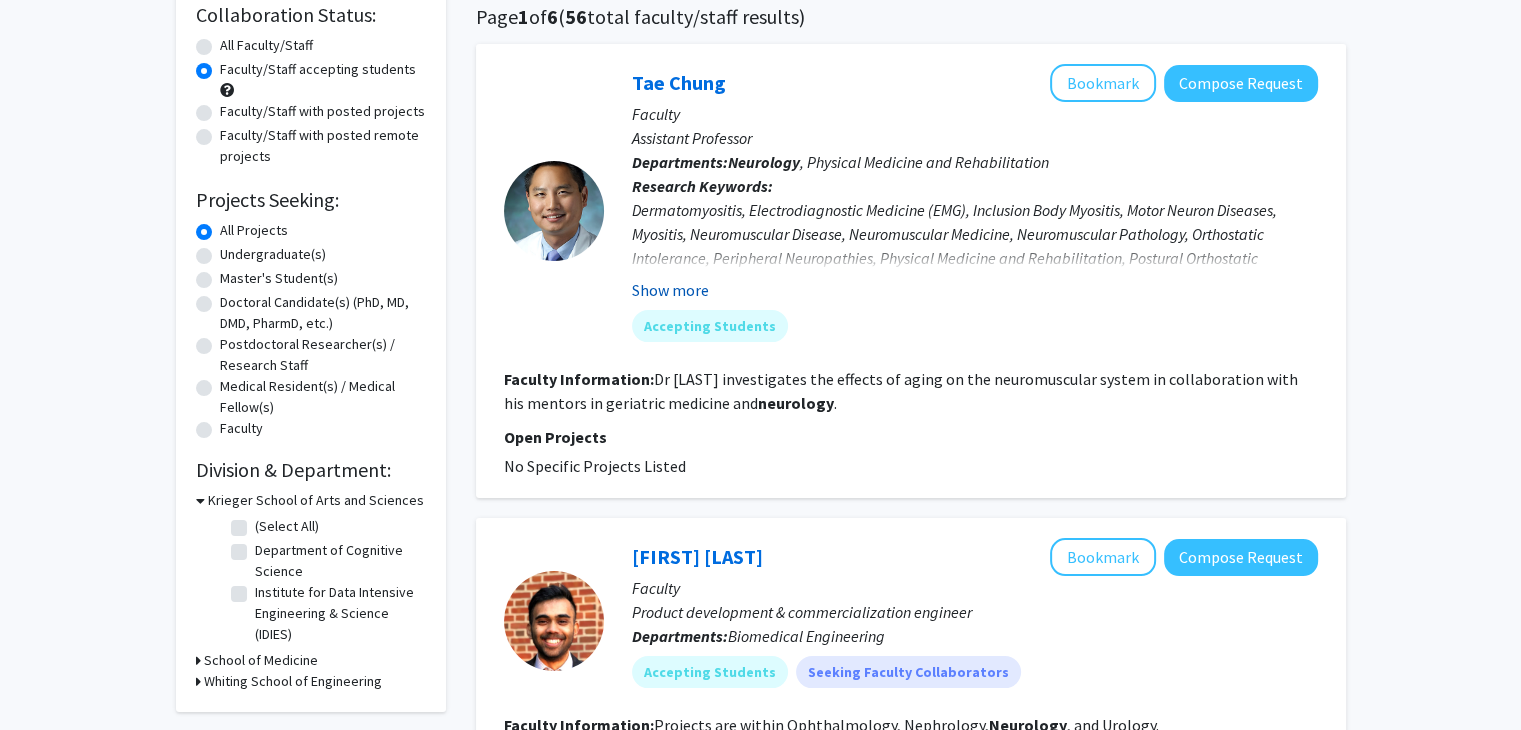click on "Show more" 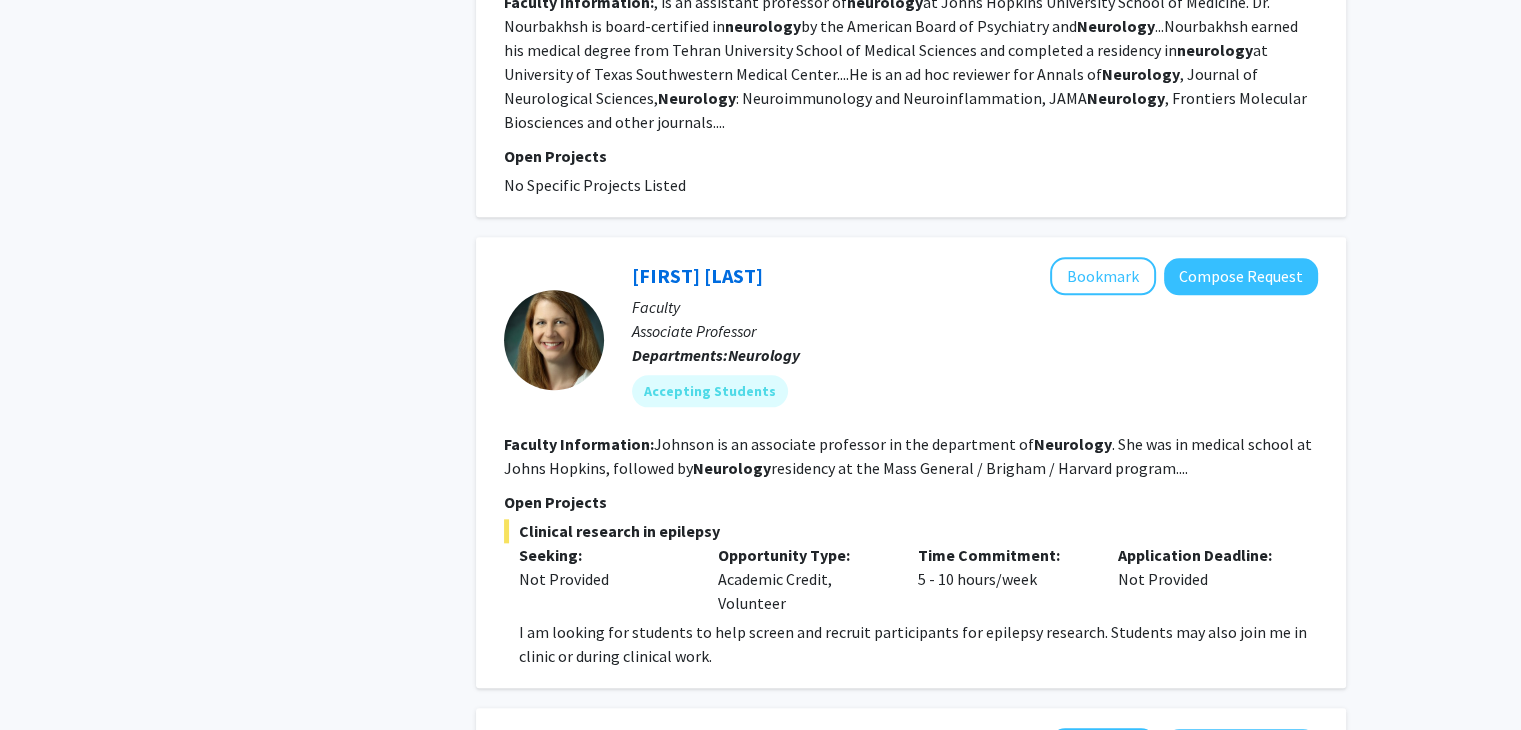 scroll, scrollTop: 2040, scrollLeft: 0, axis: vertical 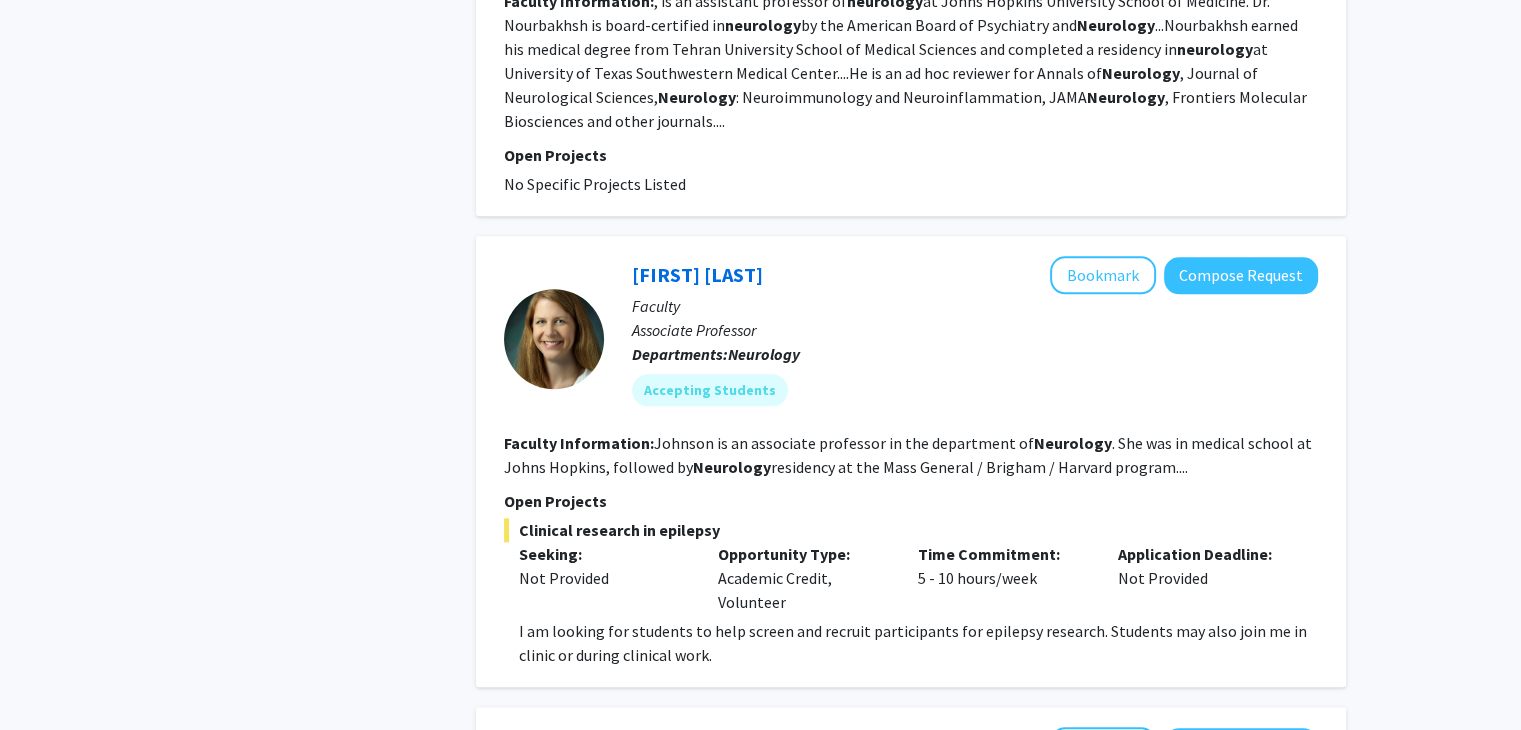 click on "Emily Johnson   Bookmark
Compose Request" 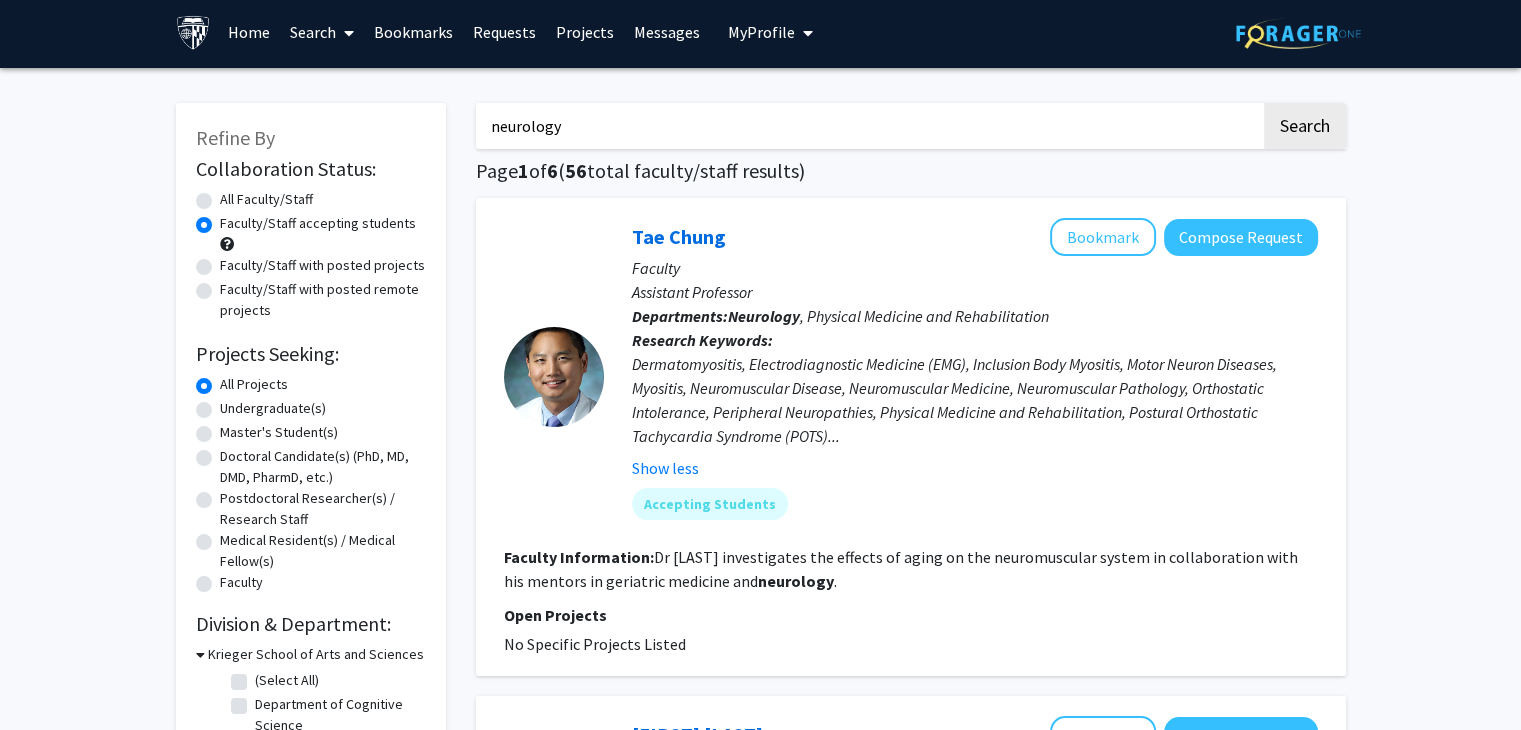 scroll, scrollTop: 0, scrollLeft: 0, axis: both 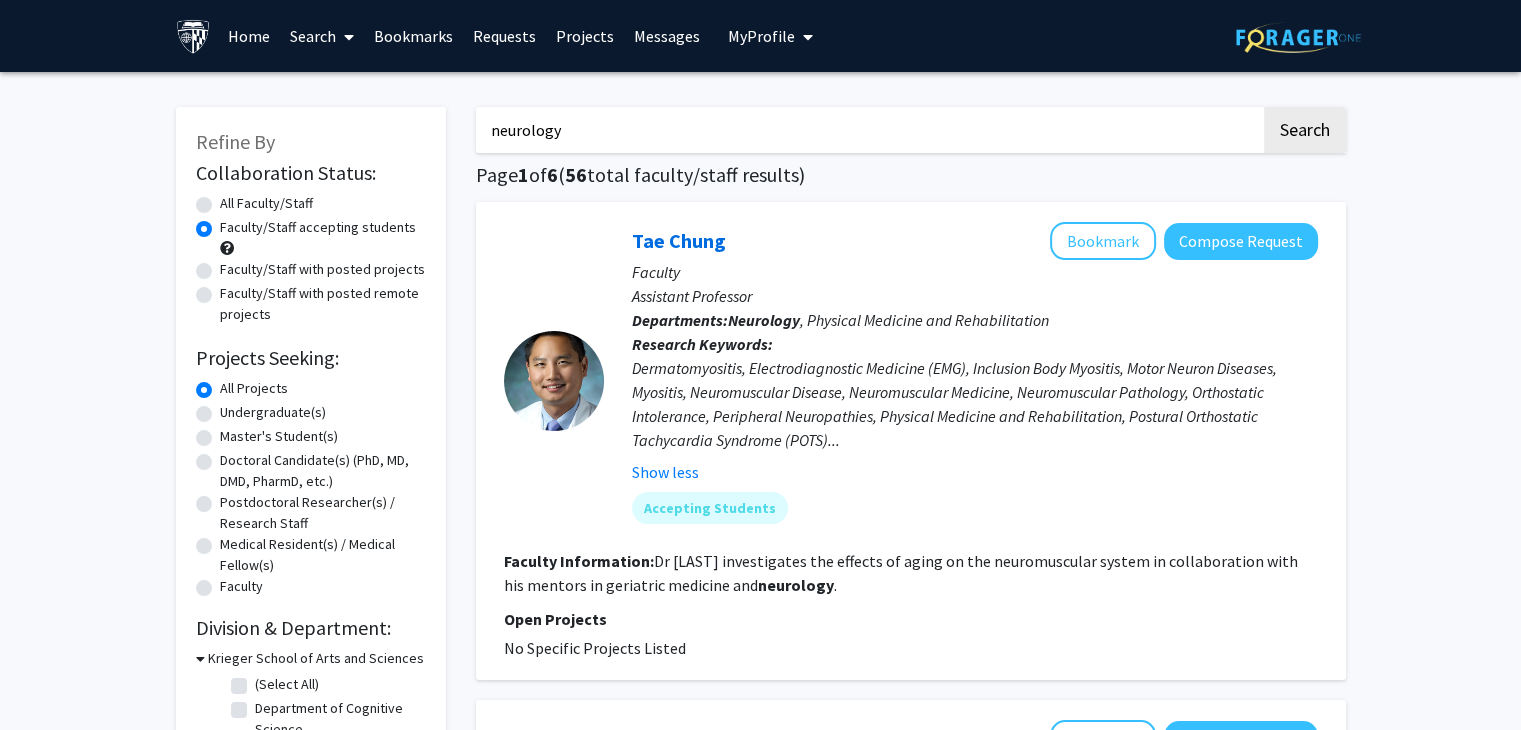 click 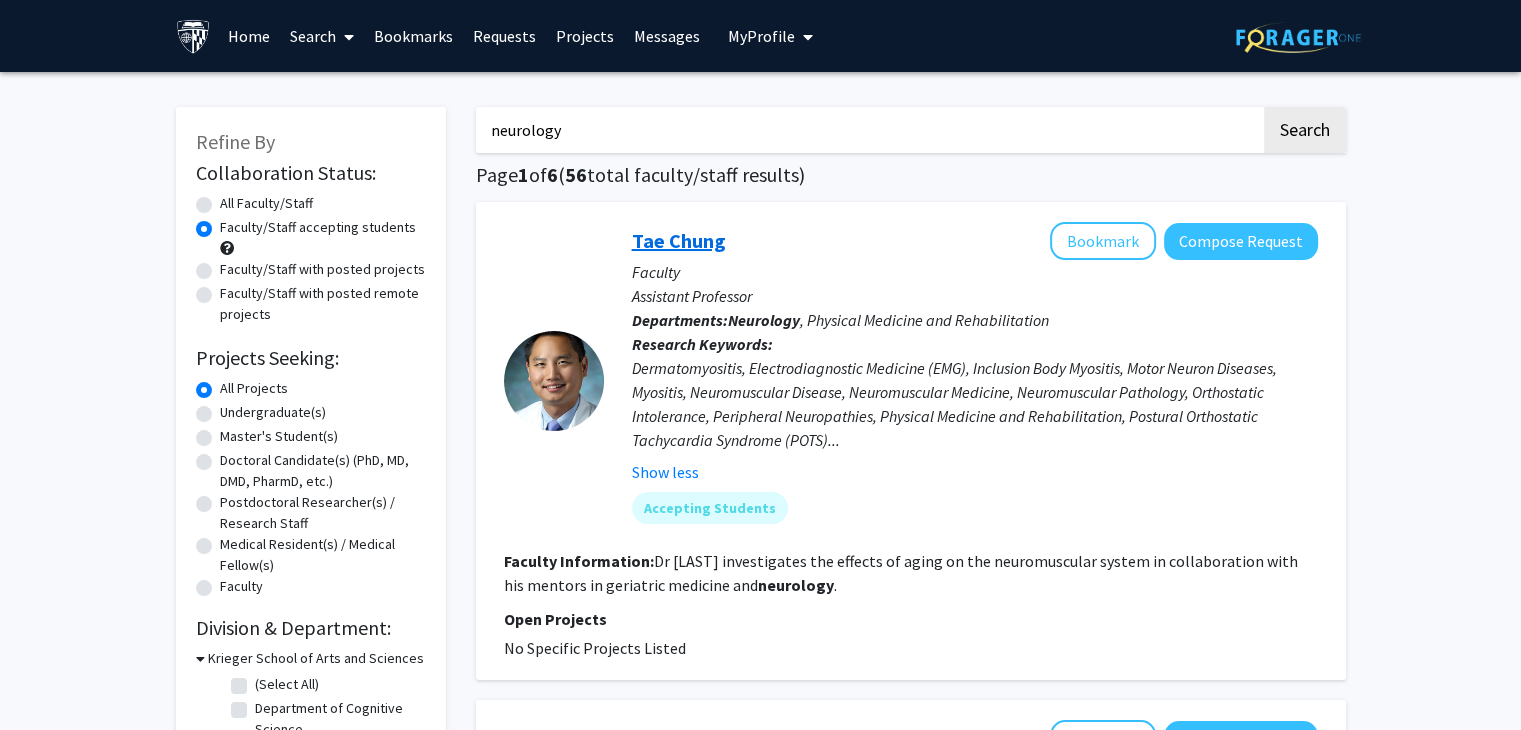 click on "[FIRST] [LAST]" 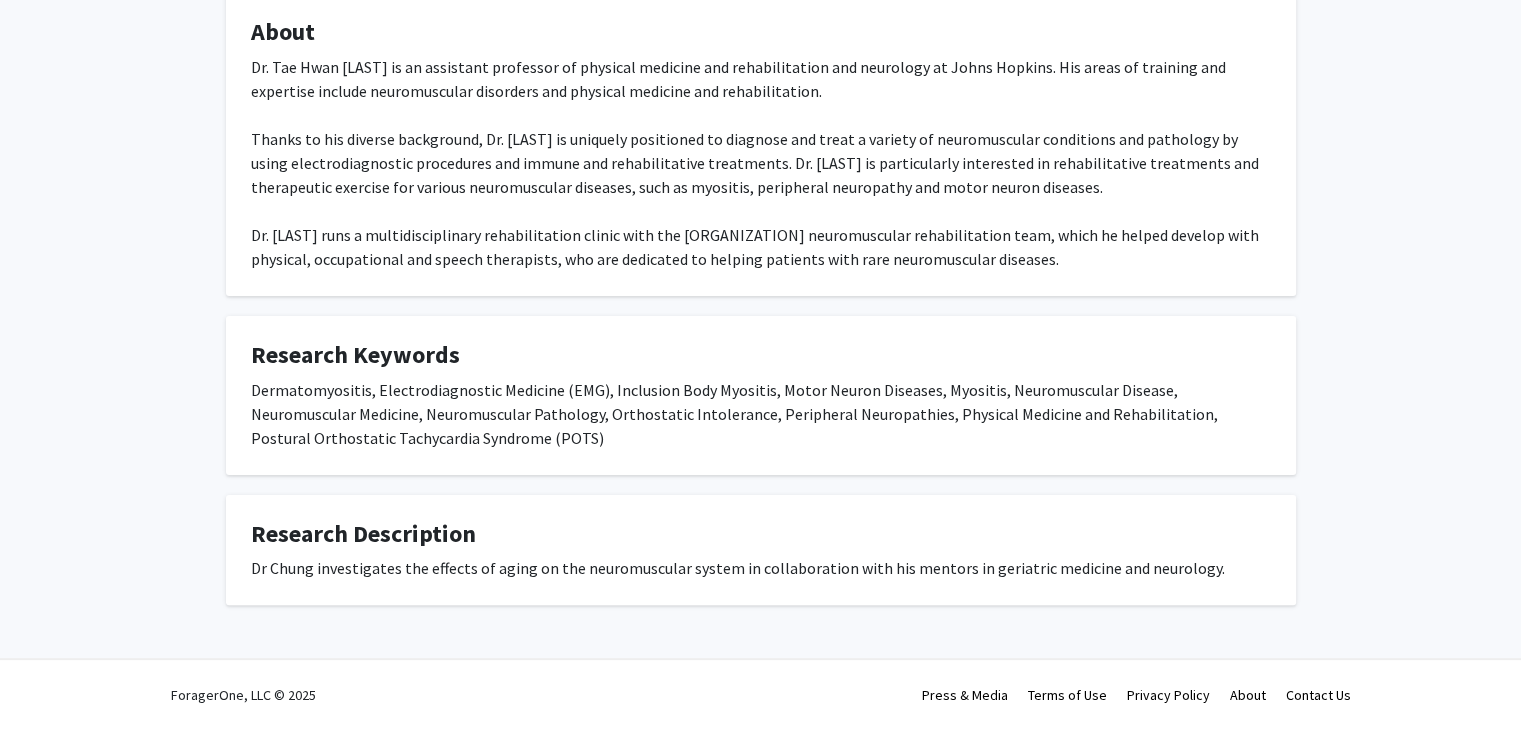 scroll, scrollTop: 0, scrollLeft: 0, axis: both 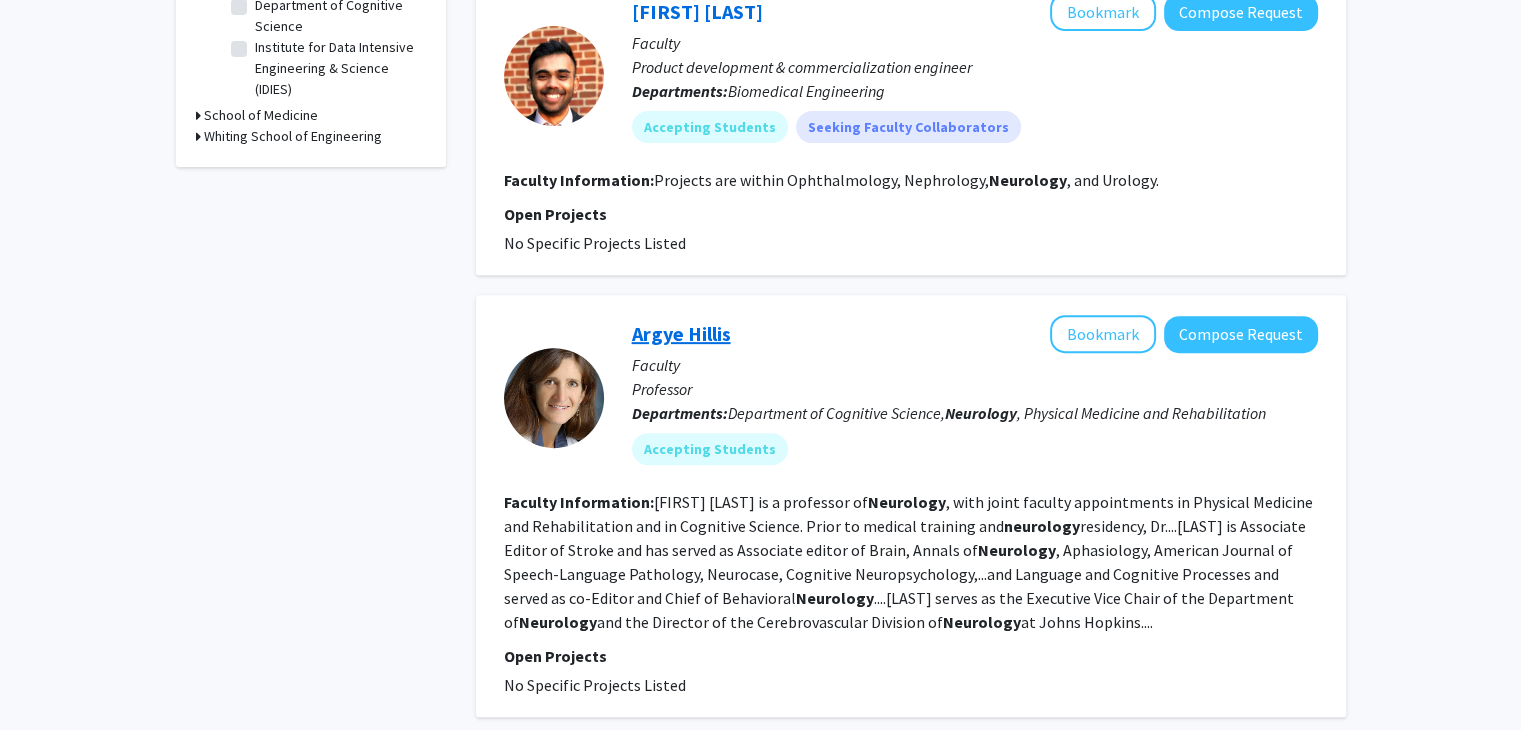 click on "[FIRST] [LAST]" 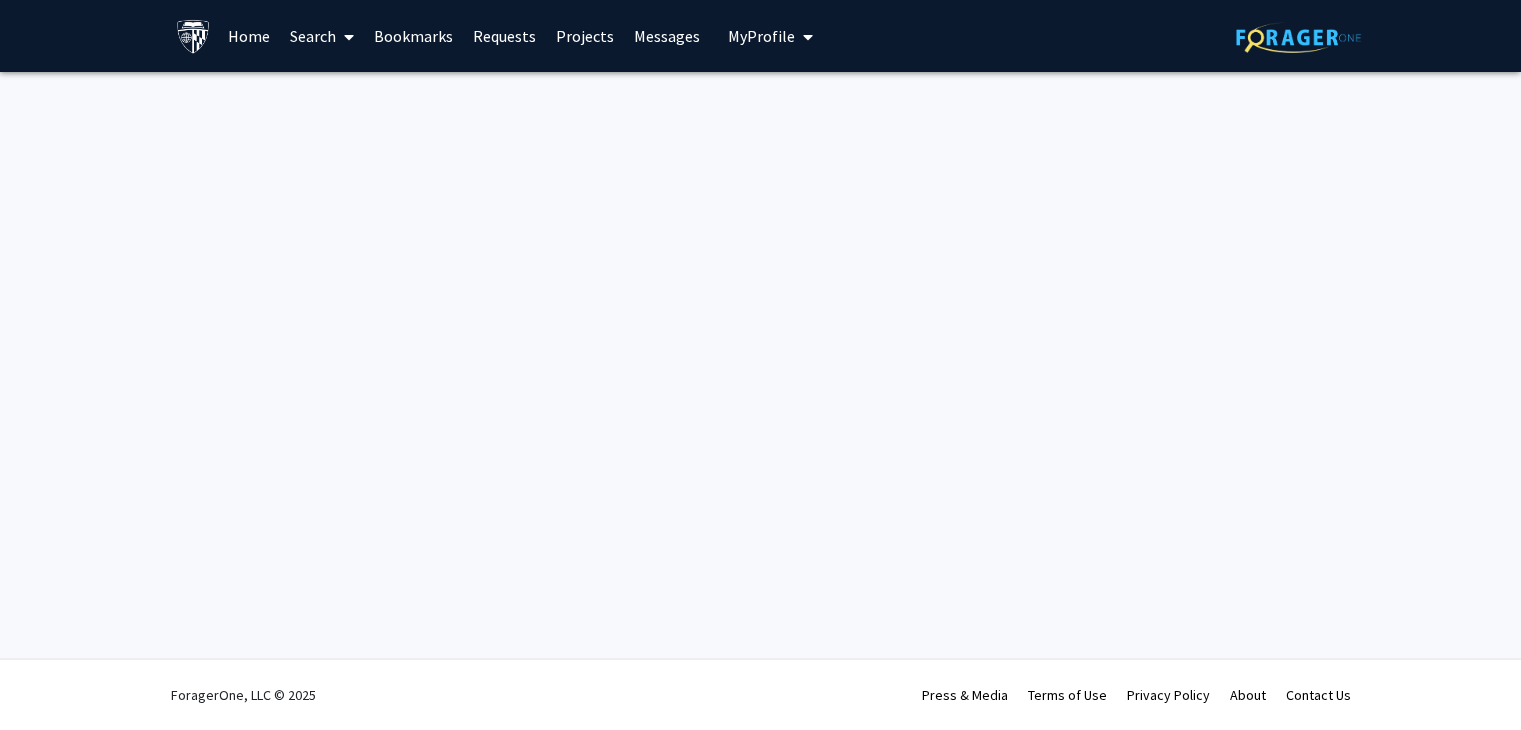 scroll, scrollTop: 0, scrollLeft: 0, axis: both 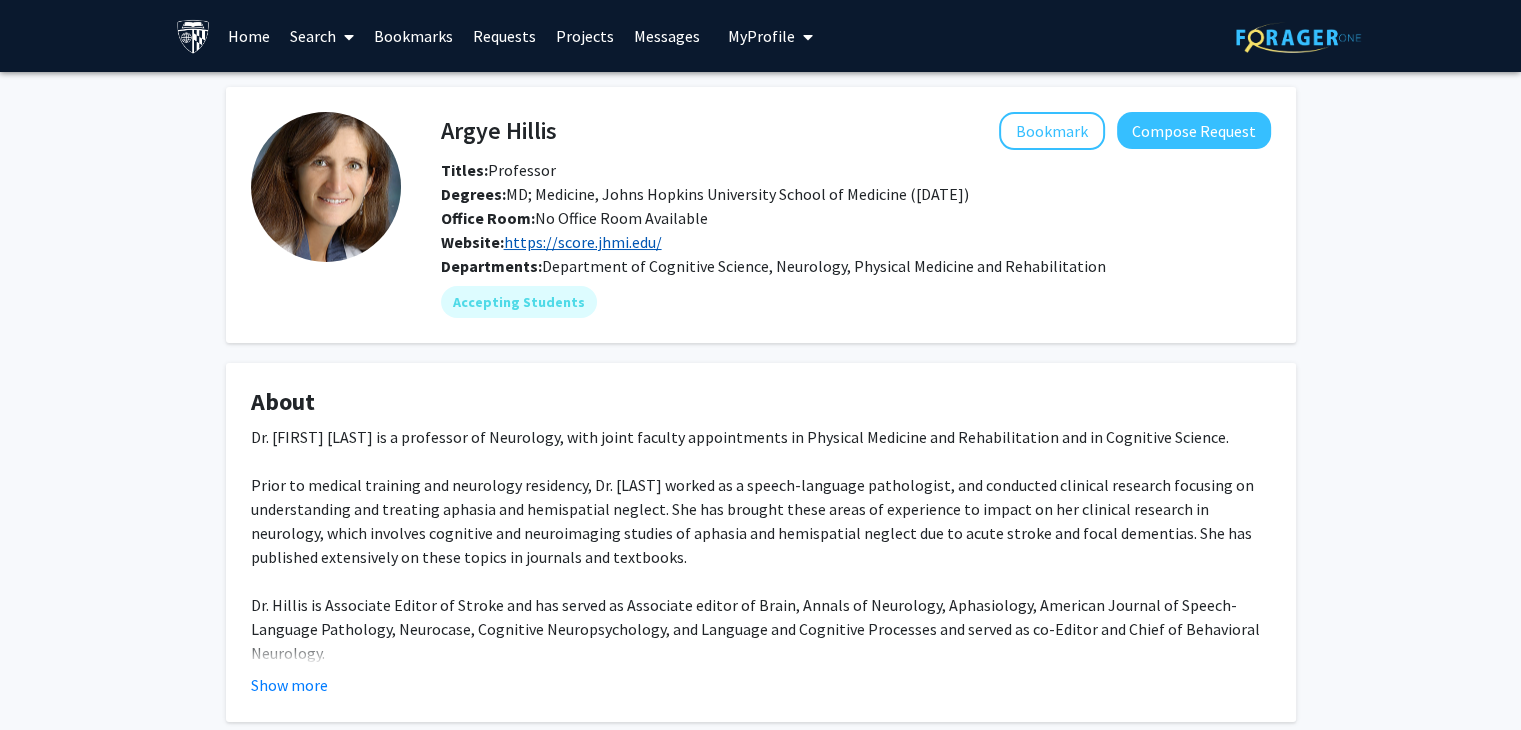 click on "https://score.jhmi.edu/" 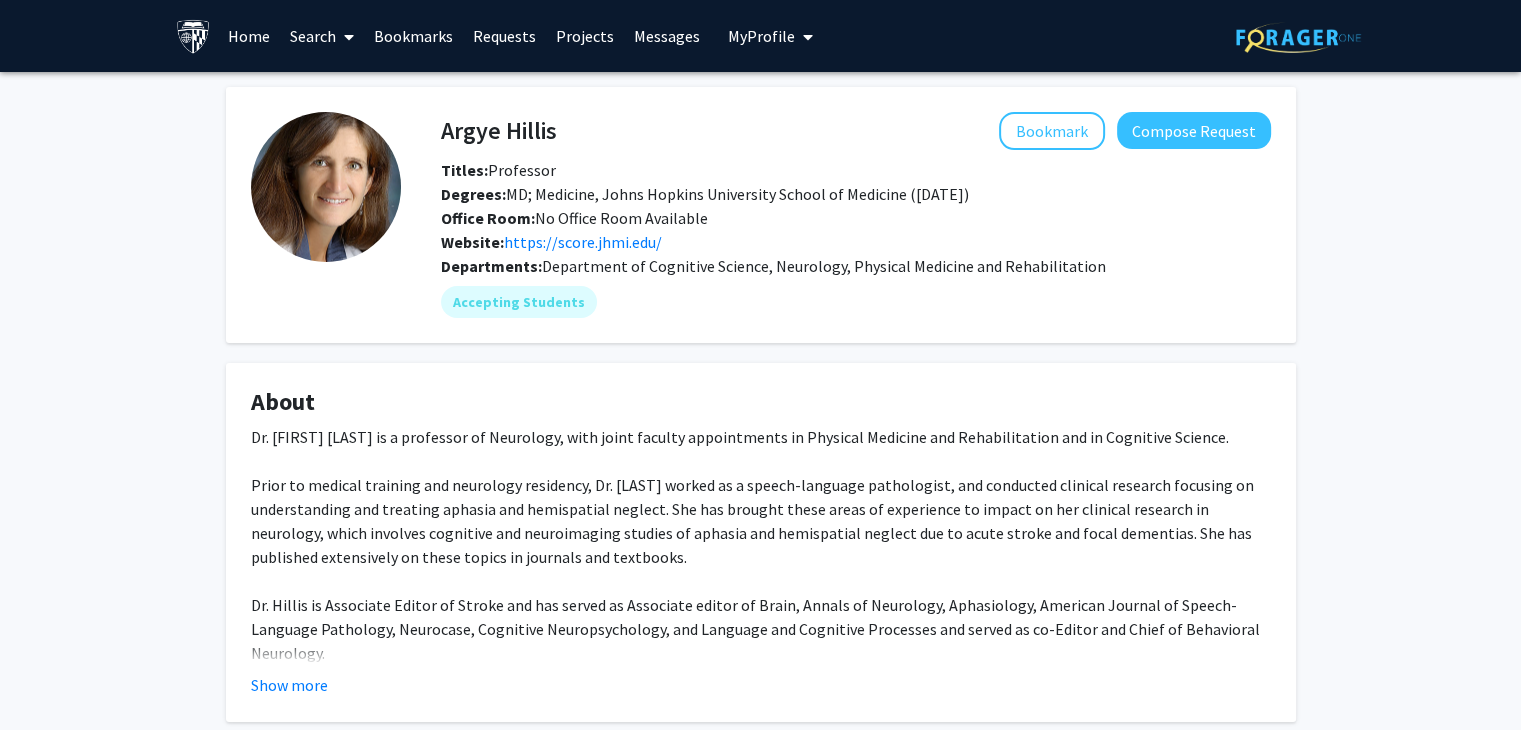 click on "Messages" at bounding box center (667, 36) 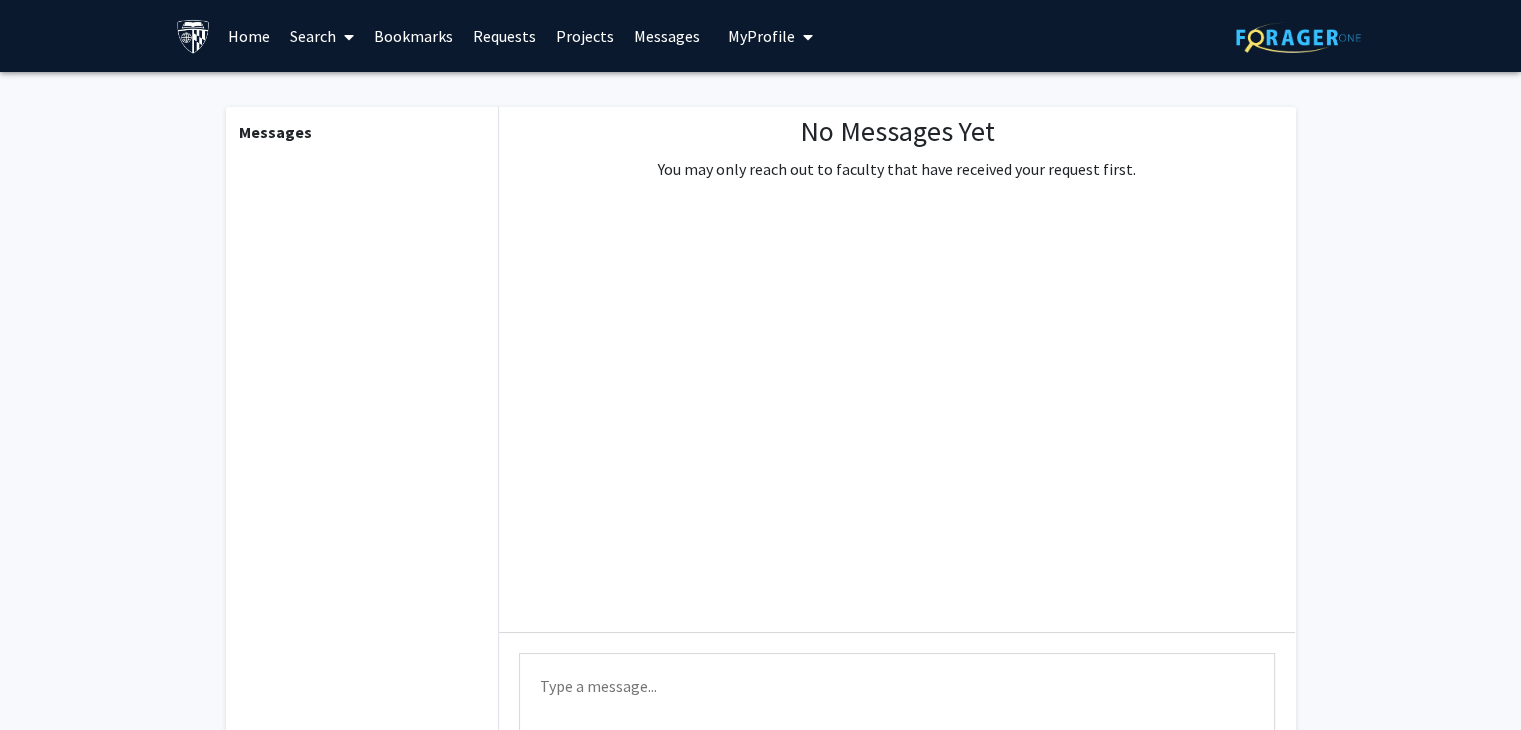 click on "Requests" at bounding box center [504, 36] 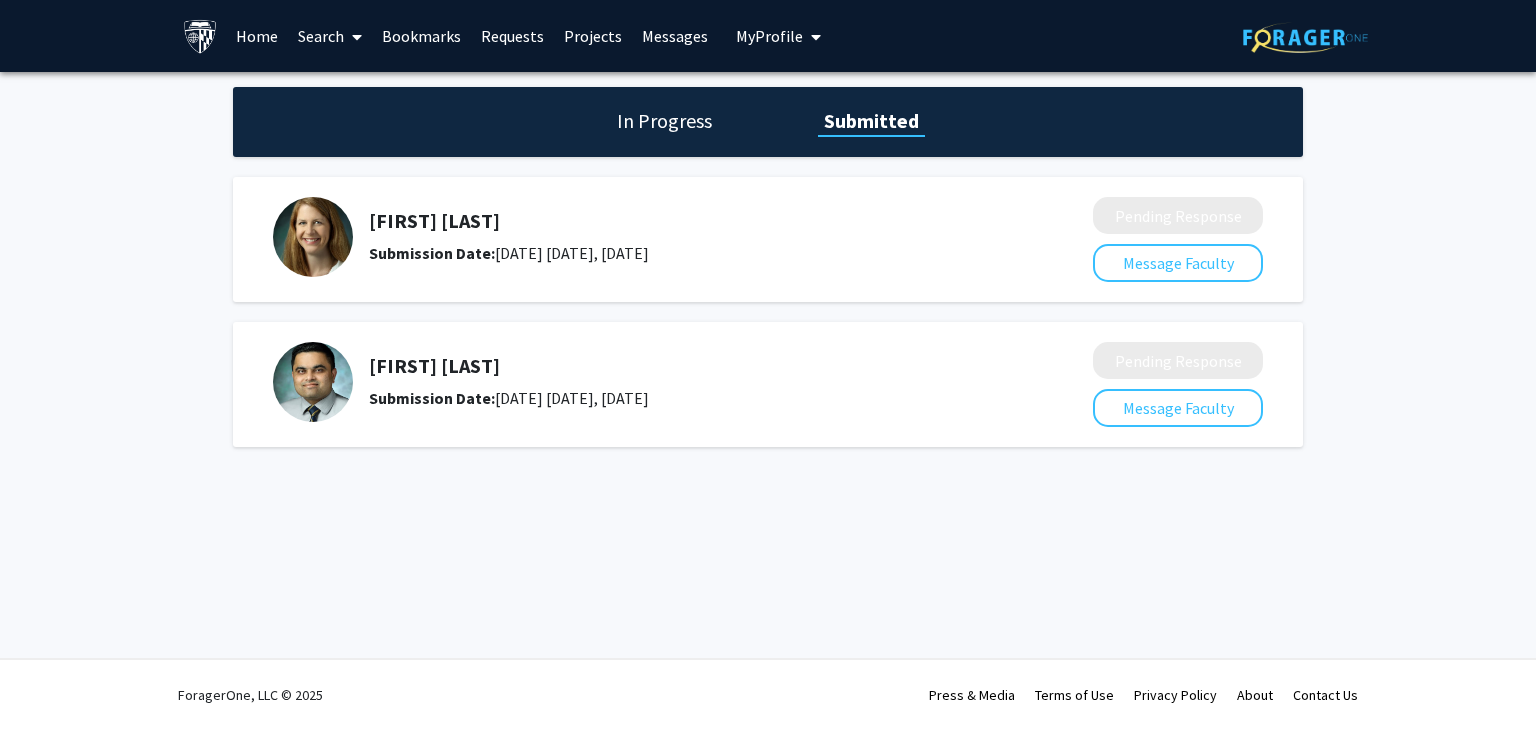 click on "In Progress" 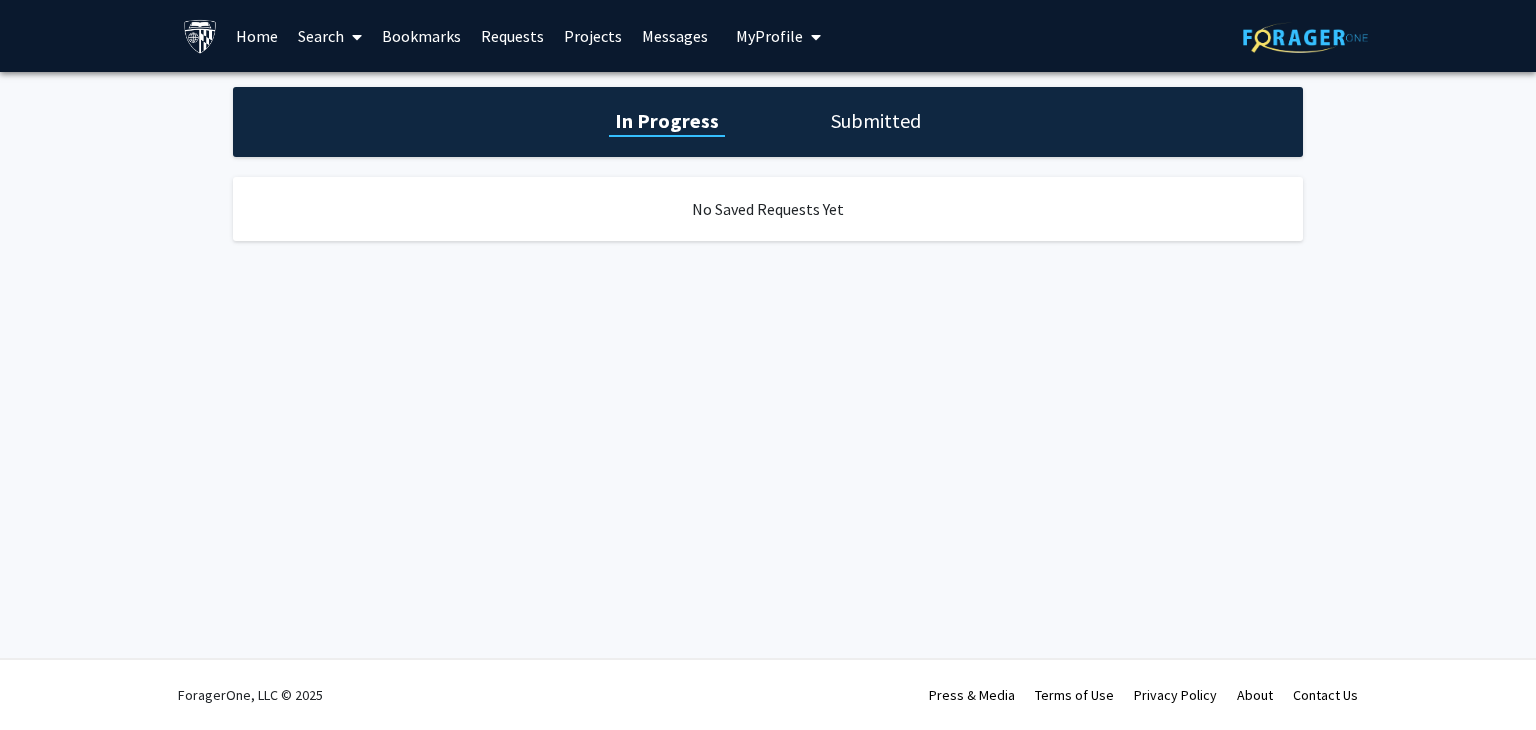 click on "In Progress Submitted" 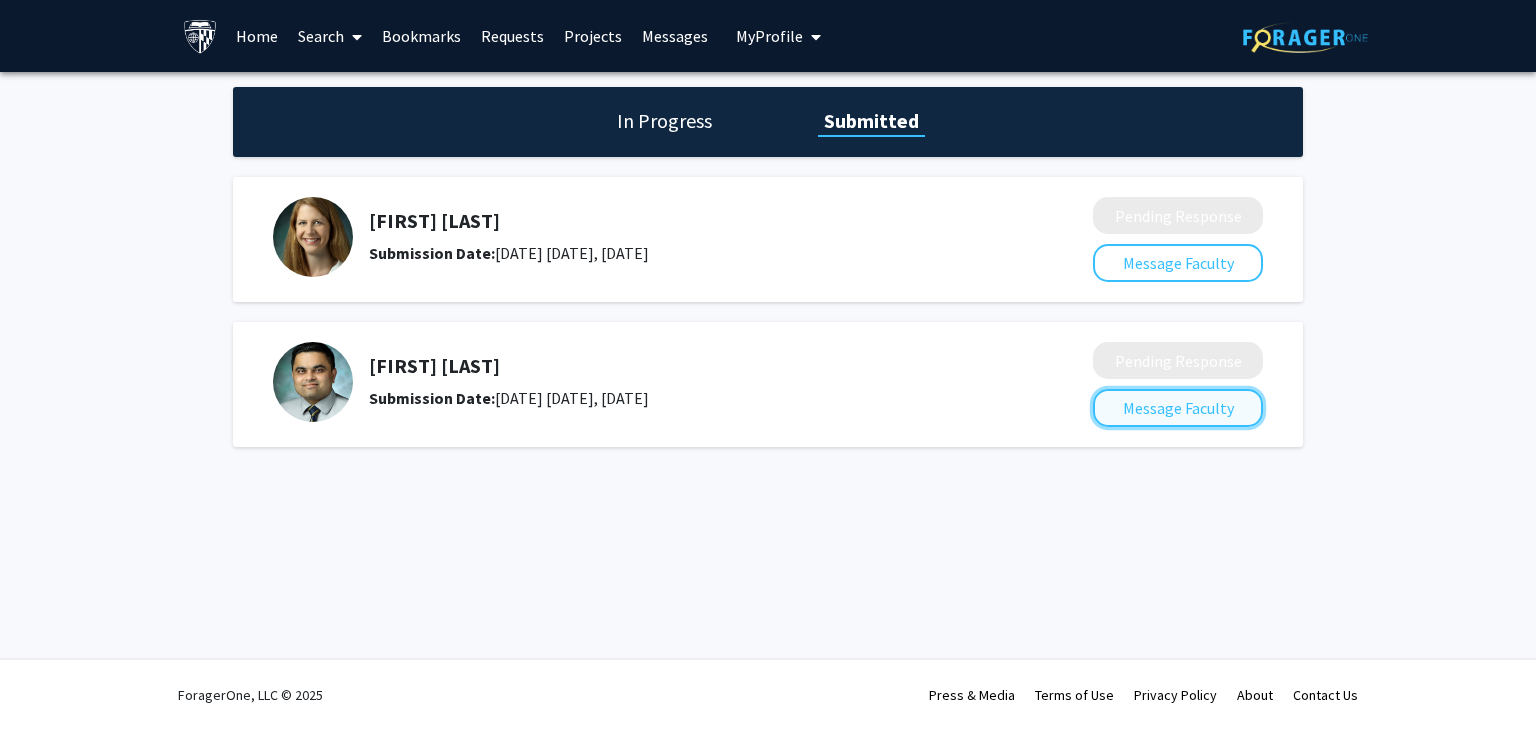 click on "Message Faculty" 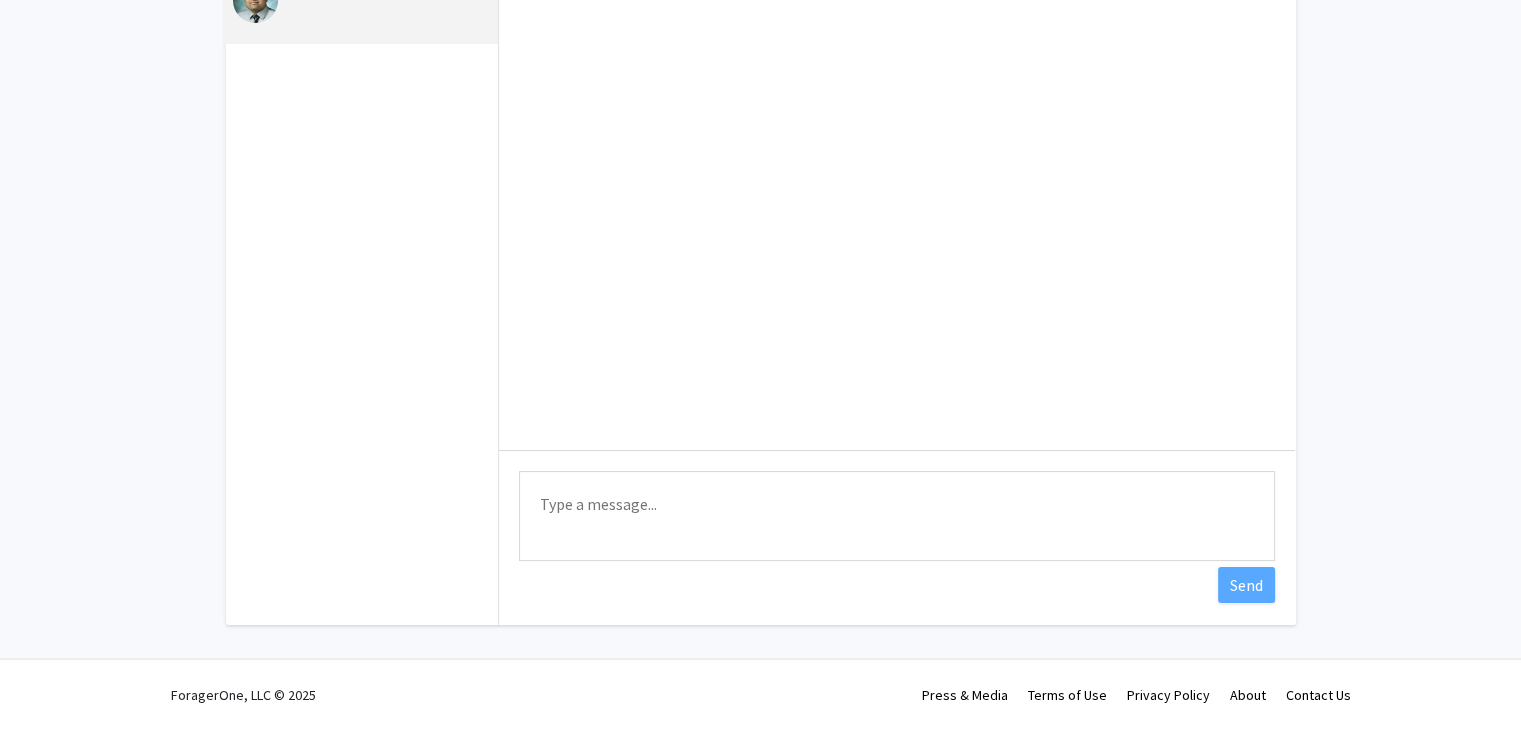 scroll, scrollTop: 0, scrollLeft: 0, axis: both 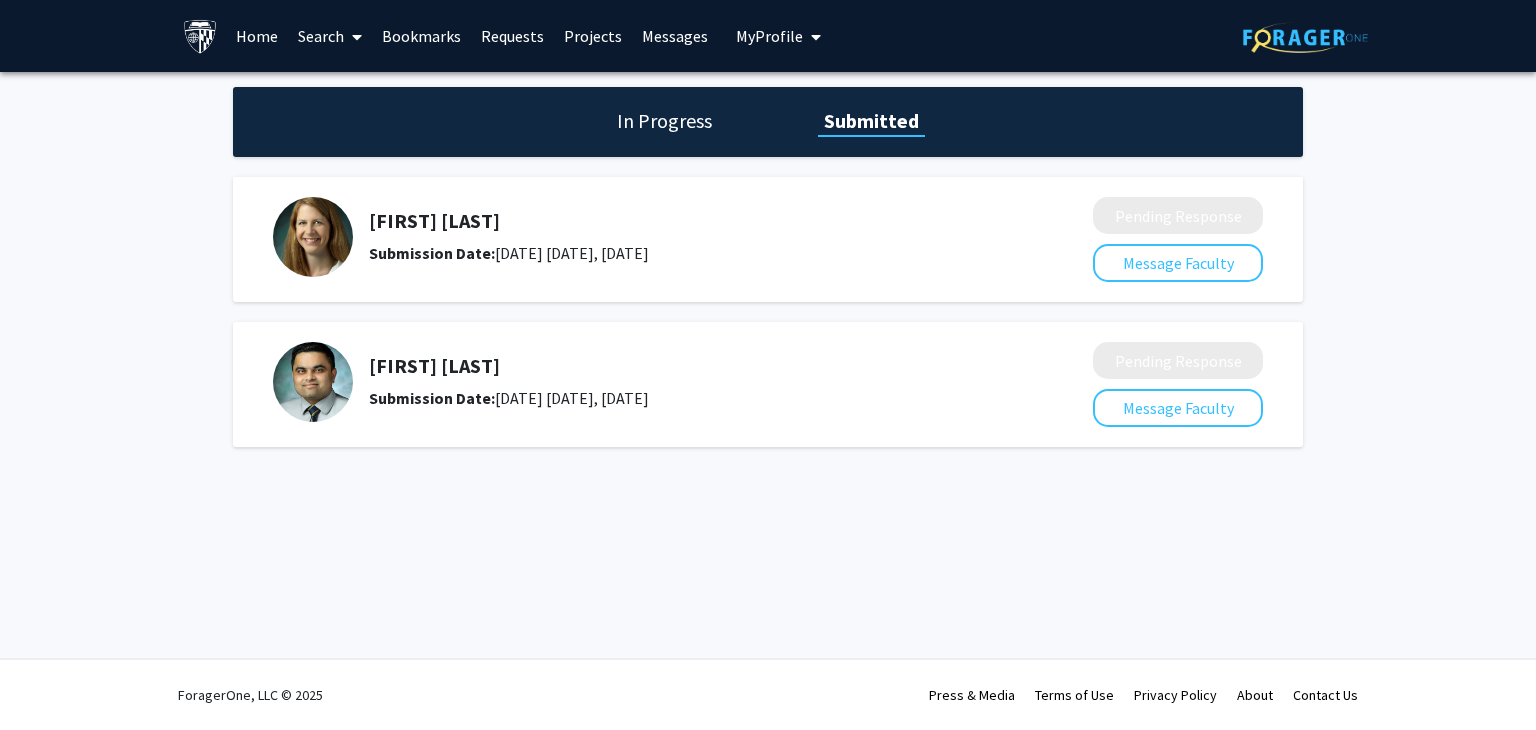 click on "Pavan Bhargava" 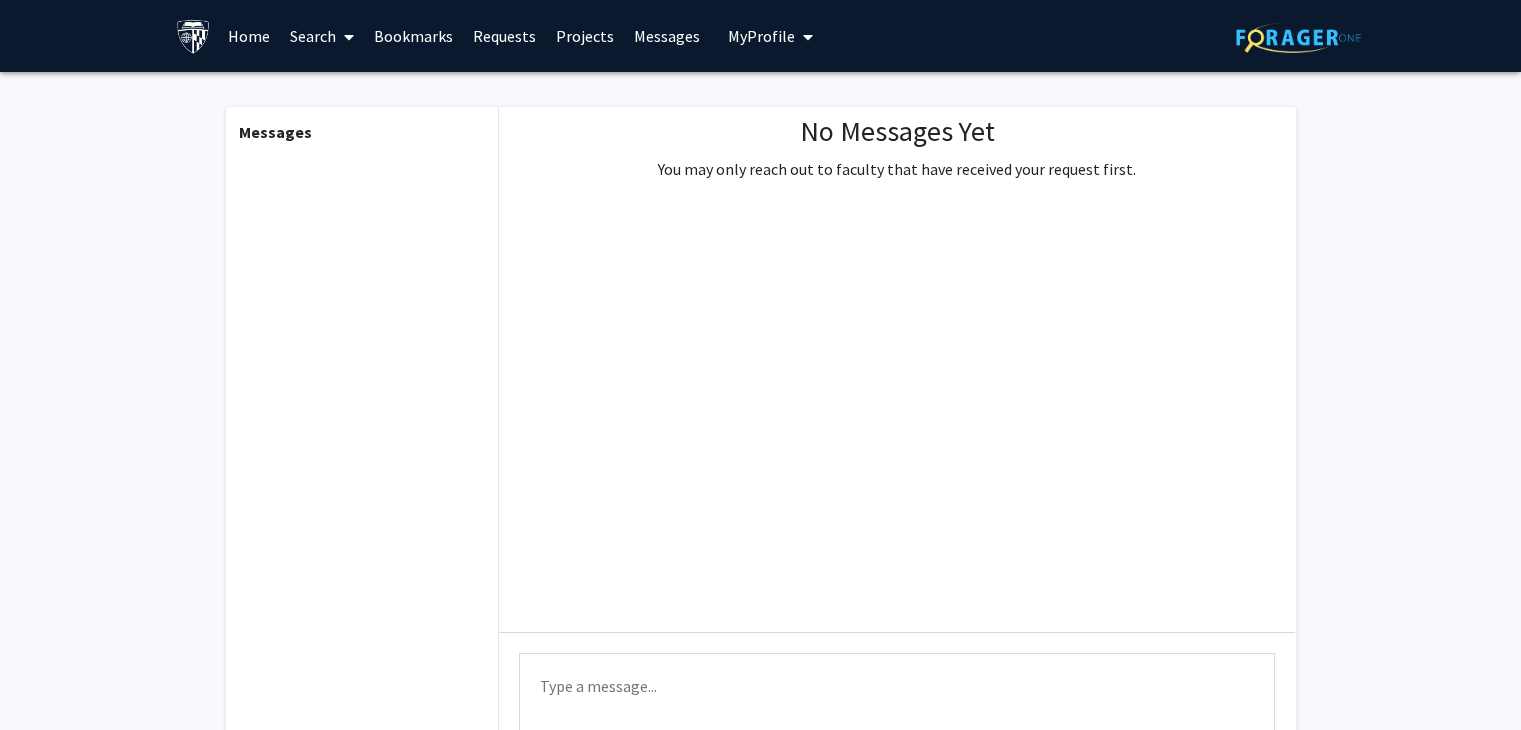 click on "Projects" at bounding box center (585, 36) 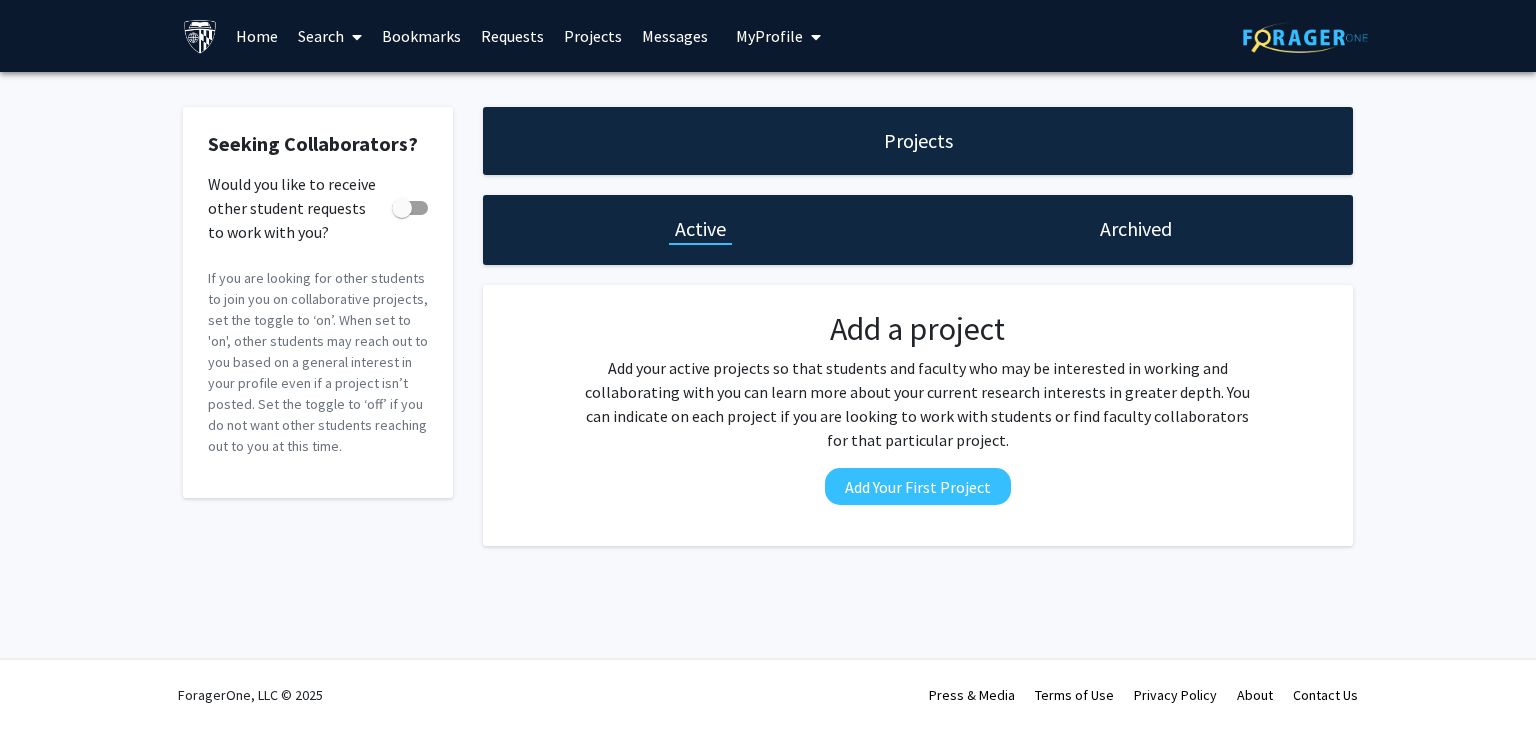 click on "Requests" at bounding box center [512, 36] 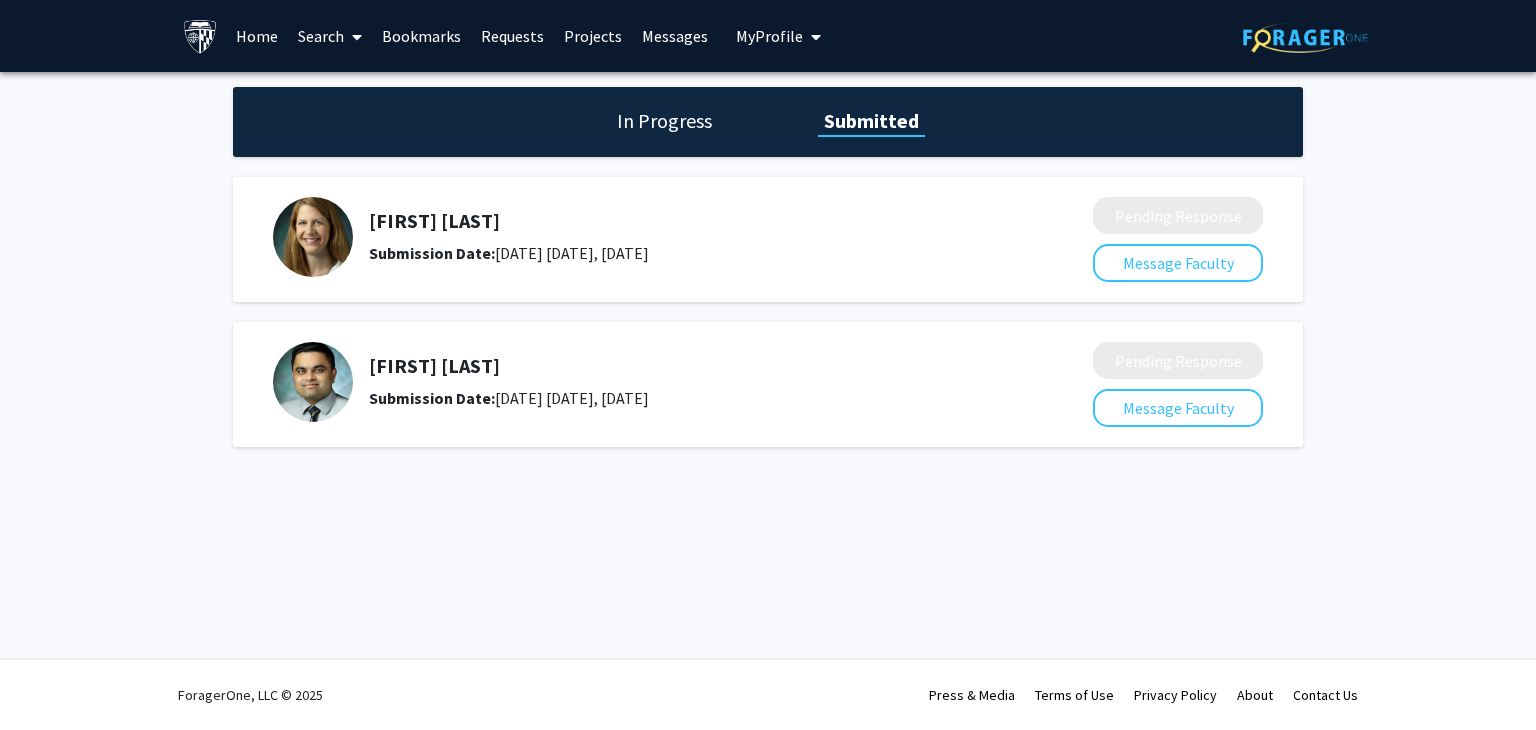 click on "Bookmarks" at bounding box center [421, 36] 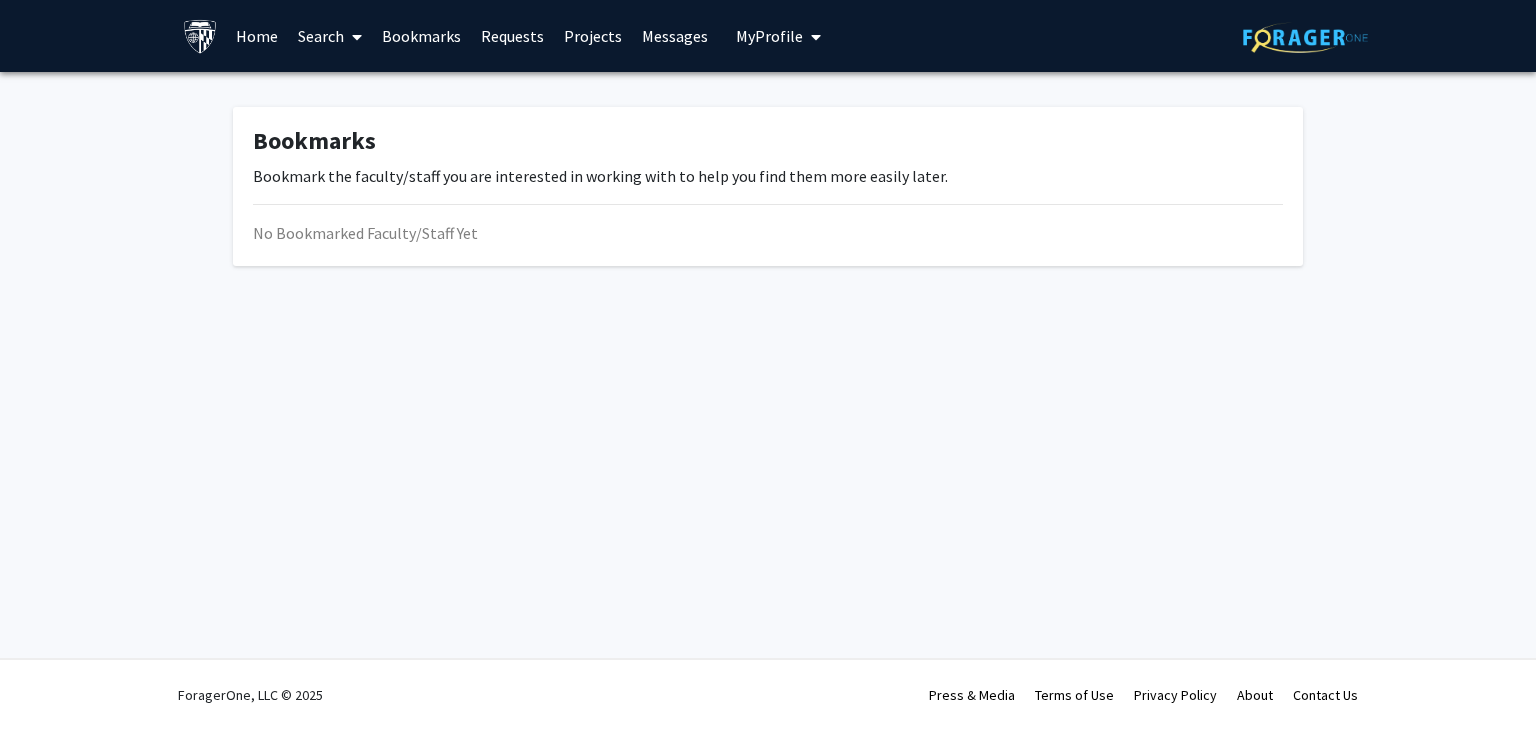 click on "Search" at bounding box center (330, 36) 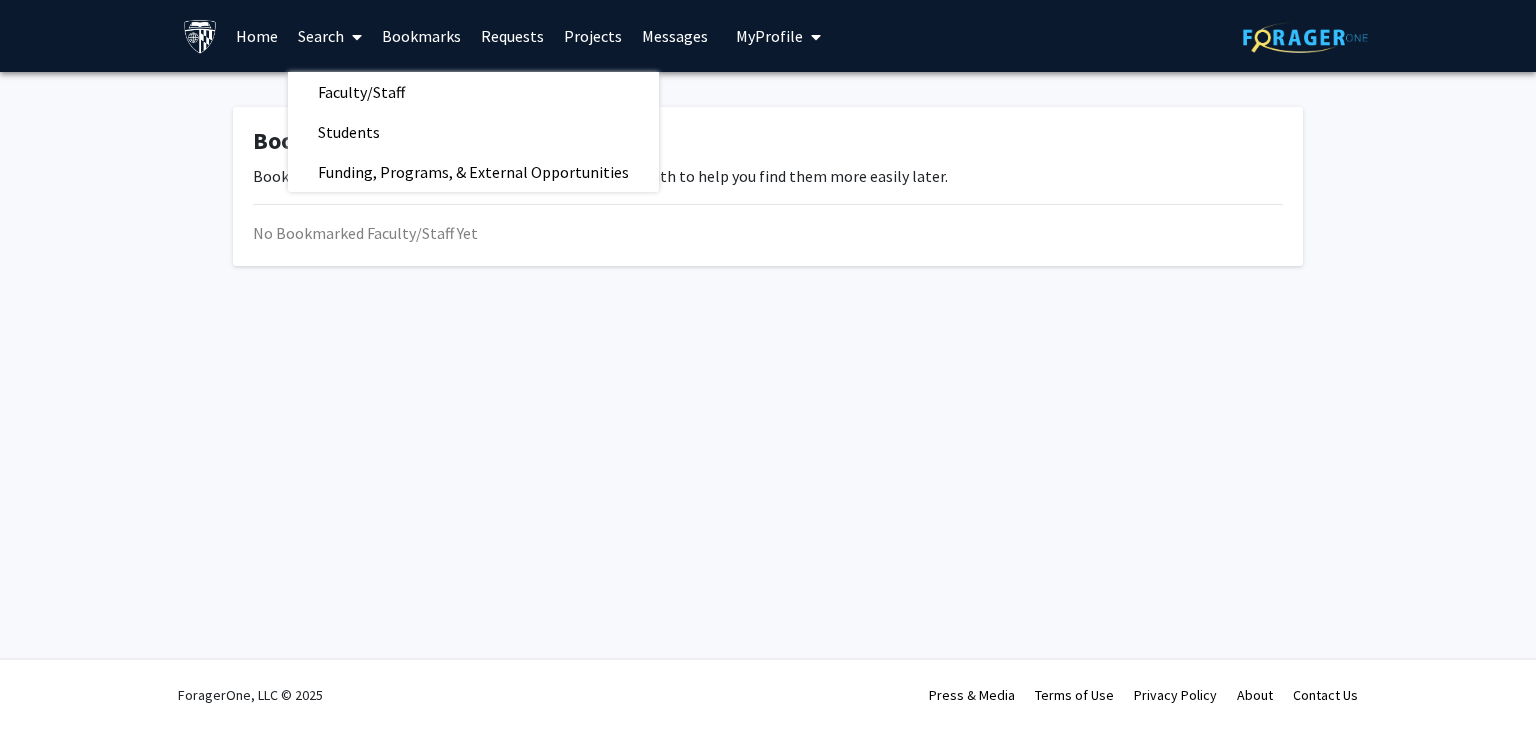 click on "Home" at bounding box center [257, 36] 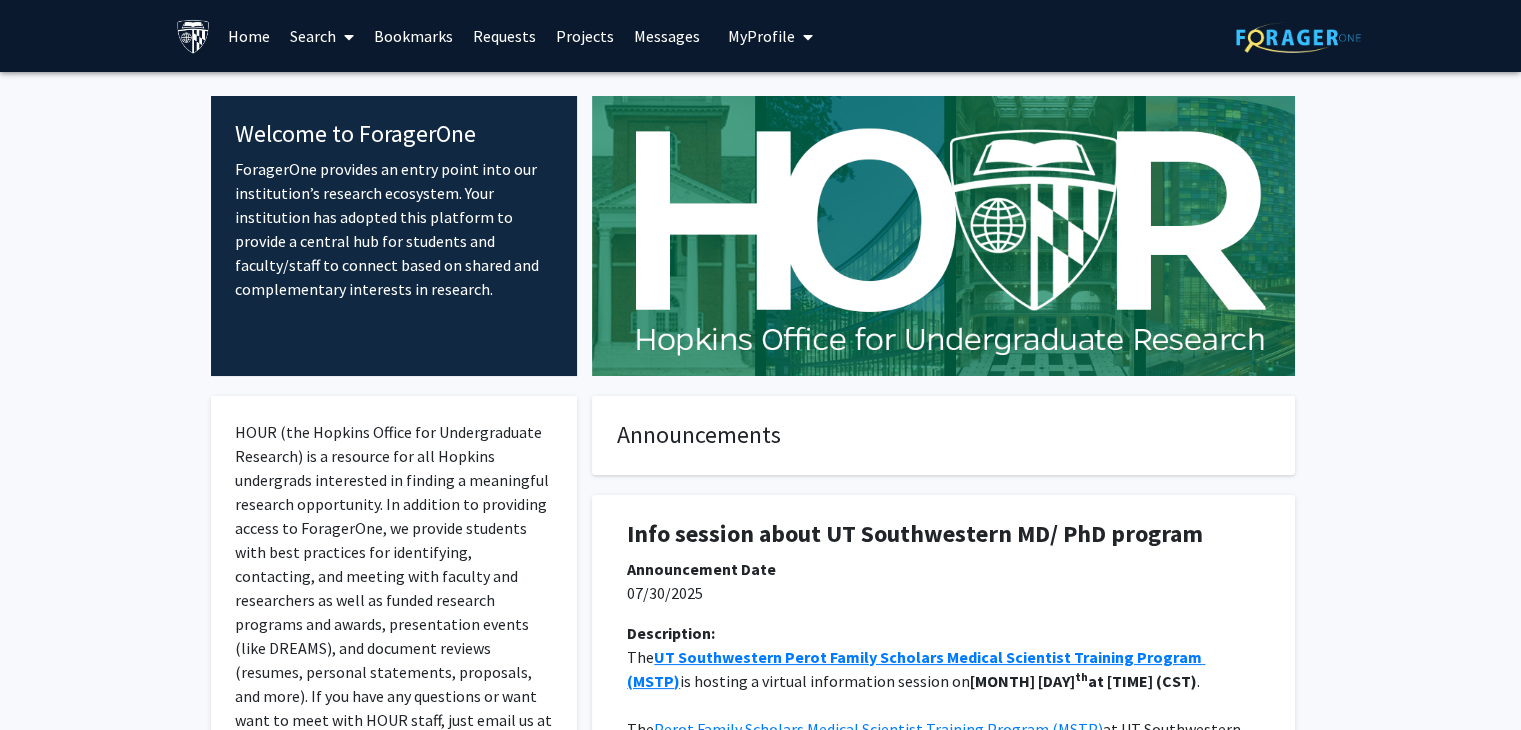 click 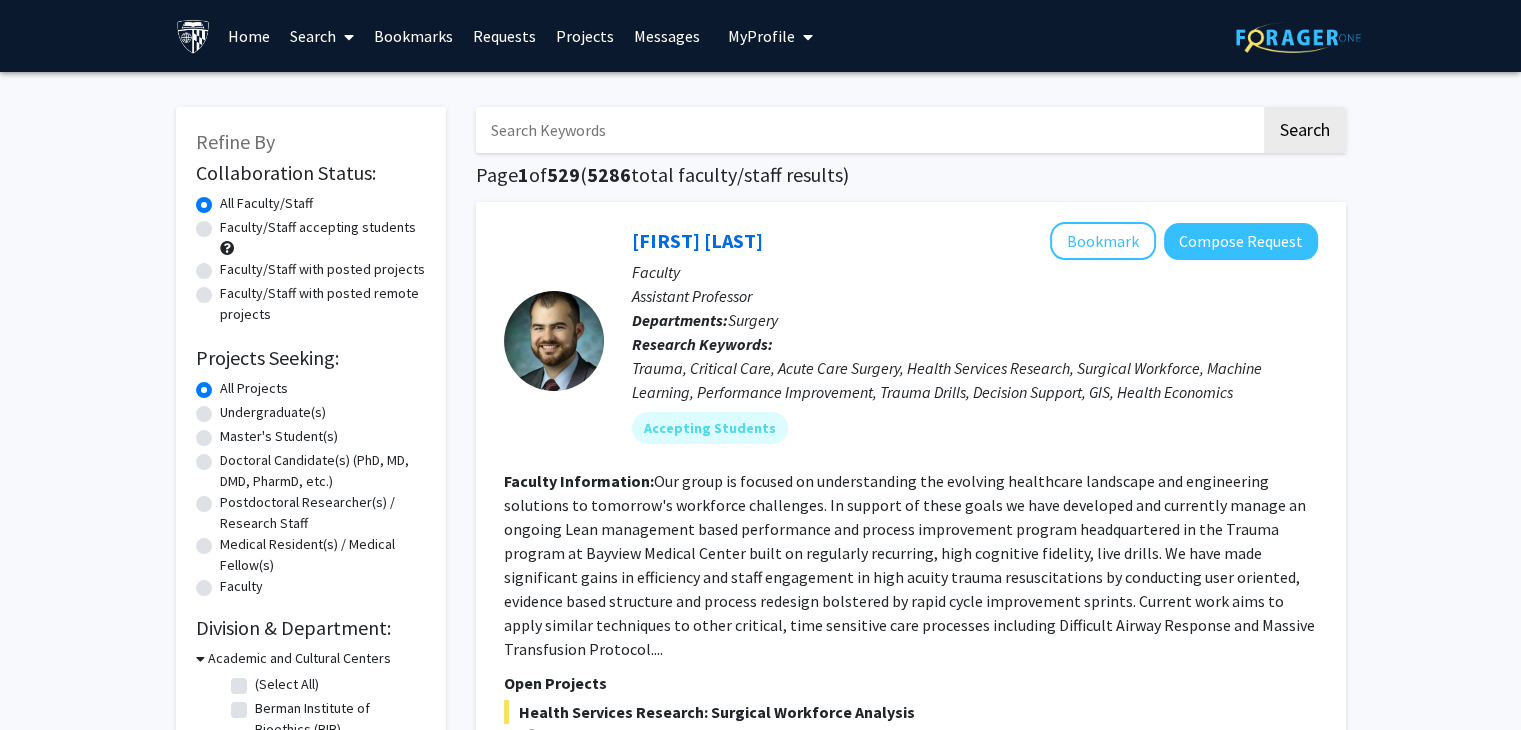click on "Faculty/Staff accepting students" 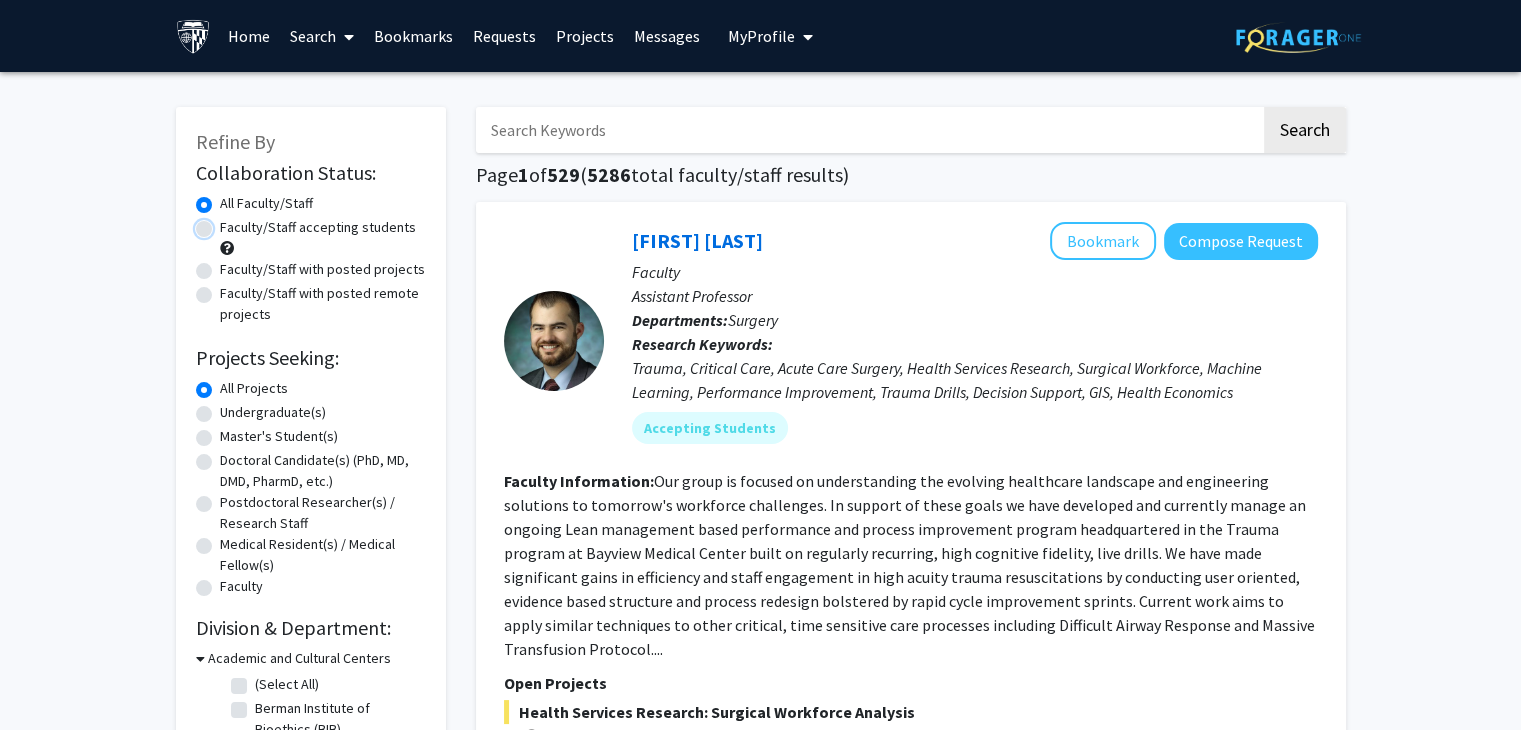 click on "Faculty/Staff accepting students" at bounding box center [226, 223] 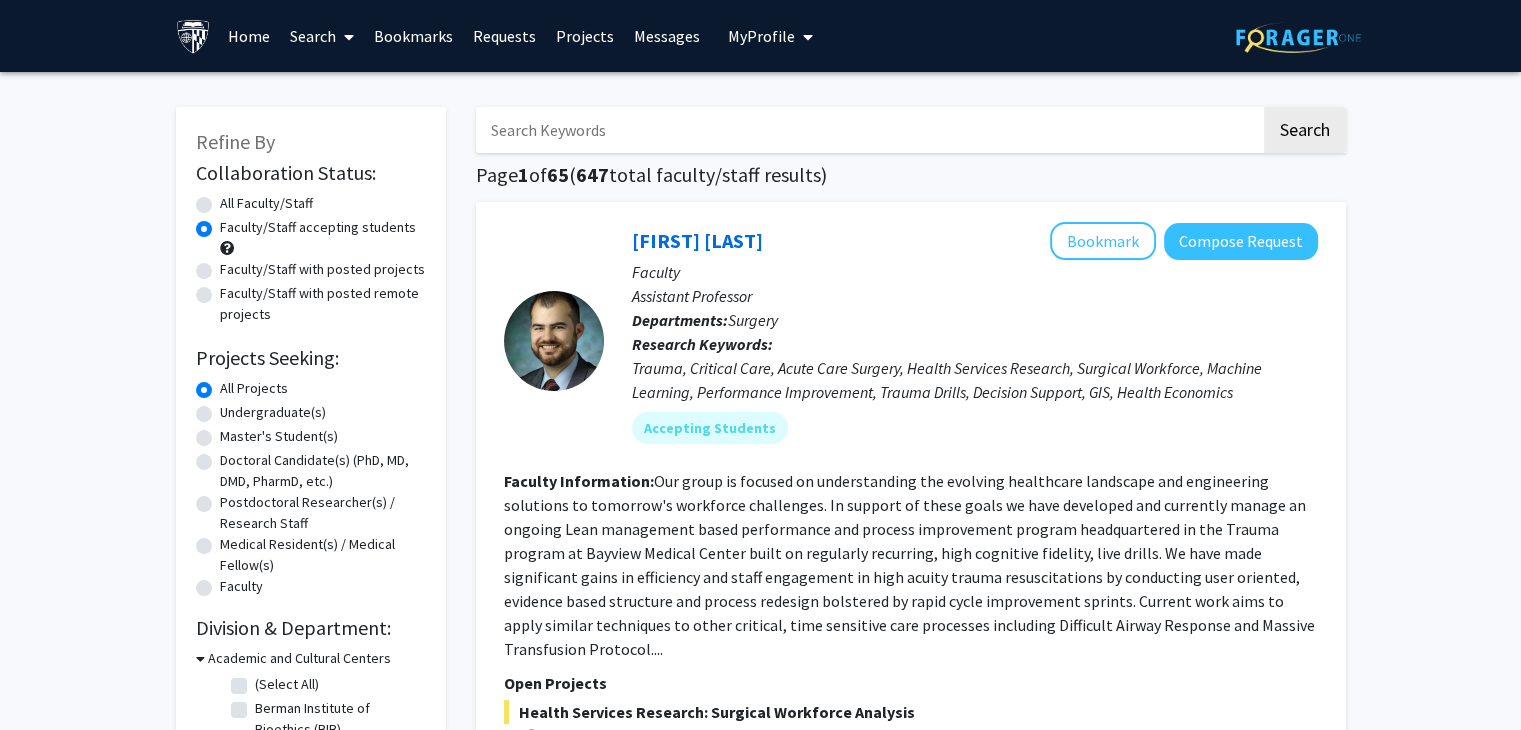 click at bounding box center (868, 130) 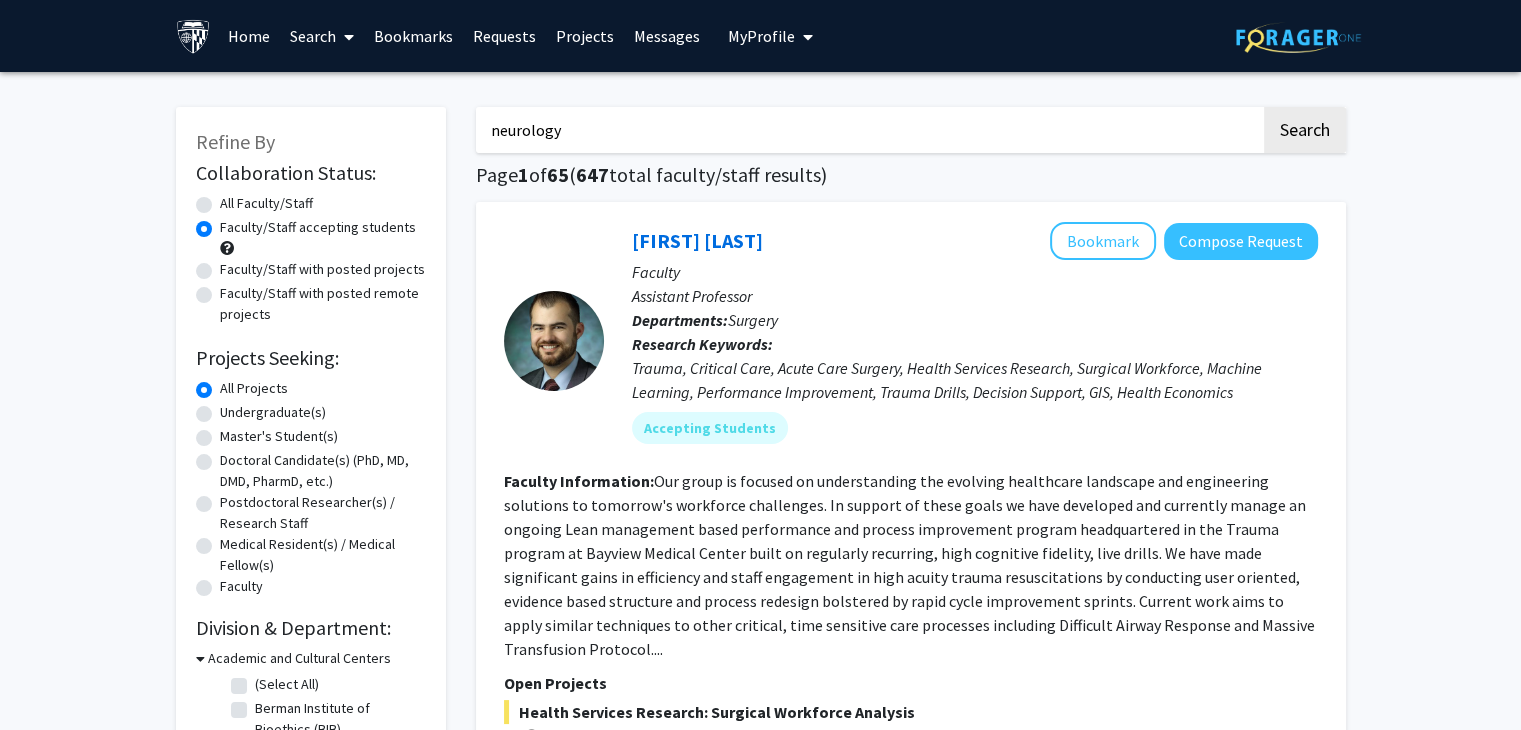click on "Search" 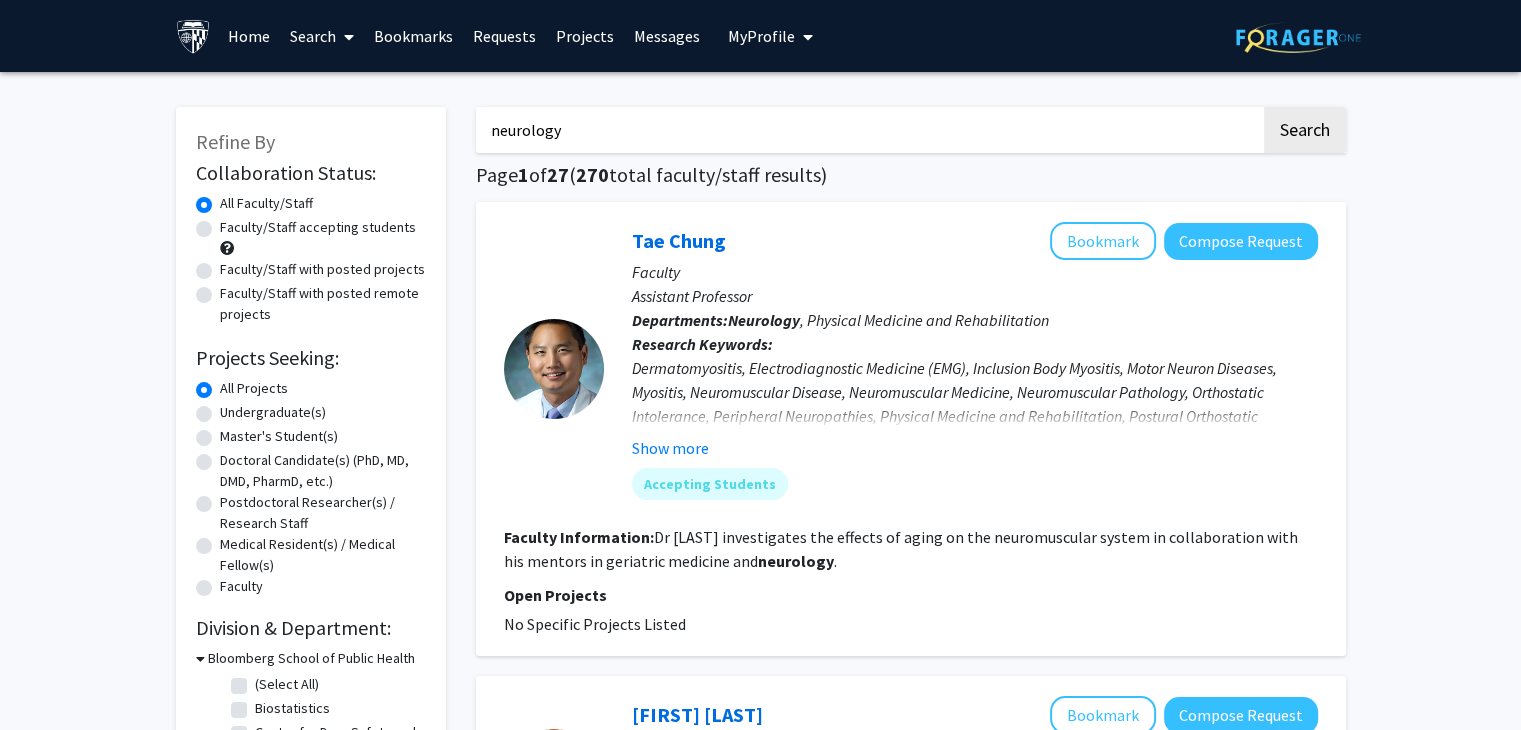 click on "Faculty/Staff accepting students" 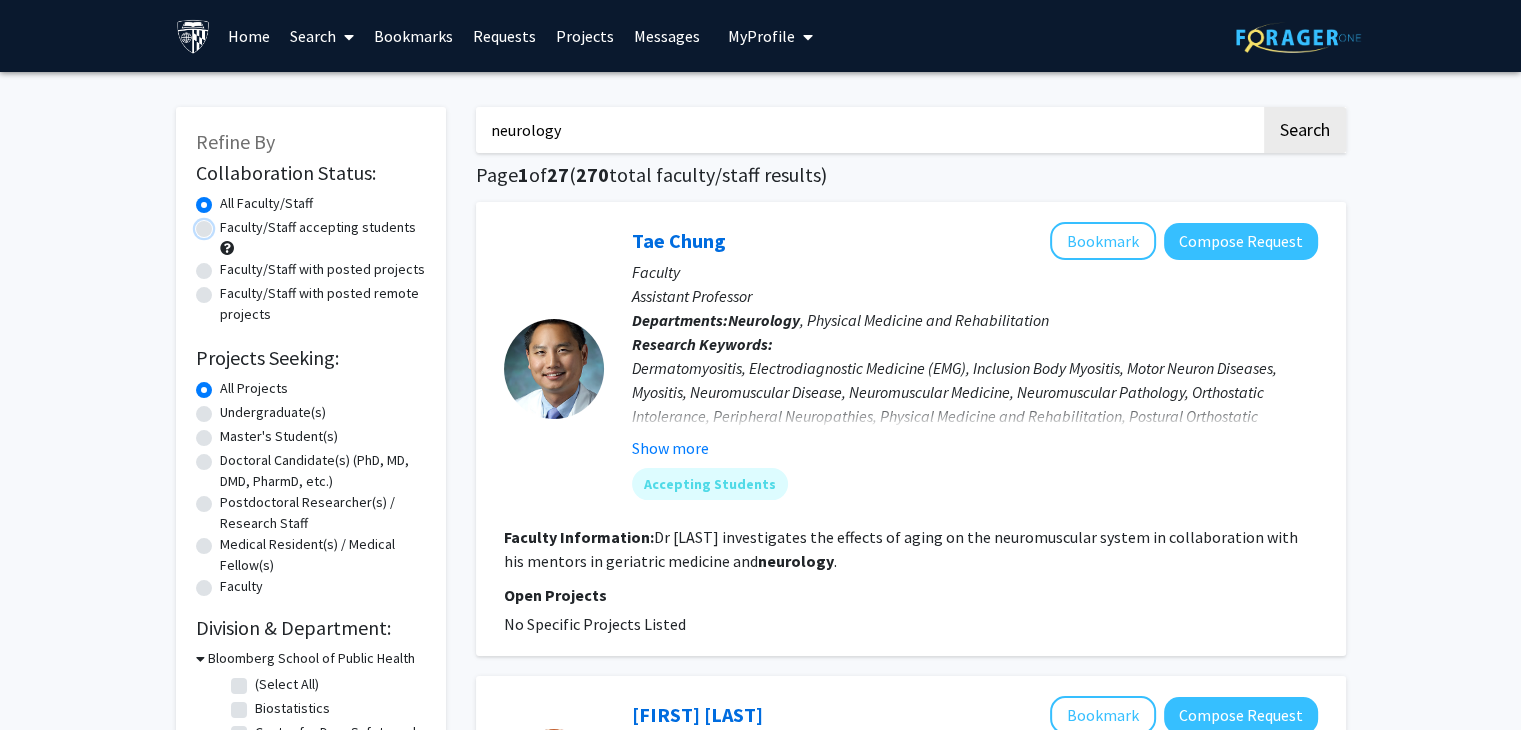 click on "Faculty/Staff accepting students" at bounding box center (226, 223) 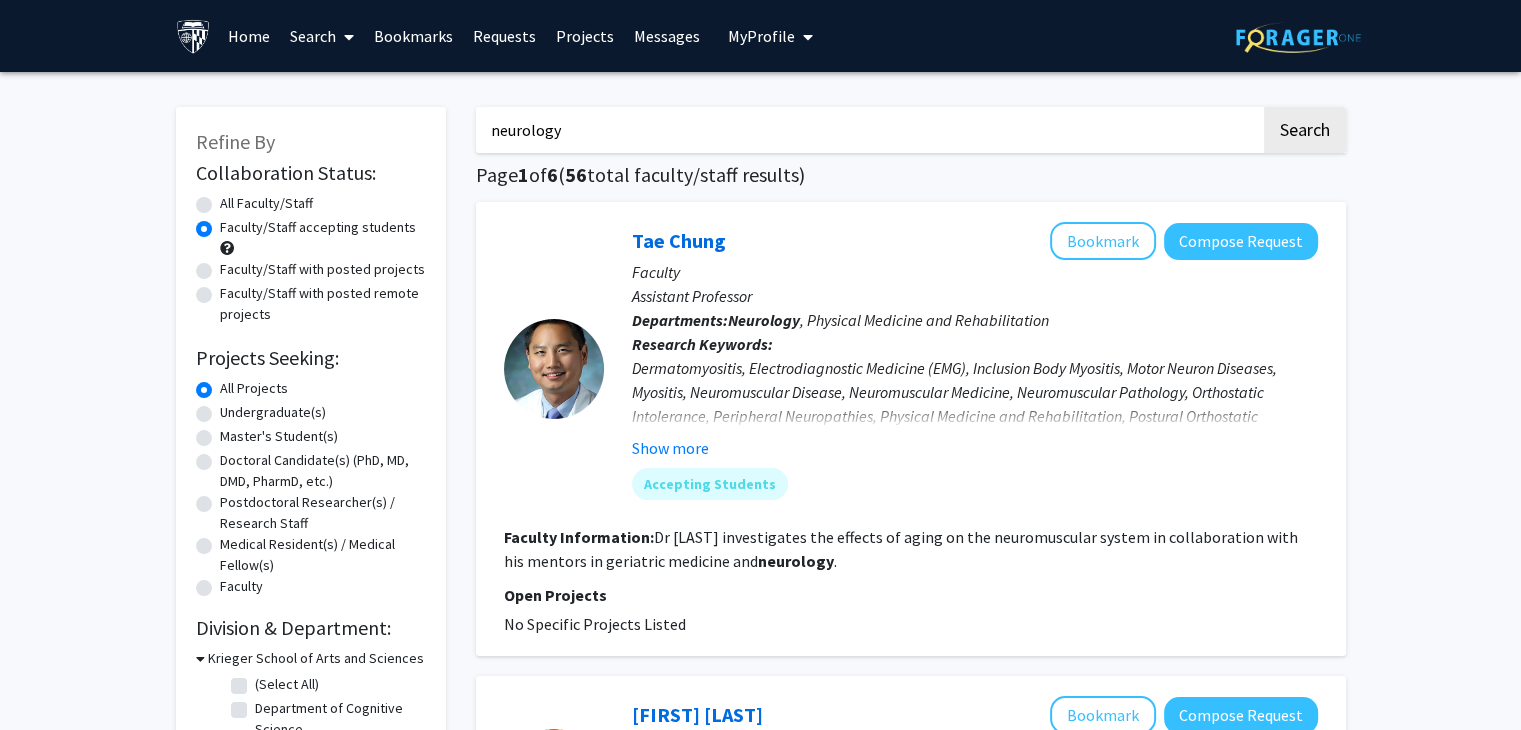 click on "Undergraduate(s)" 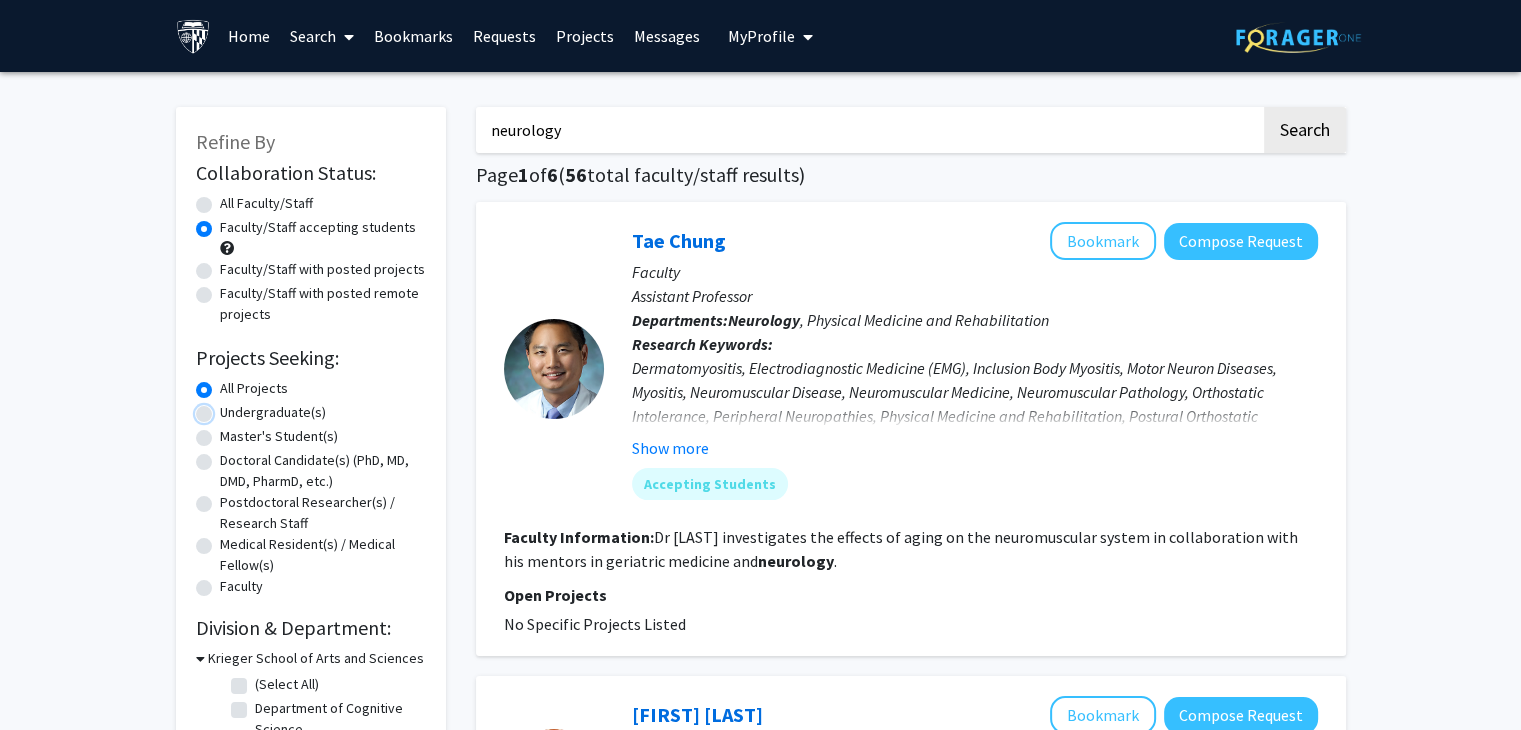 click on "Undergraduate(s)" at bounding box center (226, 408) 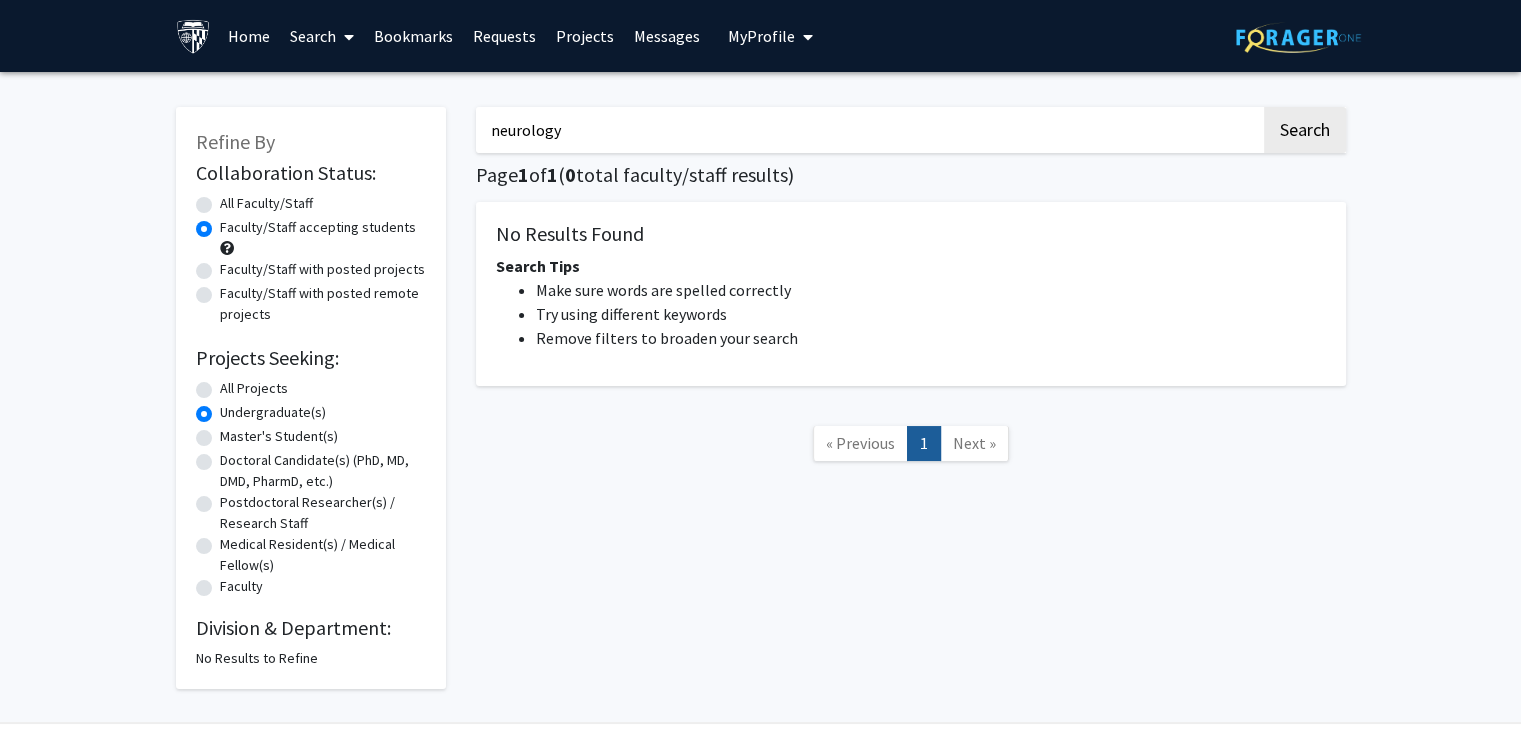 click on "Refine By Collaboration Status: Collaboration Status  All Faculty/Staff    Collaboration Status  Faculty/Staff accepting students    Collaboration Status  Faculty/Staff with posted projects    Collaboration Status  Faculty/Staff with posted remote projects    Projects Seeking: Projects Seeking Level  All Projects    Projects Seeking Level  Undergraduate(s)    Projects Seeking Level  Master's Student(s)    Projects Seeking Level  Doctoral Candidate(s) (PhD, MD, DMD, PharmD, etc.)    Projects Seeking Level  Postdoctoral Researcher(s) / Research Staff    Projects Seeking Level  Medical Resident(s) / Medical Fellow(s)    Projects Seeking Level  Faculty    Division & Department: No Results to Refine" 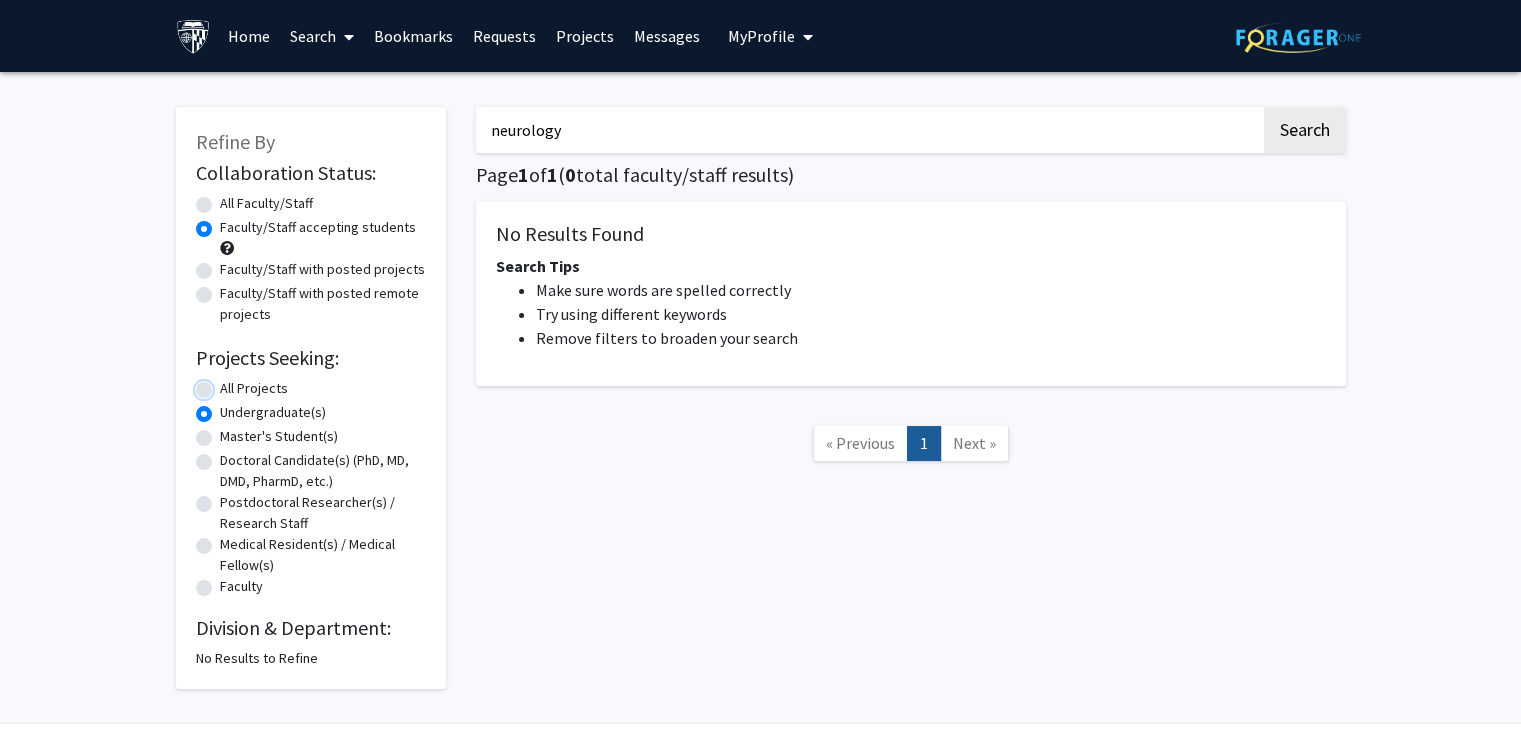 click on "All Projects" at bounding box center (226, 384) 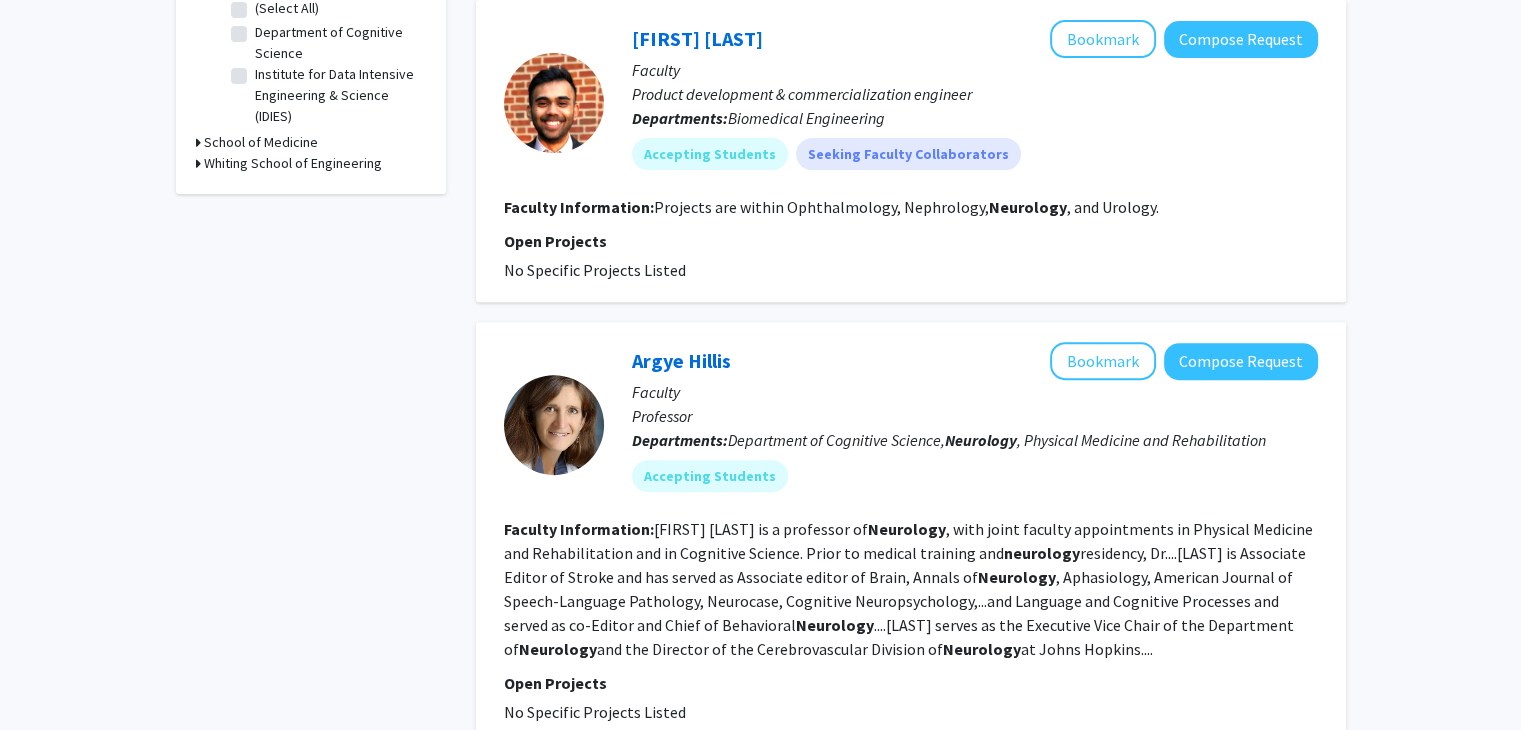 scroll, scrollTop: 676, scrollLeft: 0, axis: vertical 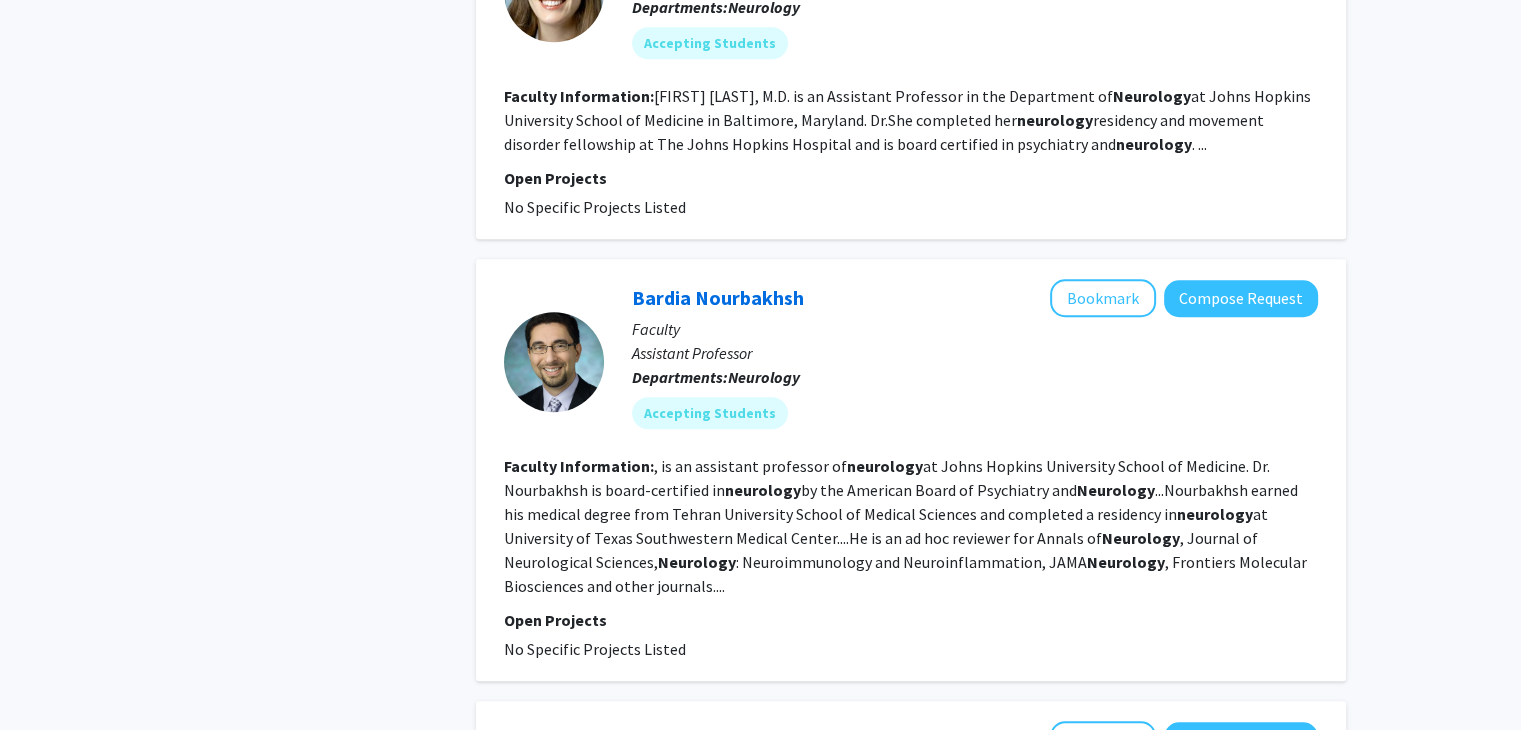 click on "Faculty" 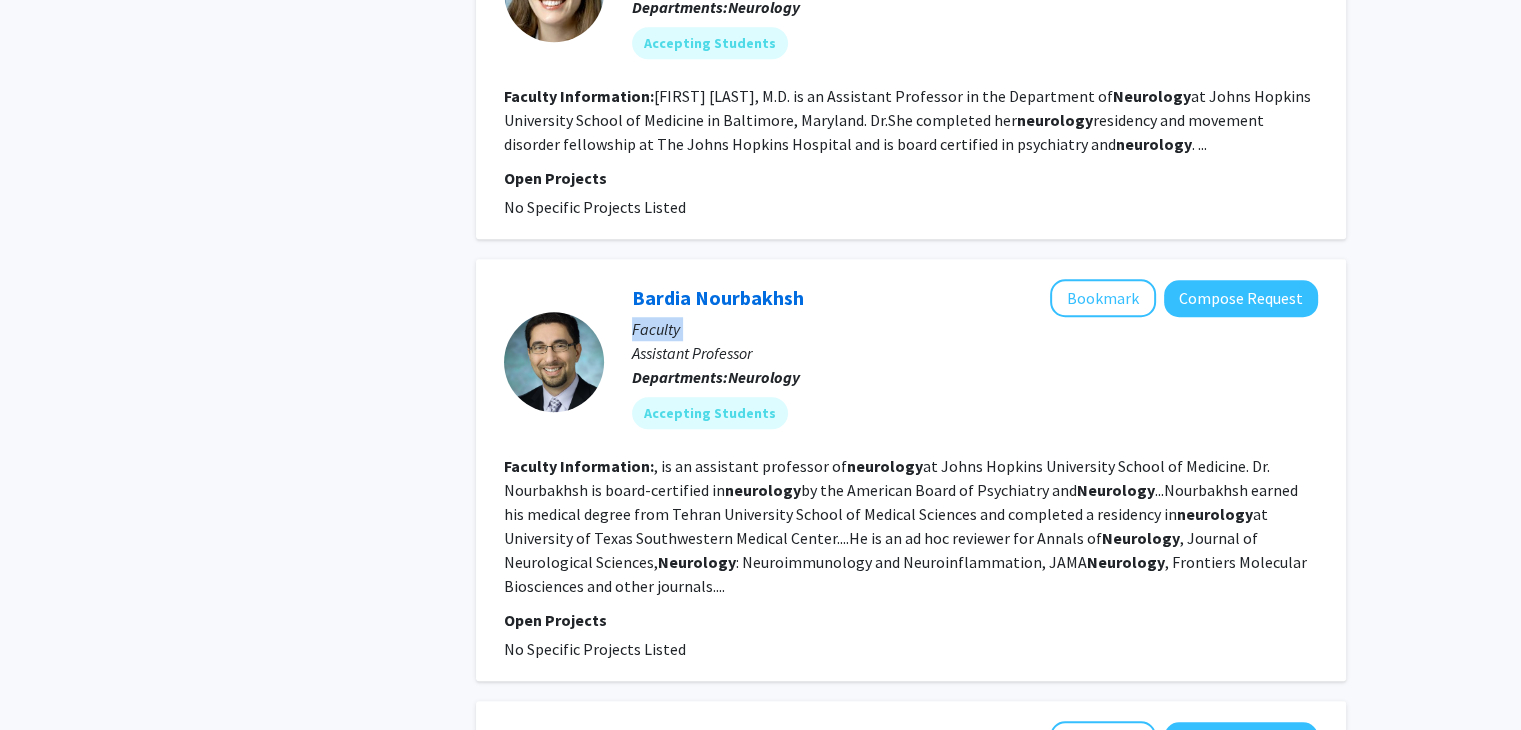 click on "Faculty" 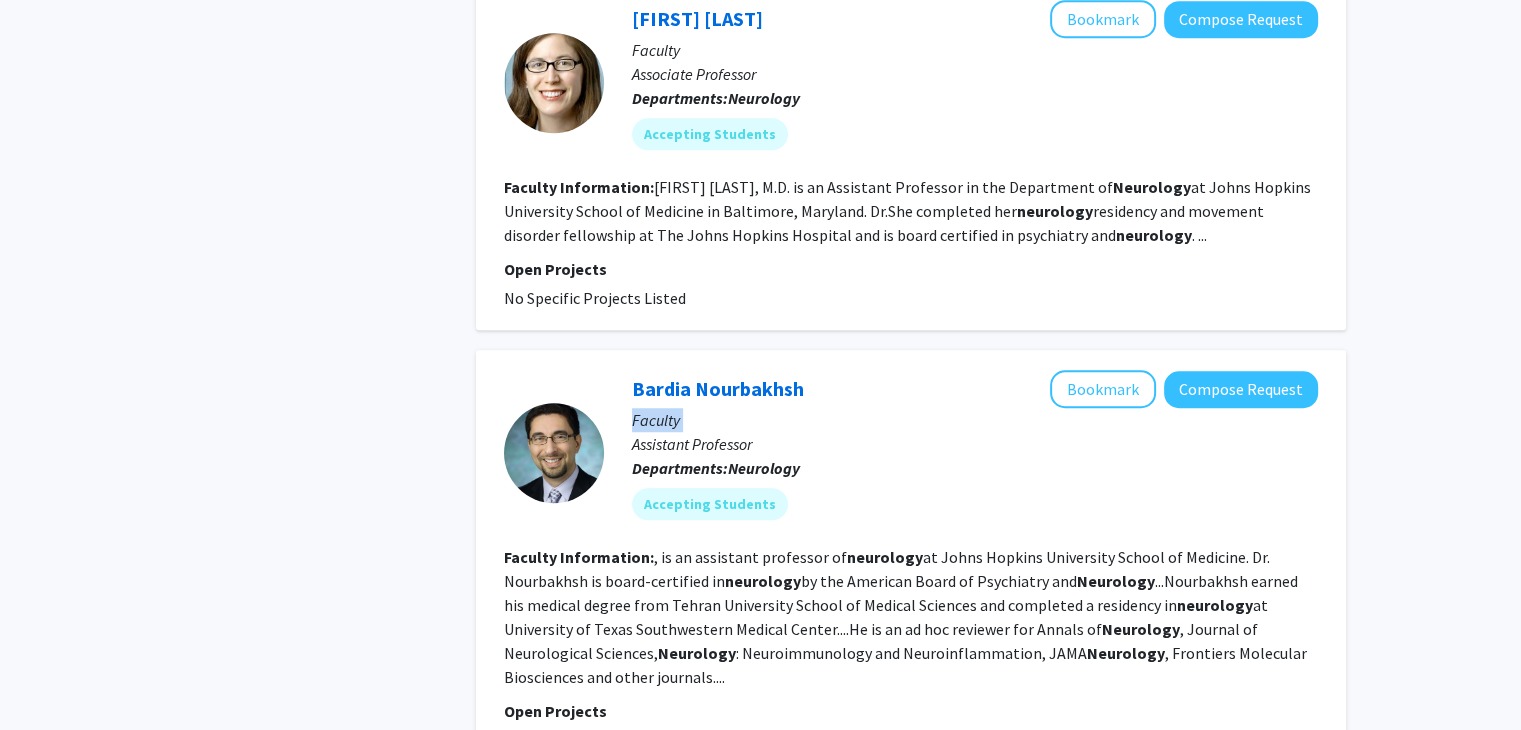 scroll, scrollTop: 1483, scrollLeft: 0, axis: vertical 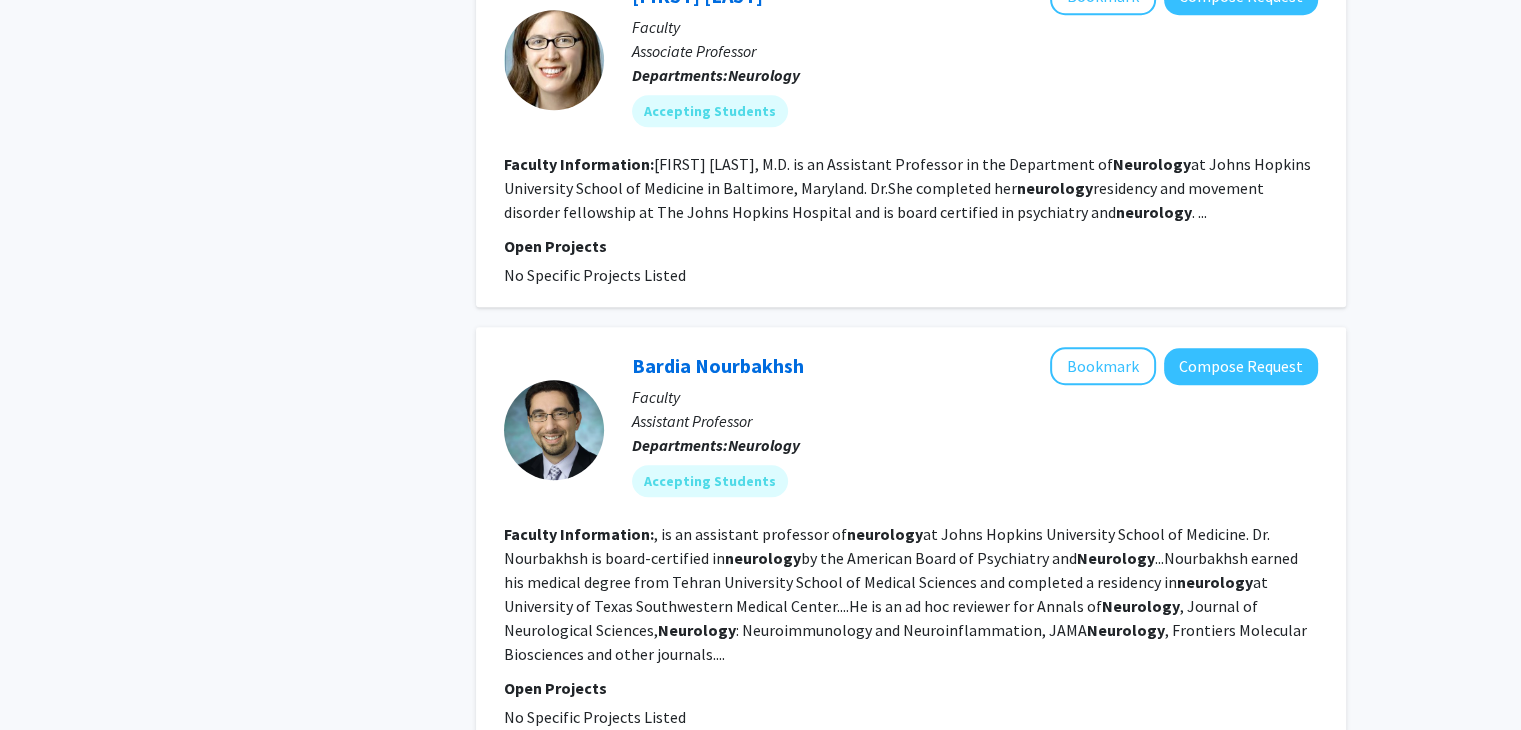 click on "Bardia Nourbakhsh   Bookmark
Compose Request  Faculty Assistant Professor  Departments:  Neurology Accepting Students Faculty Information:  ., is an assistant professor of  neurology  at Johns Hopkins University School of Medicine. Dr. Nourbakhsh is board-certified in  neurology  by the American Board of Psychiatry and  Neurology ....Nourbakhsh earned his medical degree from Tehran University School of Medical Sciences and completed a residency in  neurology  at University of Texas Southwestern Medical Center....He is an ad hoc reviewer for Annals of  Neurology , Journal of Neurological Sciences,  Neurology : Neuroimmunology and Neuroinflammation, JAMA  Neurology , Frontiers Molecular Biosciences and other journals.... Open Projects  No Specific Projects Listed" 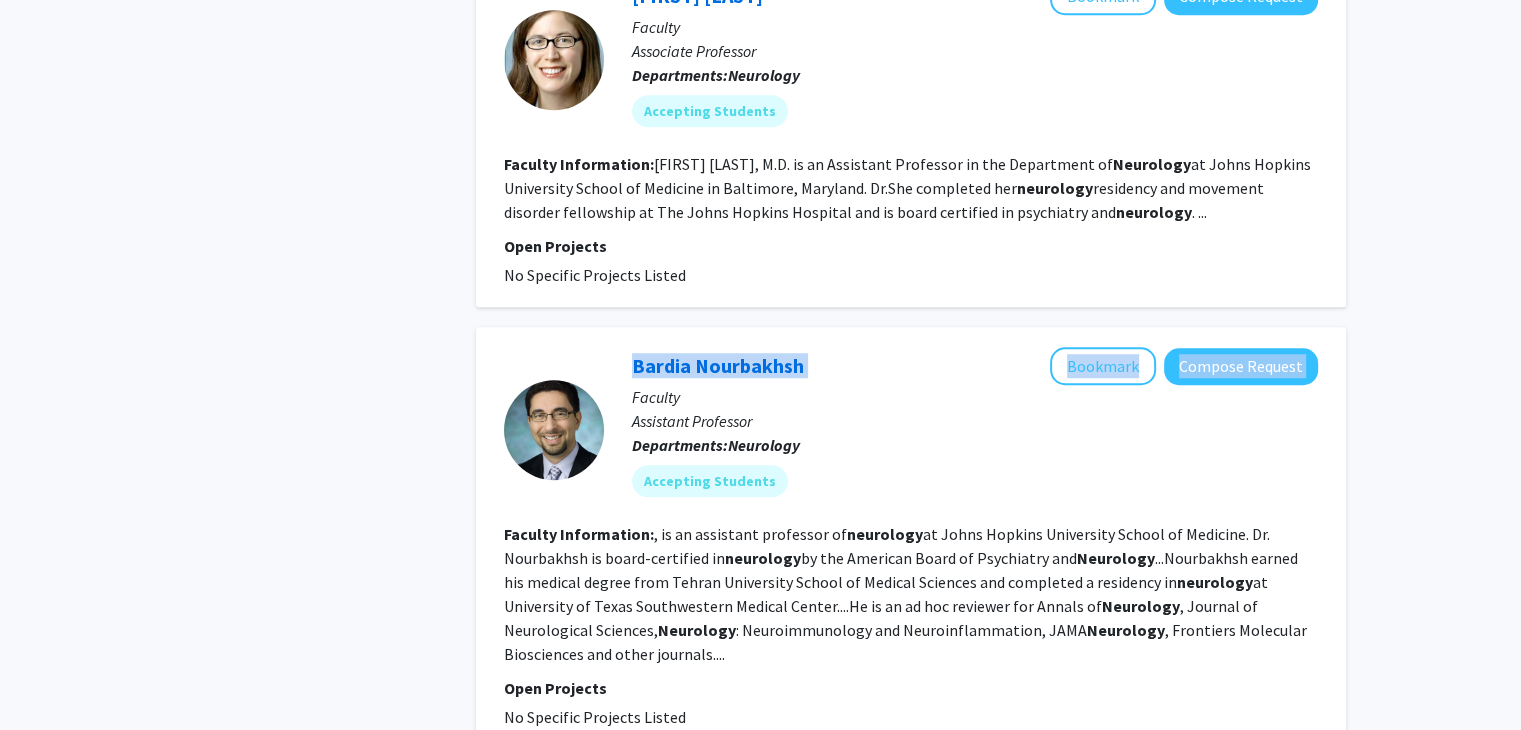 drag, startPoint x: 821, startPoint y: 363, endPoint x: 573, endPoint y: 369, distance: 248.07257 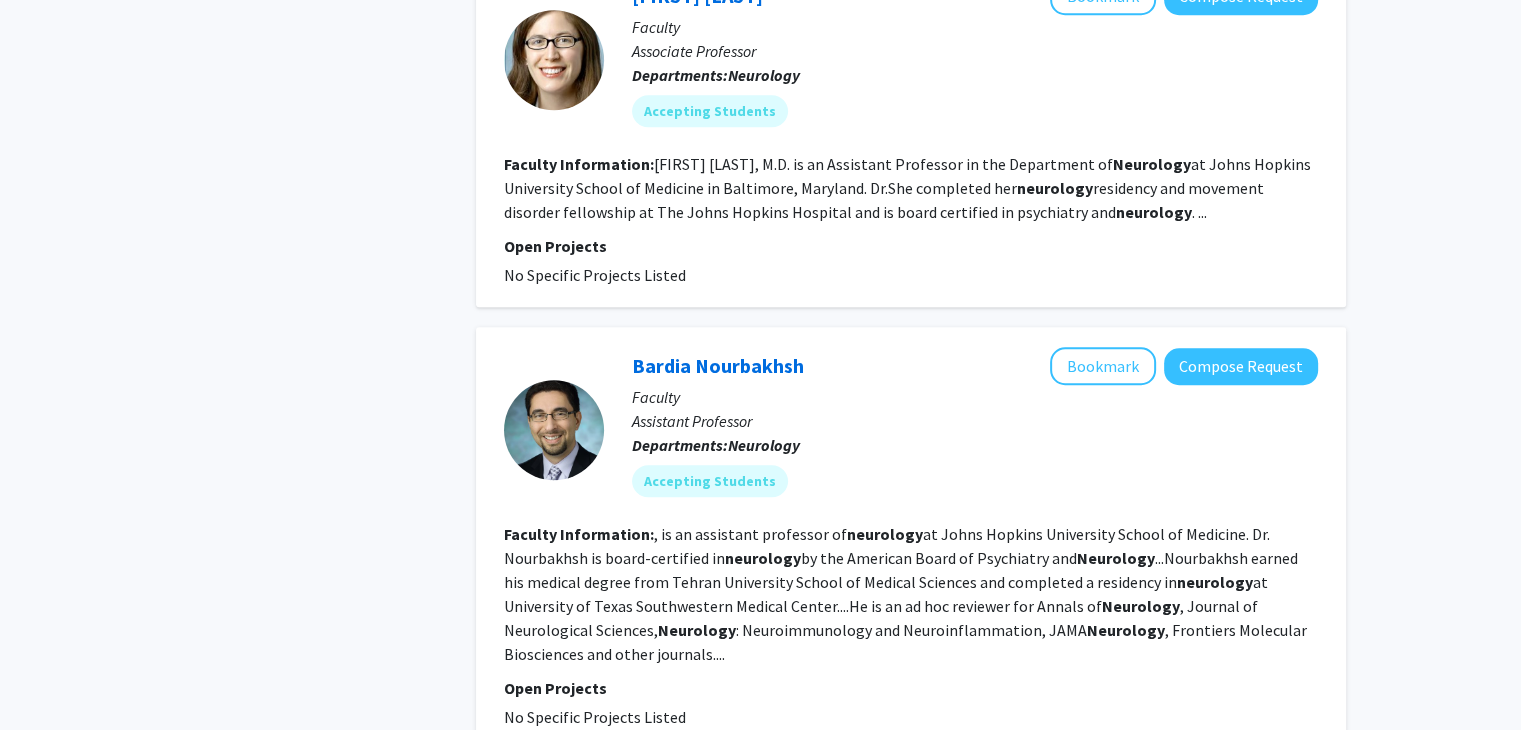 drag, startPoint x: 619, startPoint y: 365, endPoint x: 801, endPoint y: 361, distance: 182.04395 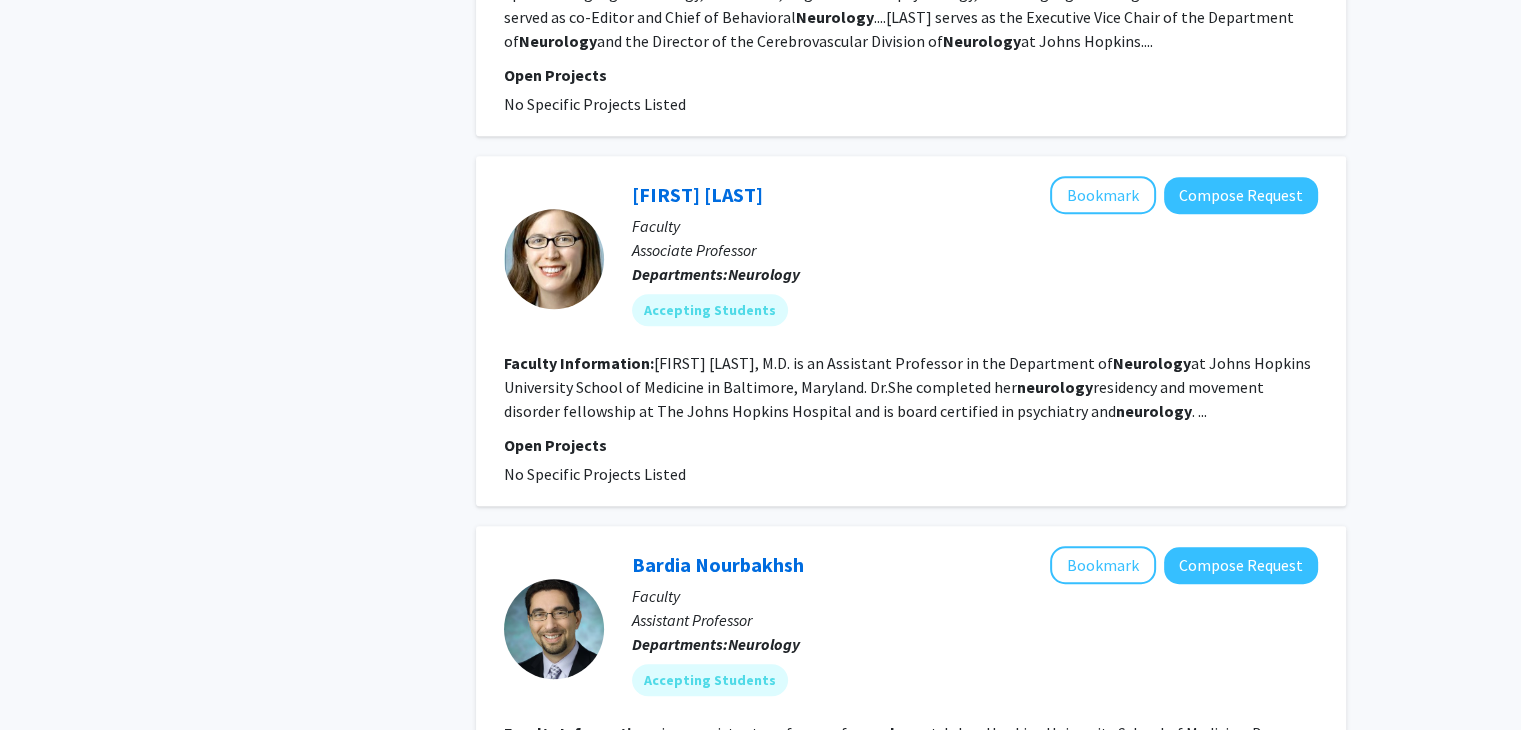 scroll, scrollTop: 1286, scrollLeft: 0, axis: vertical 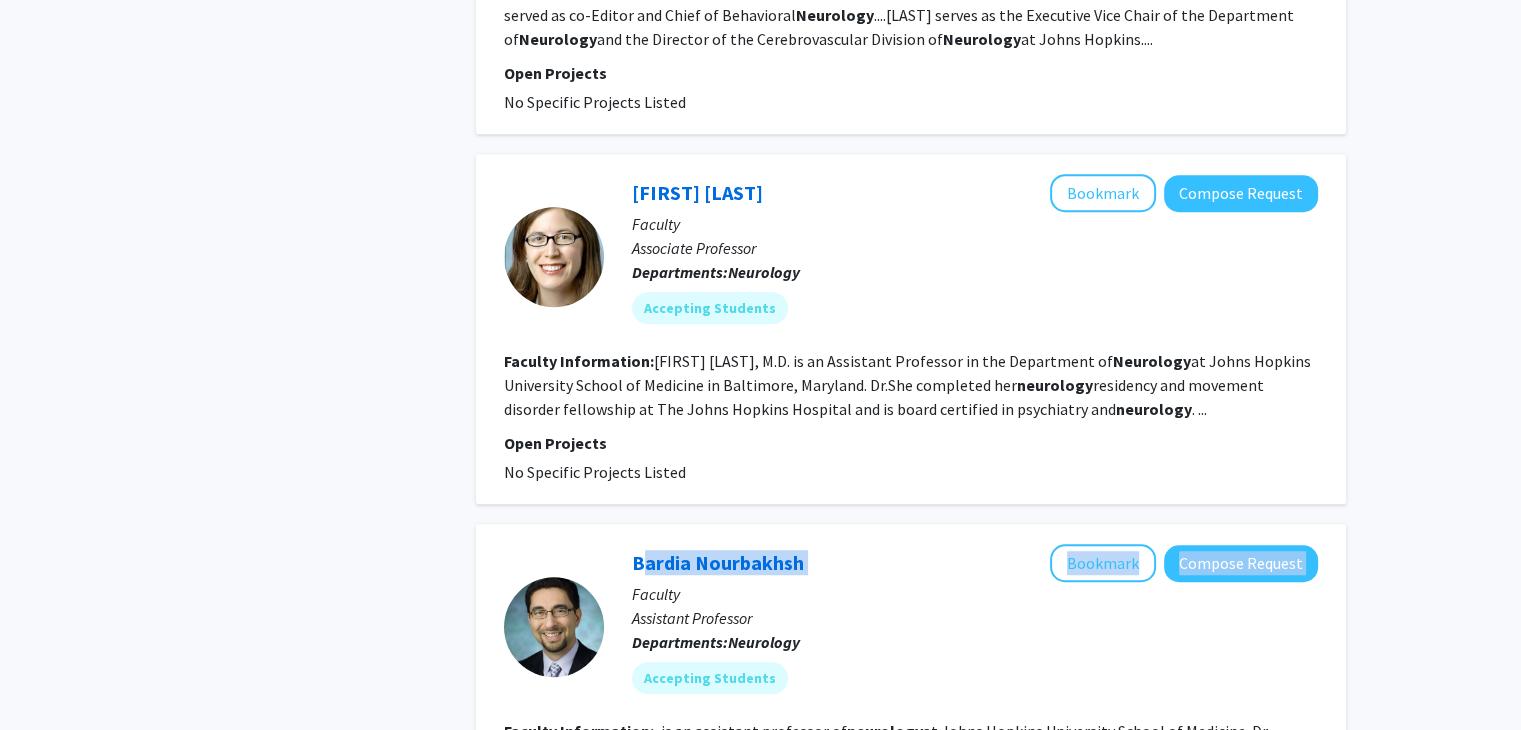 drag, startPoint x: 819, startPoint y: 560, endPoint x: 617, endPoint y: 558, distance: 202.0099 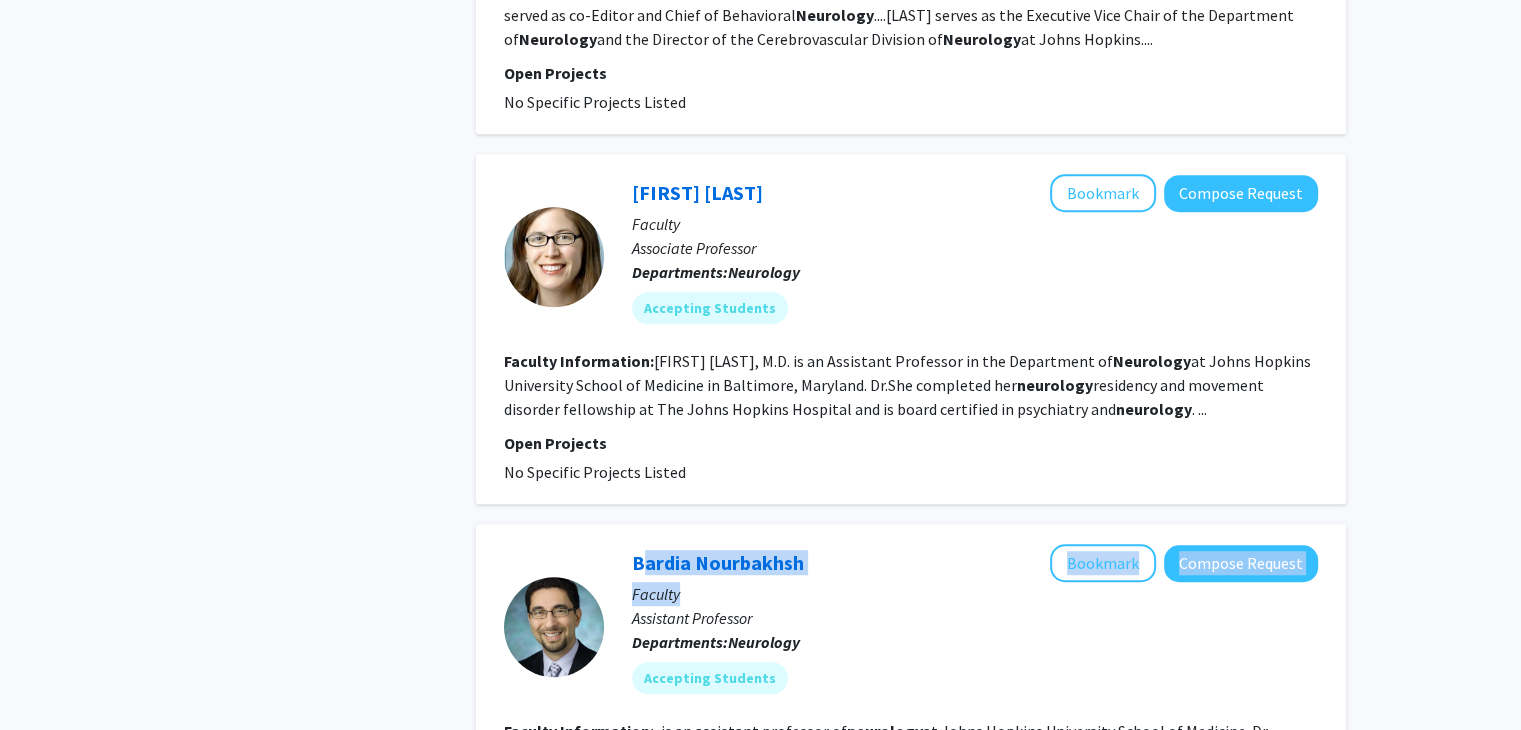 drag, startPoint x: 617, startPoint y: 558, endPoint x: 828, endPoint y: 552, distance: 211.0853 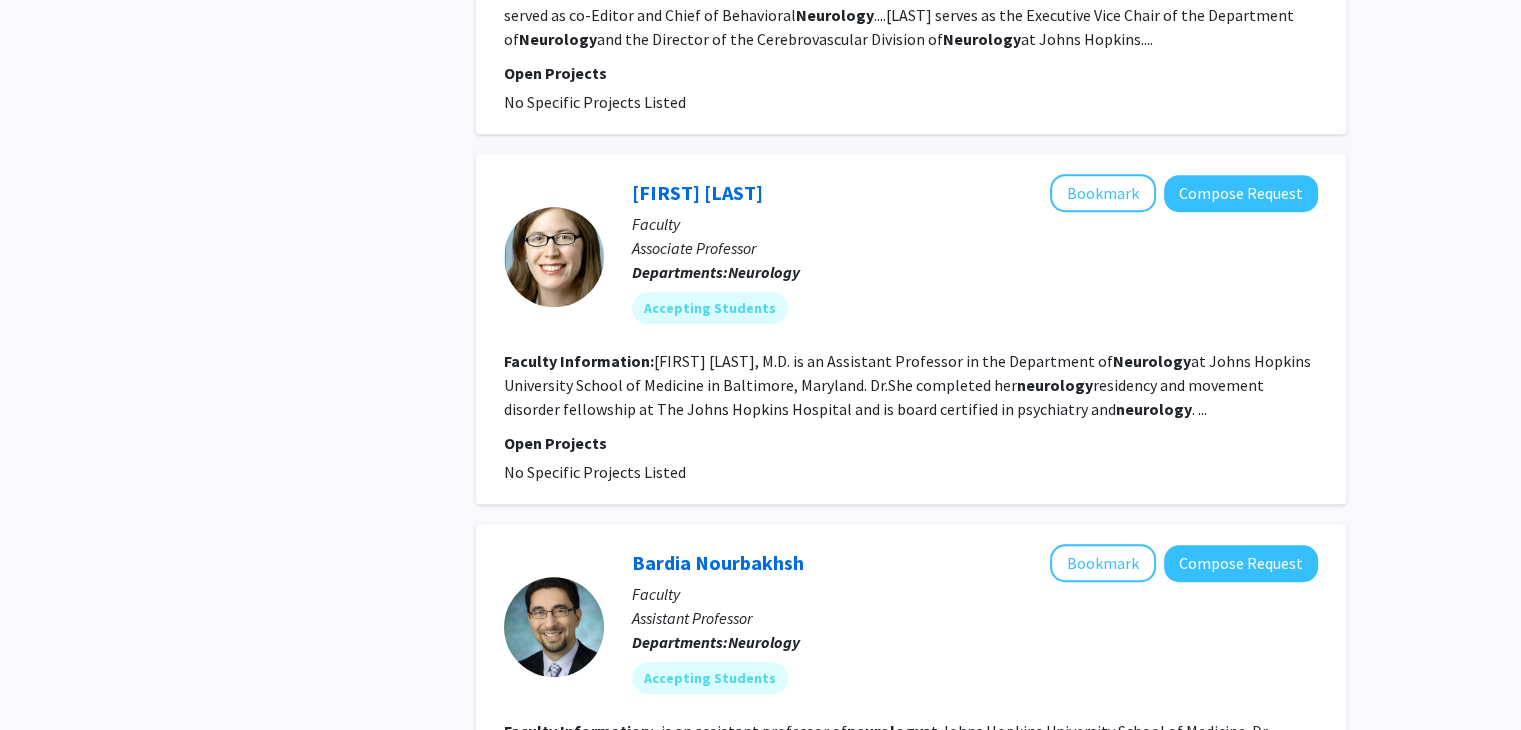 click on "Bardia Nourbakhsh   Bookmark
Compose Request" 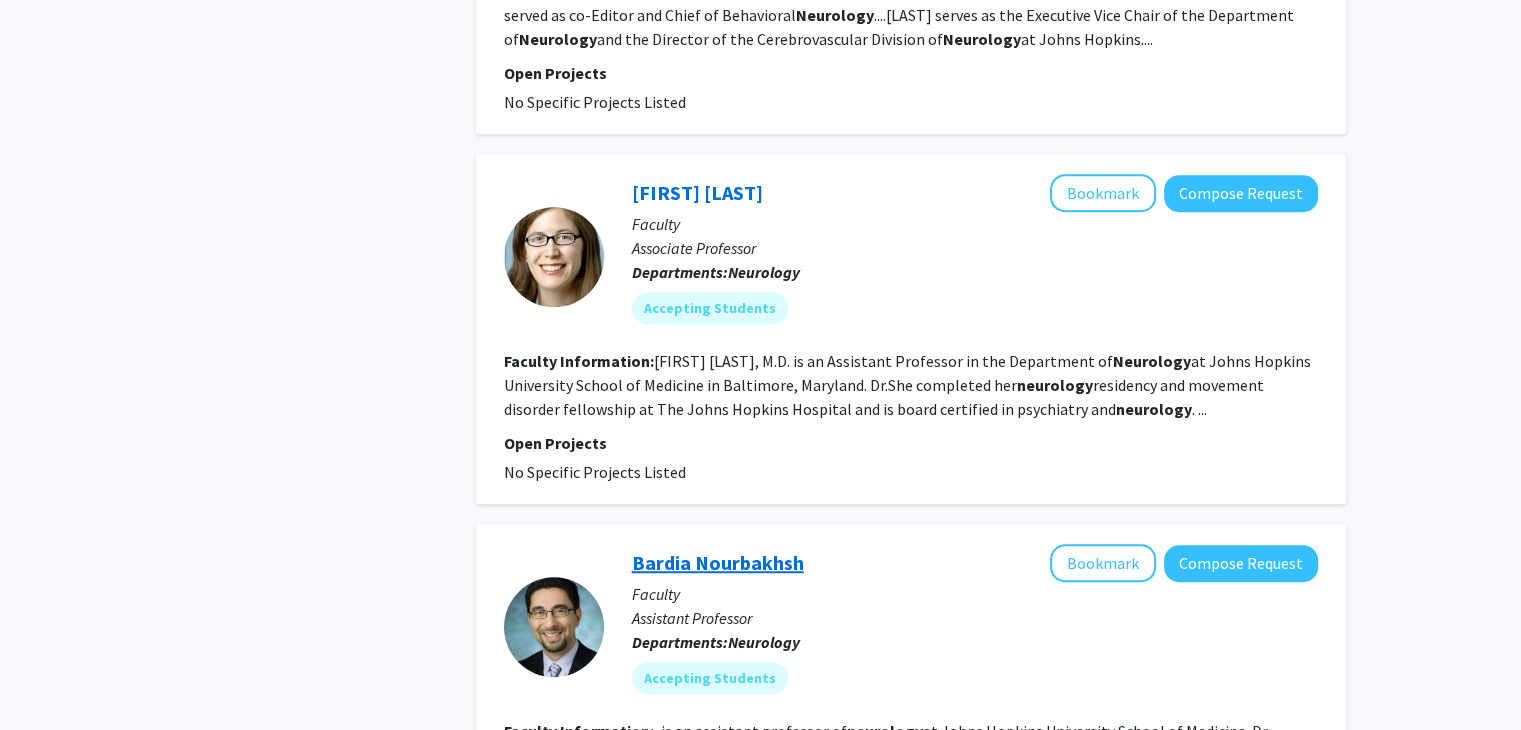 click on "[FIRST] [LAST]" 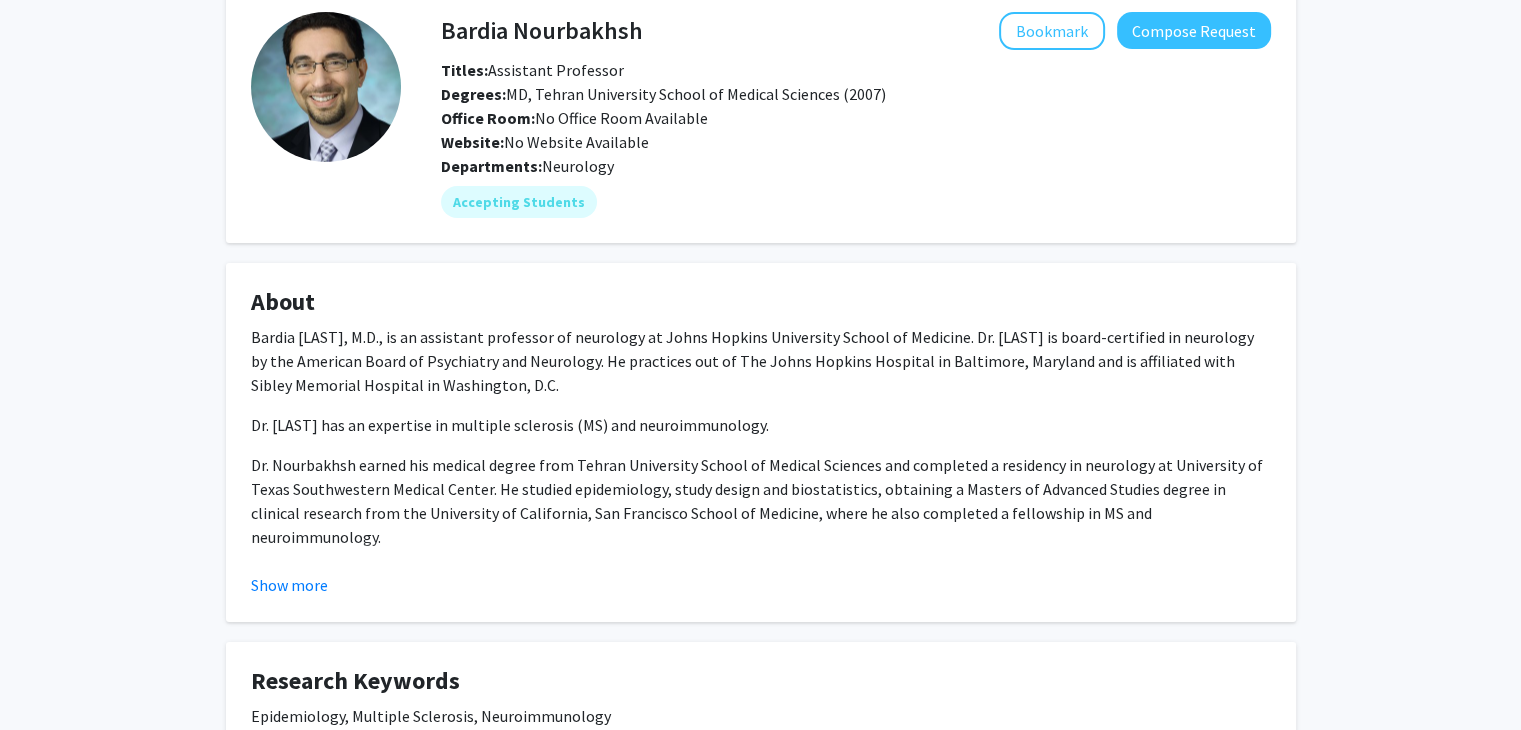 scroll, scrollTop: 100, scrollLeft: 0, axis: vertical 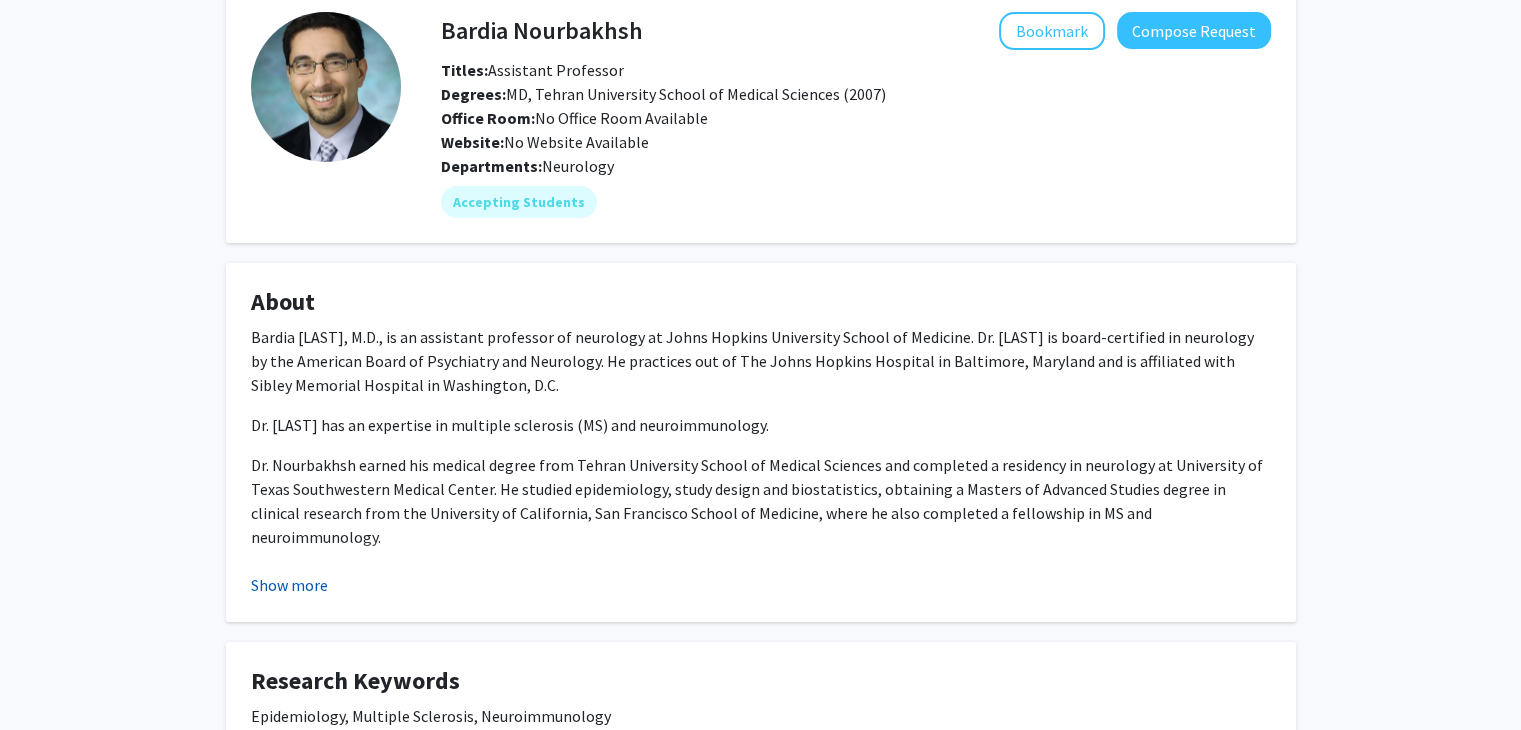 click on "Show more" 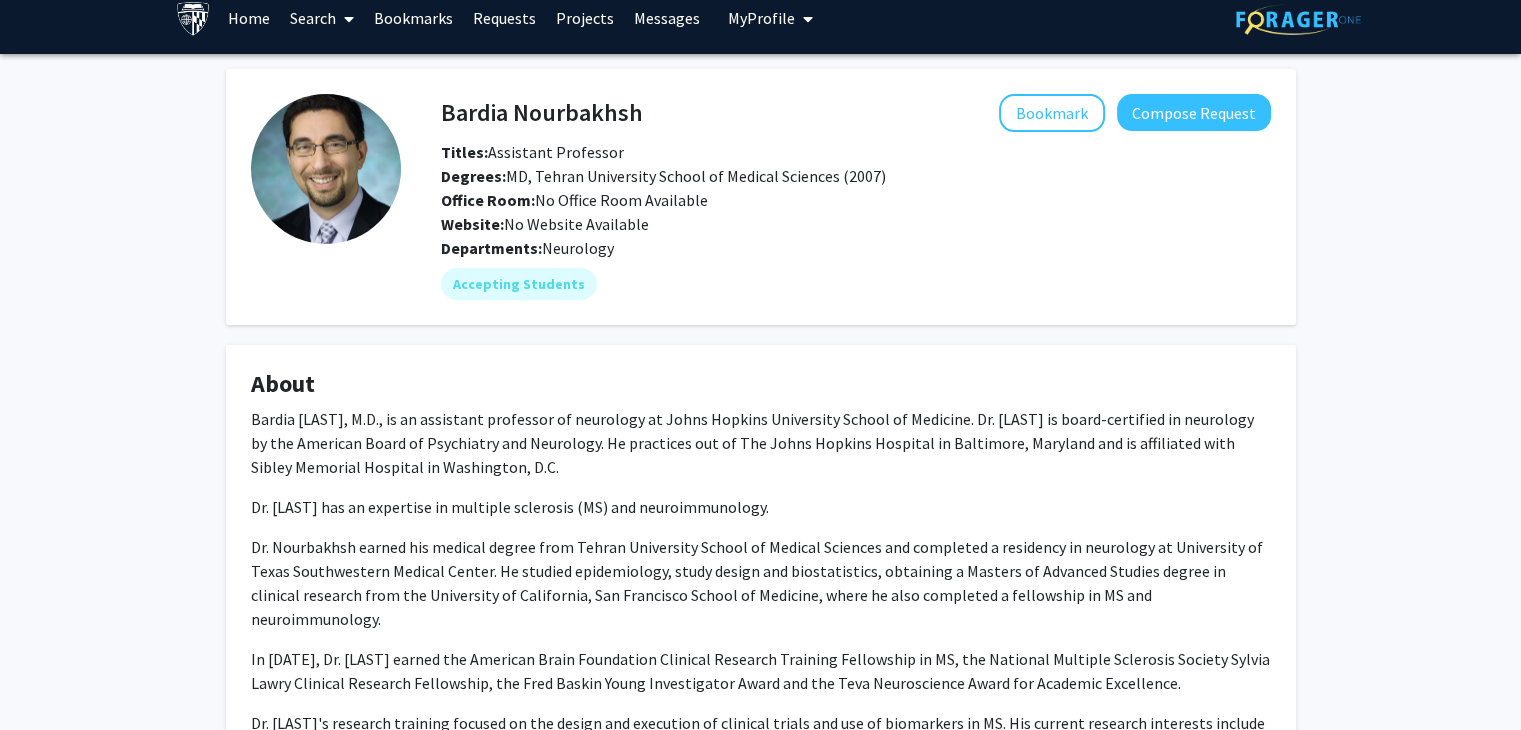 scroll, scrollTop: 0, scrollLeft: 0, axis: both 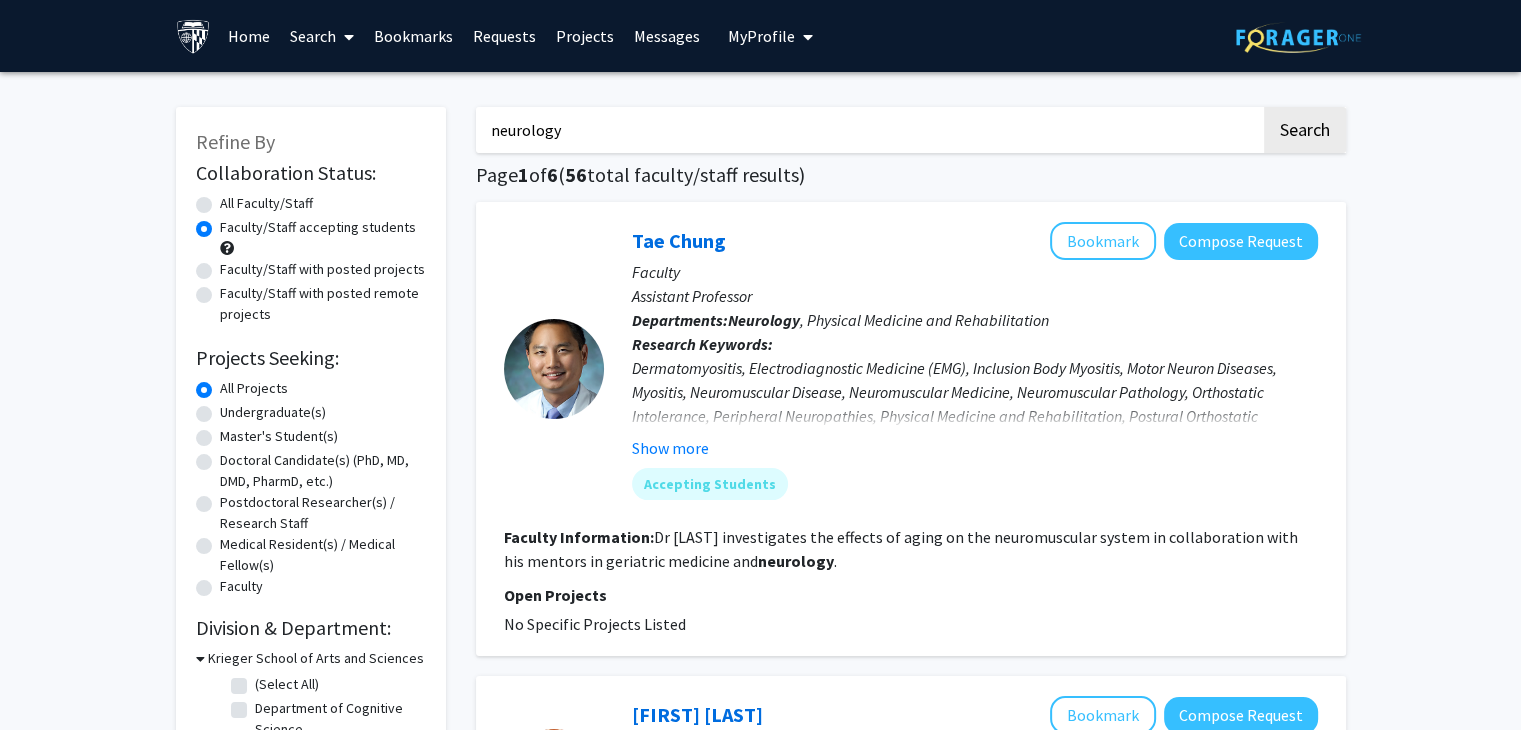 click on "Requests" at bounding box center [504, 36] 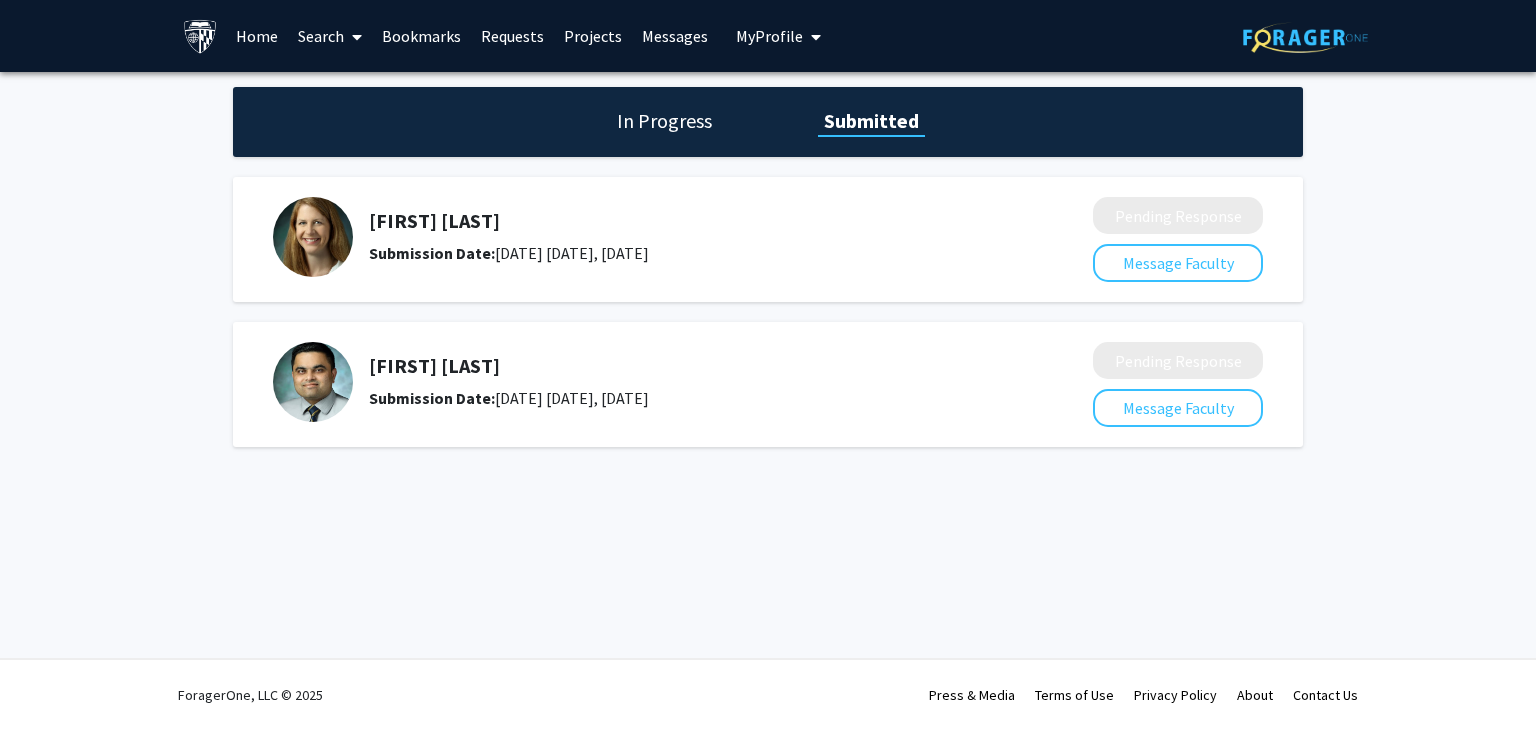 click at bounding box center [200, 36] 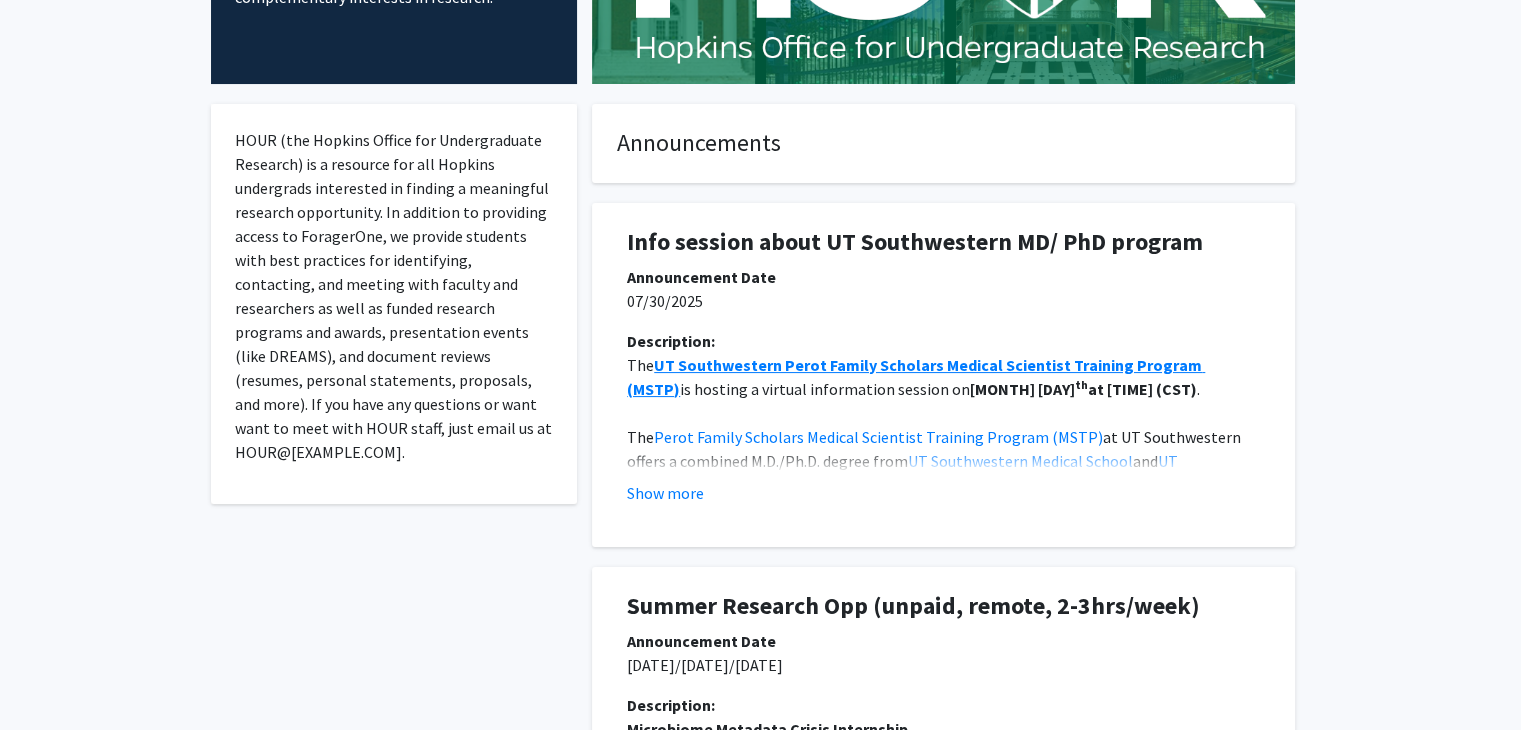 scroll, scrollTop: 0, scrollLeft: 0, axis: both 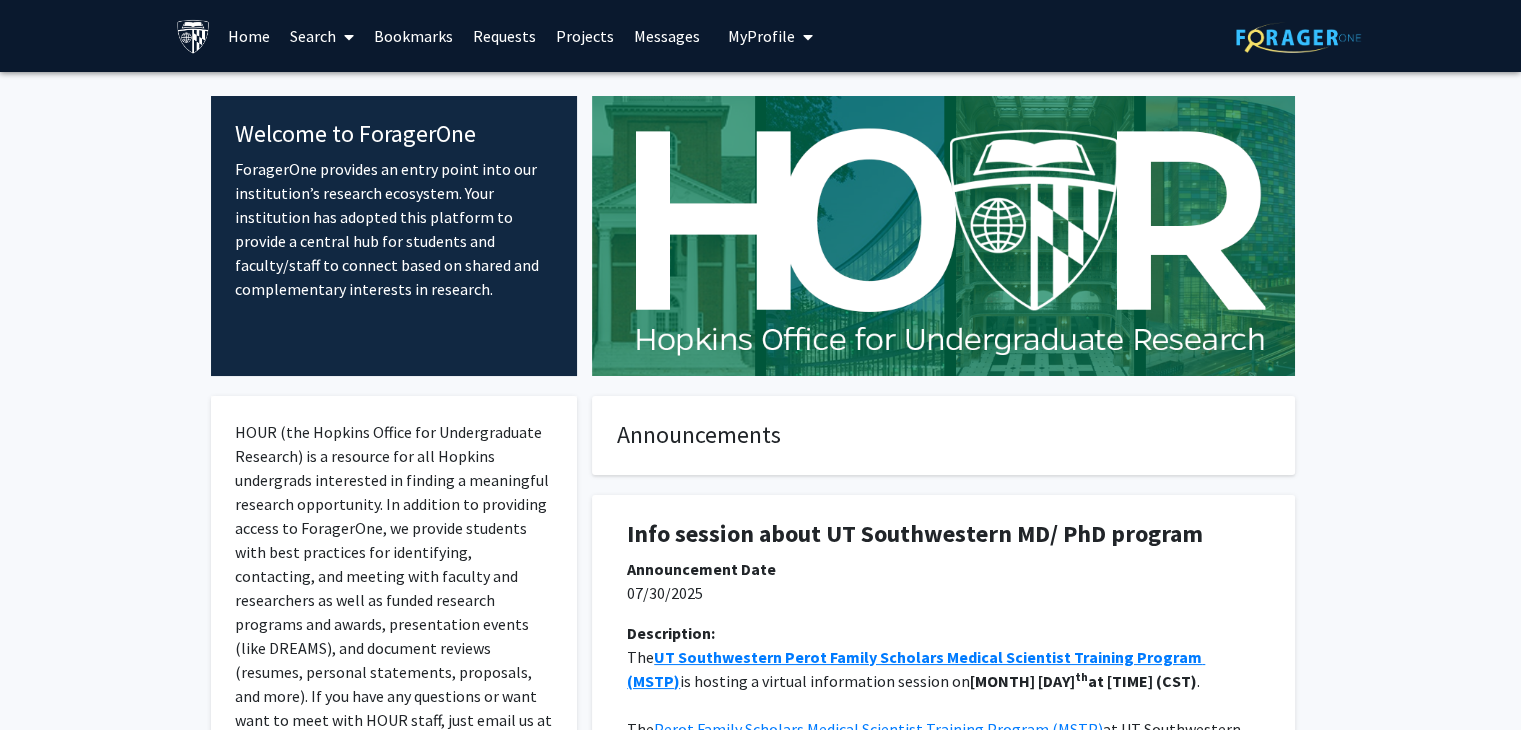 click on "My   Profile" at bounding box center [761, 36] 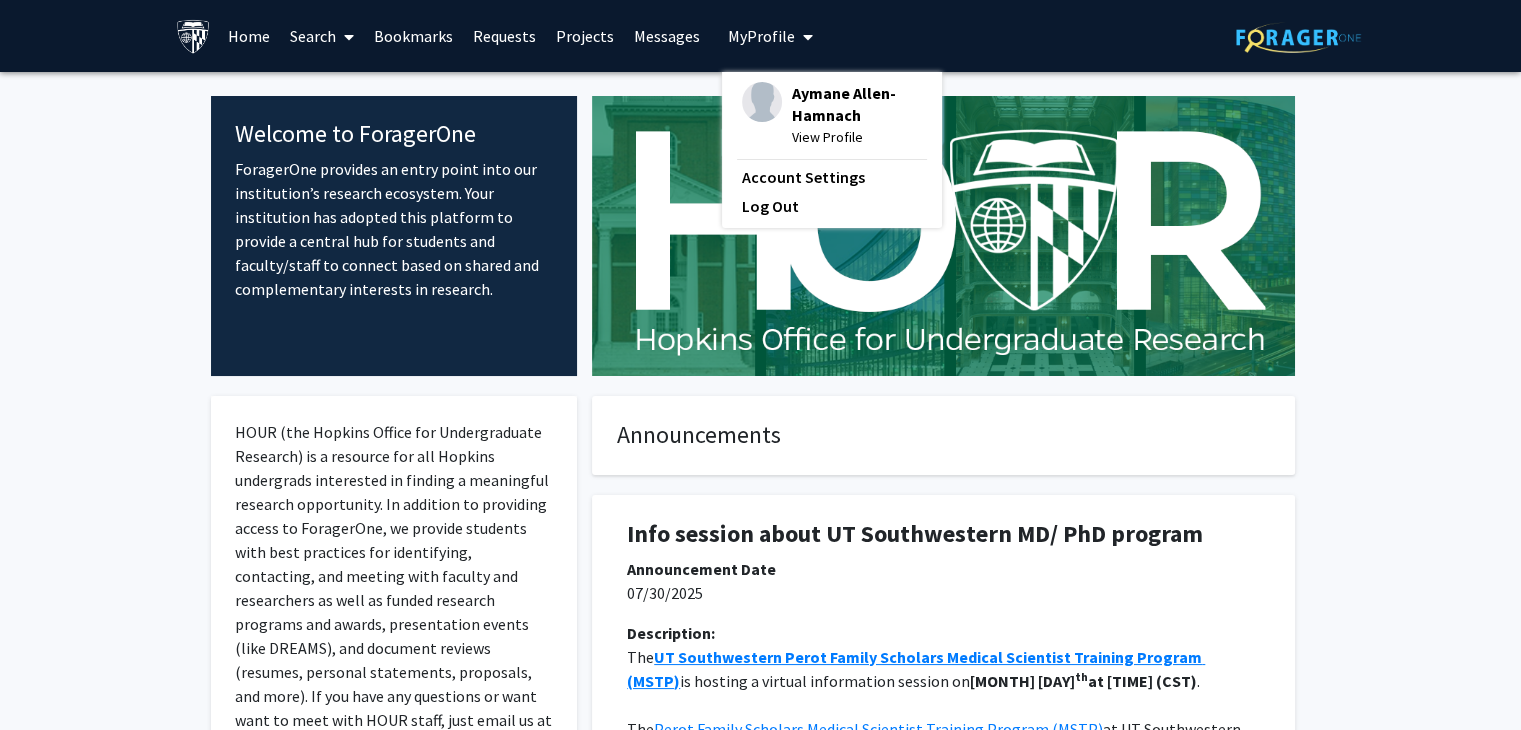 click on "Projects" at bounding box center (585, 36) 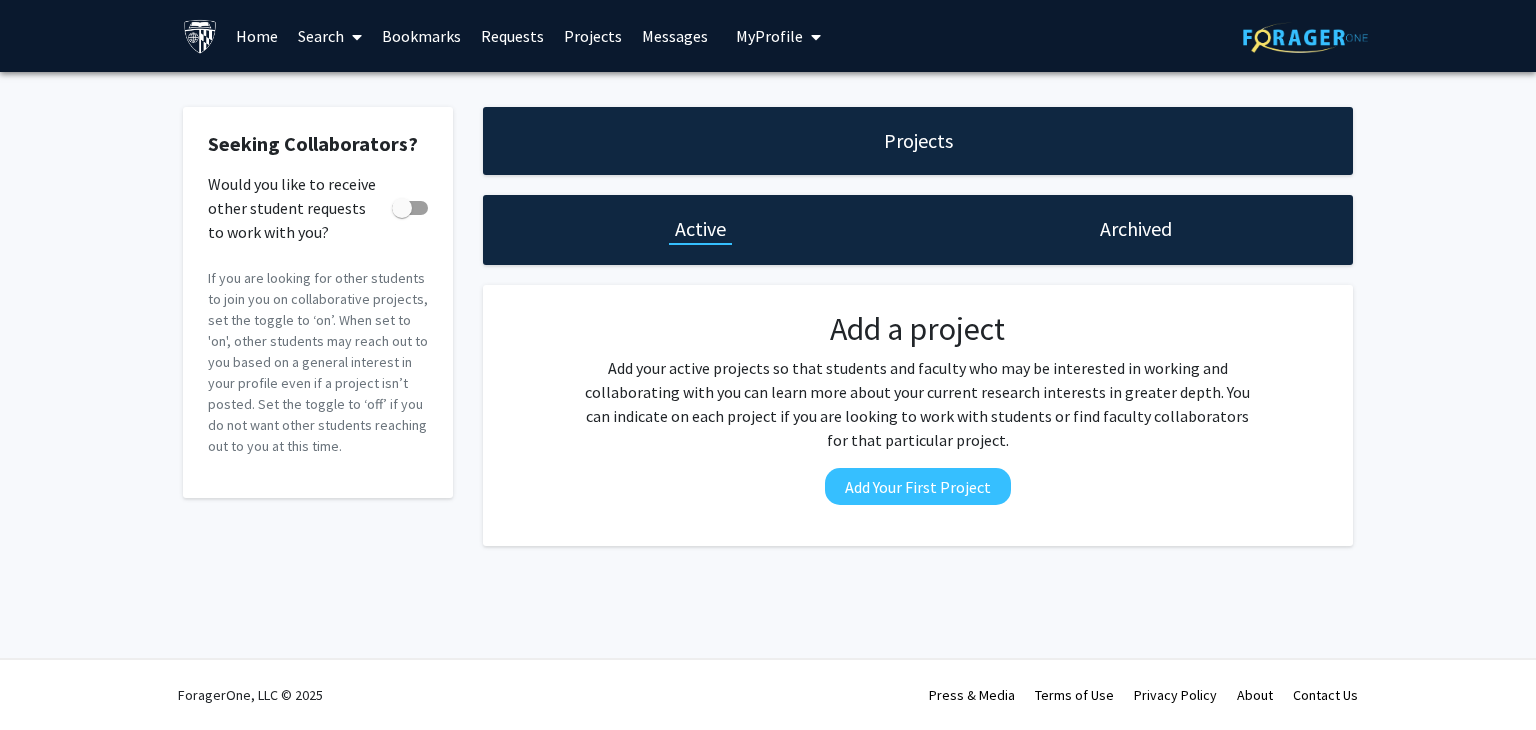 click on "Search" at bounding box center [330, 36] 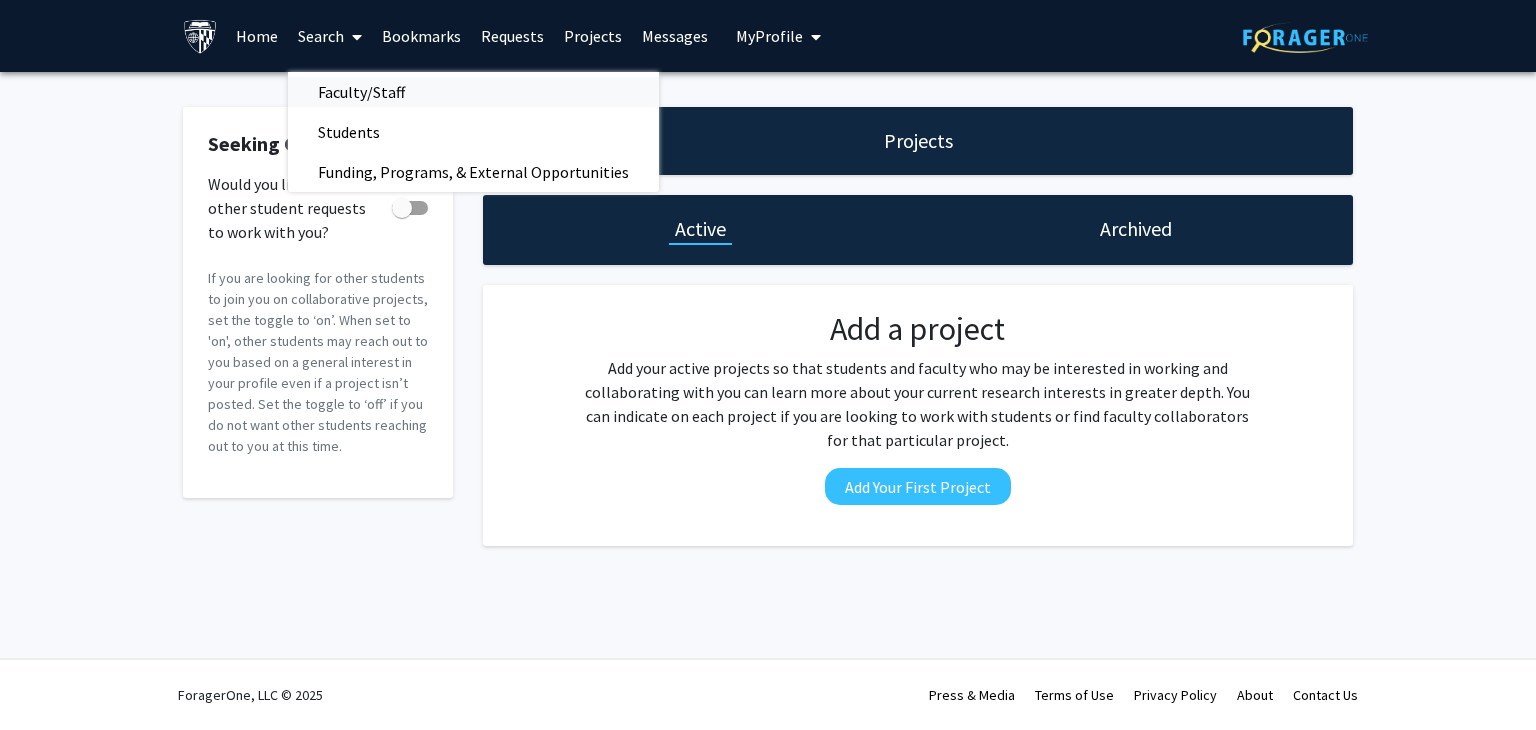 click on "Faculty/Staff" at bounding box center [361, 92] 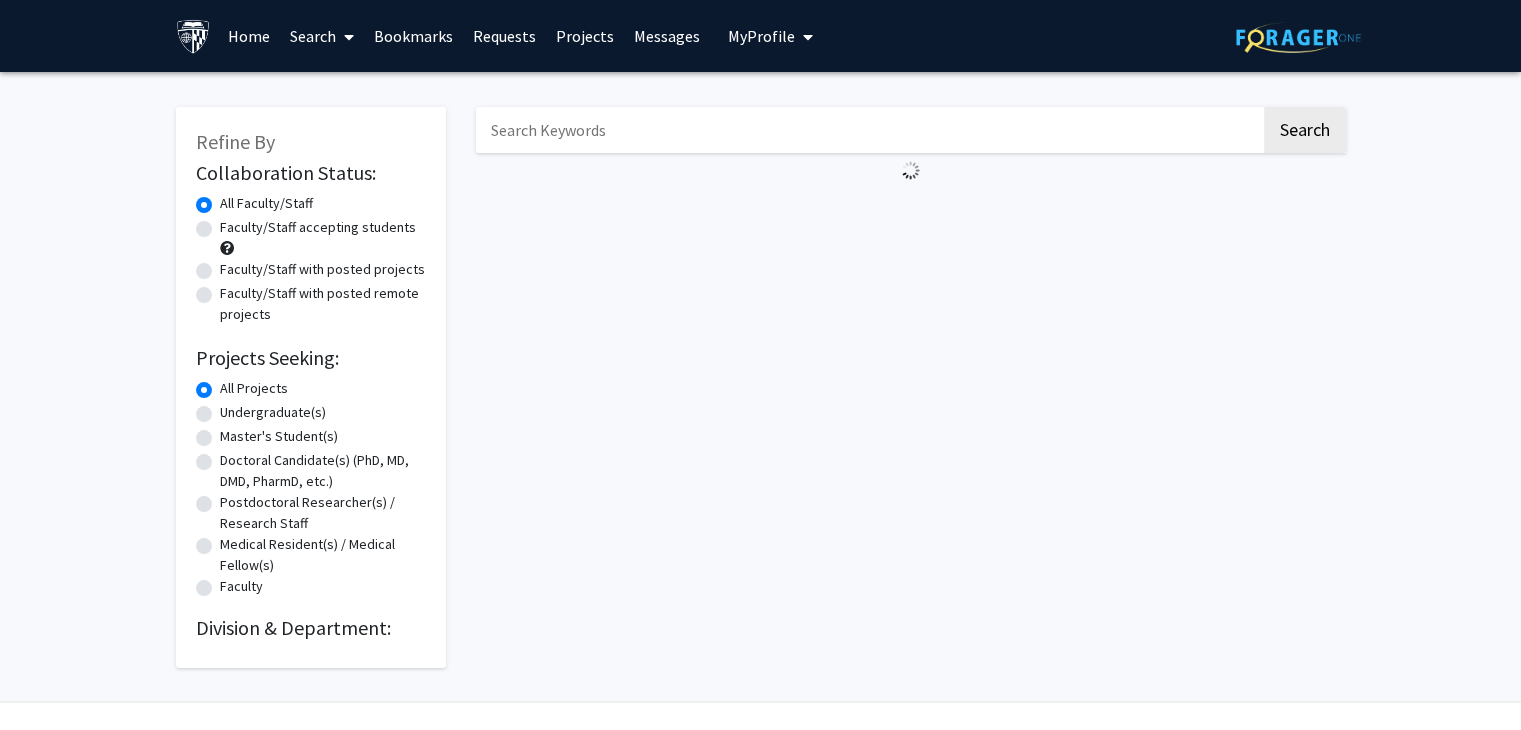 click on "Faculty/Staff accepting students" 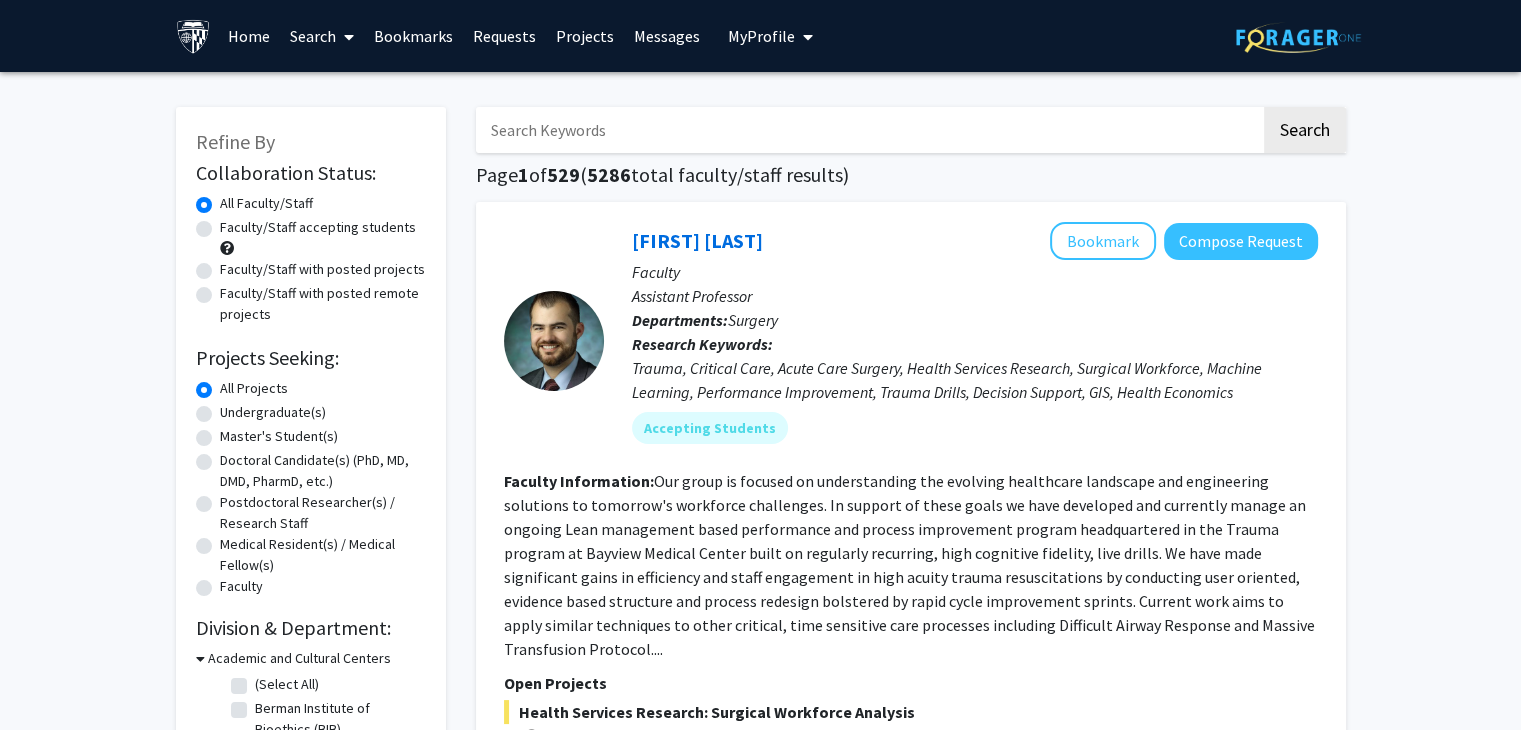 click on "Faculty/Staff accepting students" 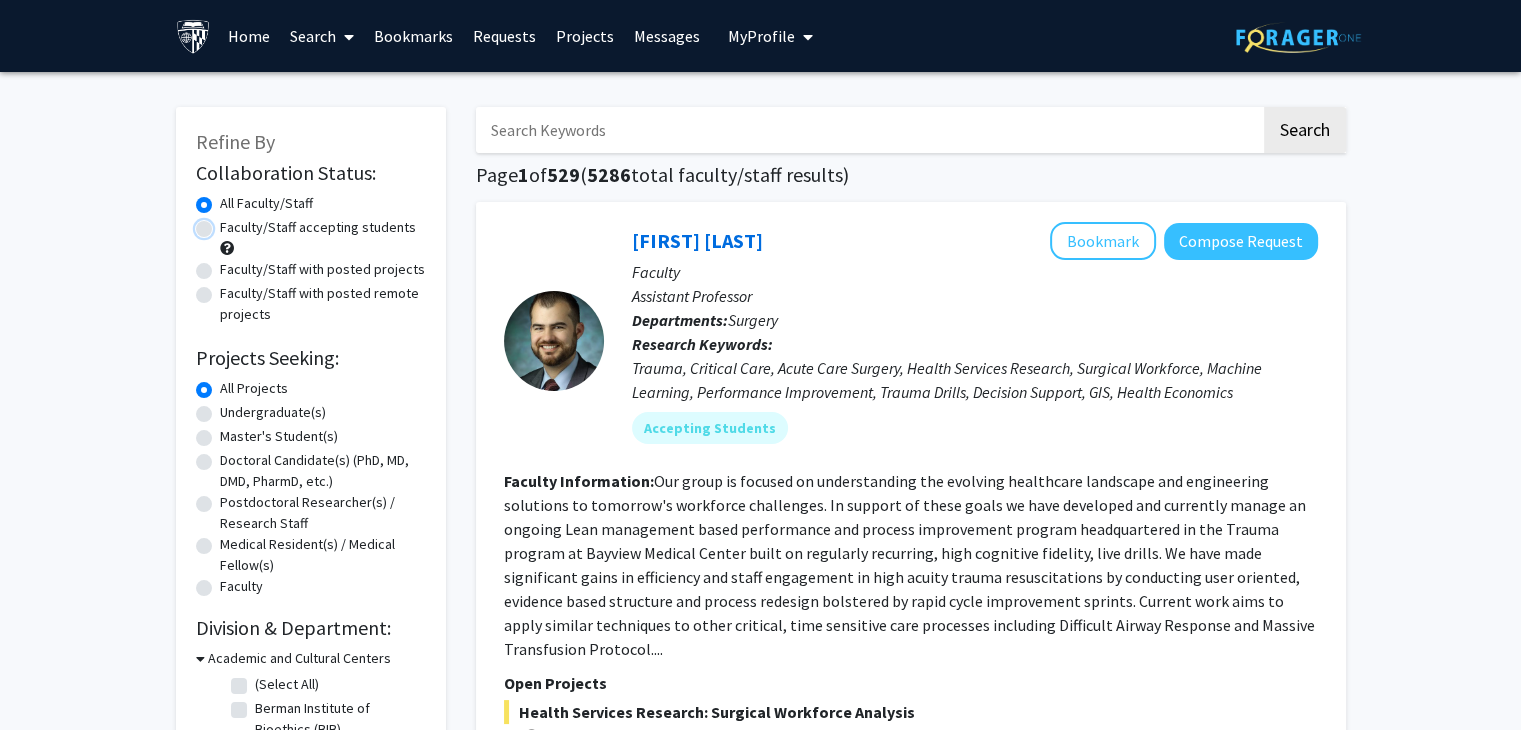 click on "Faculty/Staff accepting students" at bounding box center [226, 223] 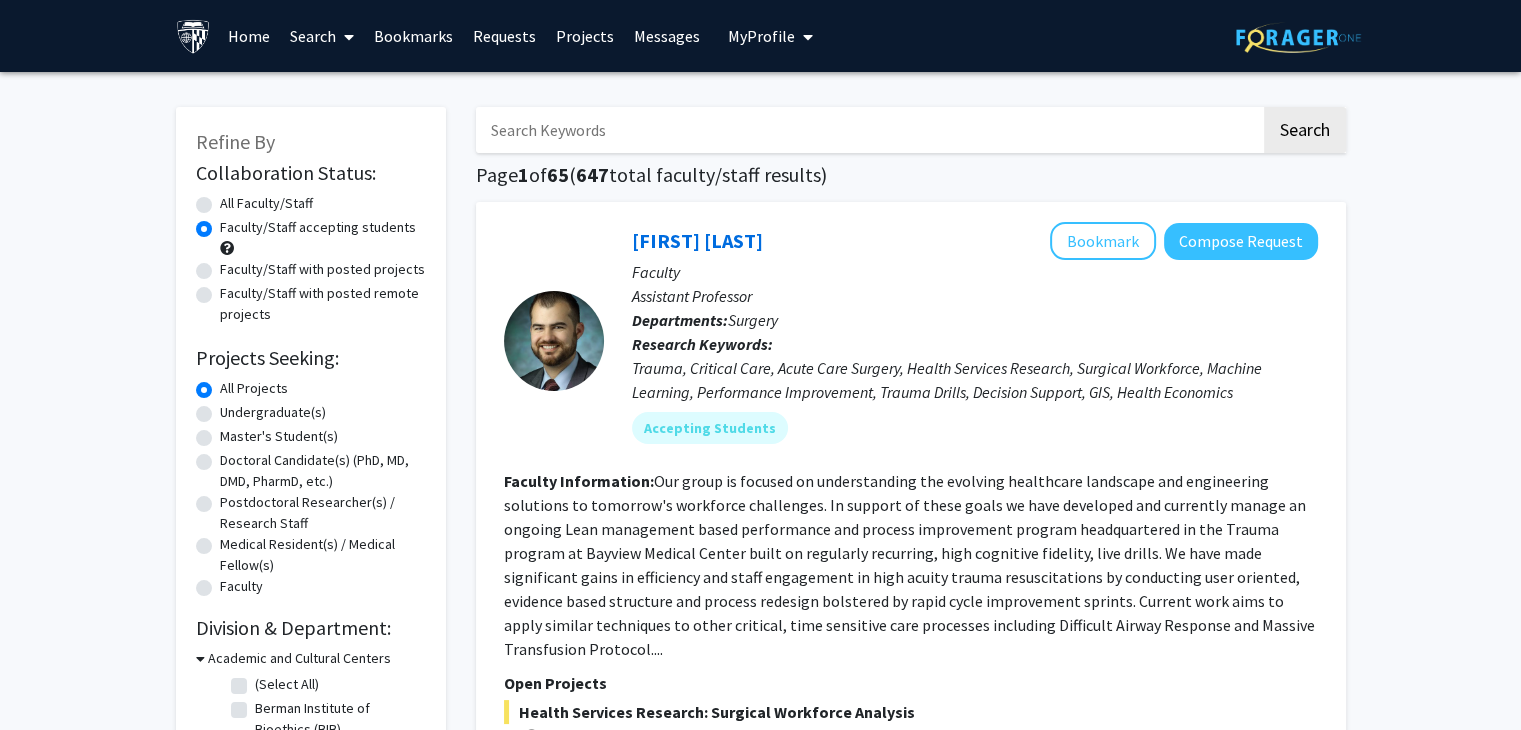 click at bounding box center (868, 130) 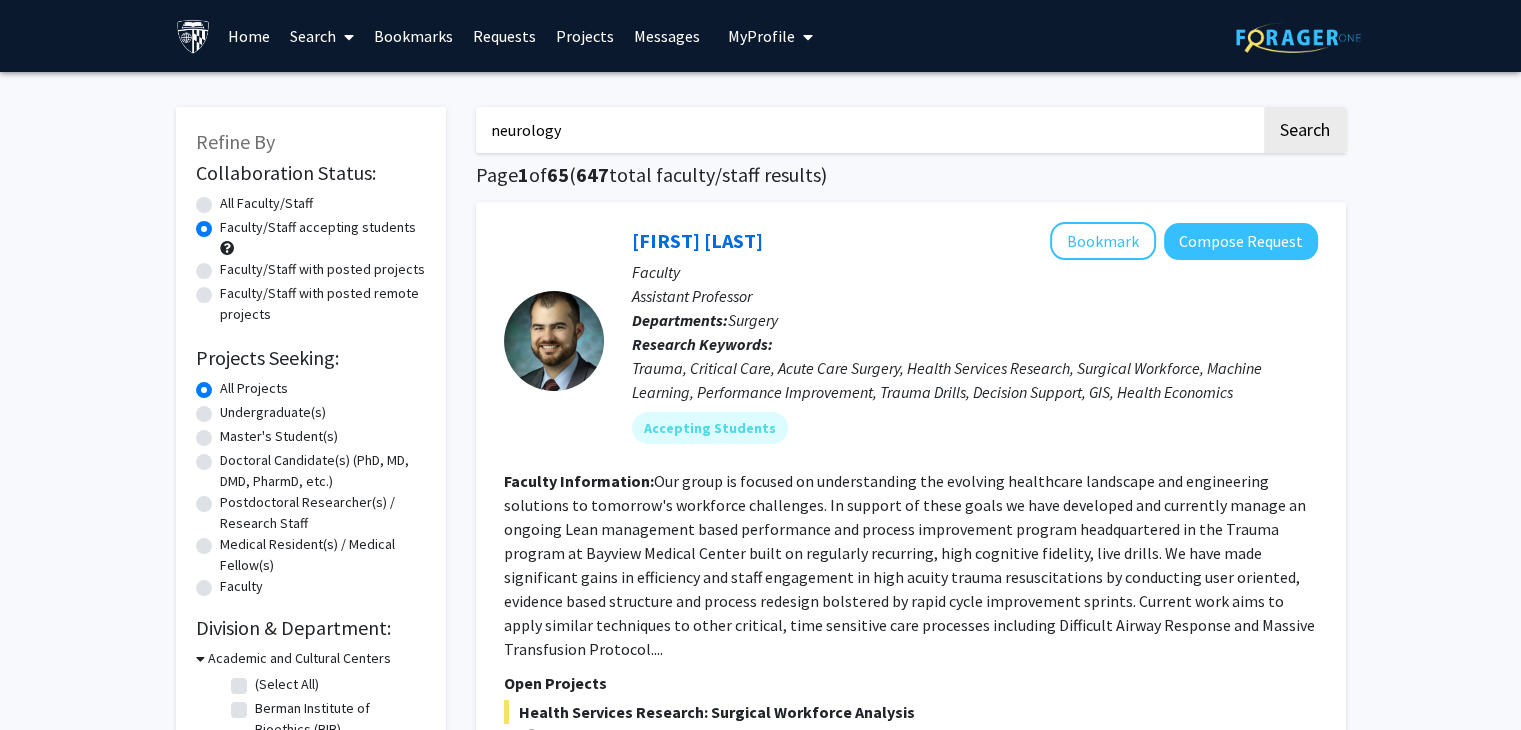 click on "Search" 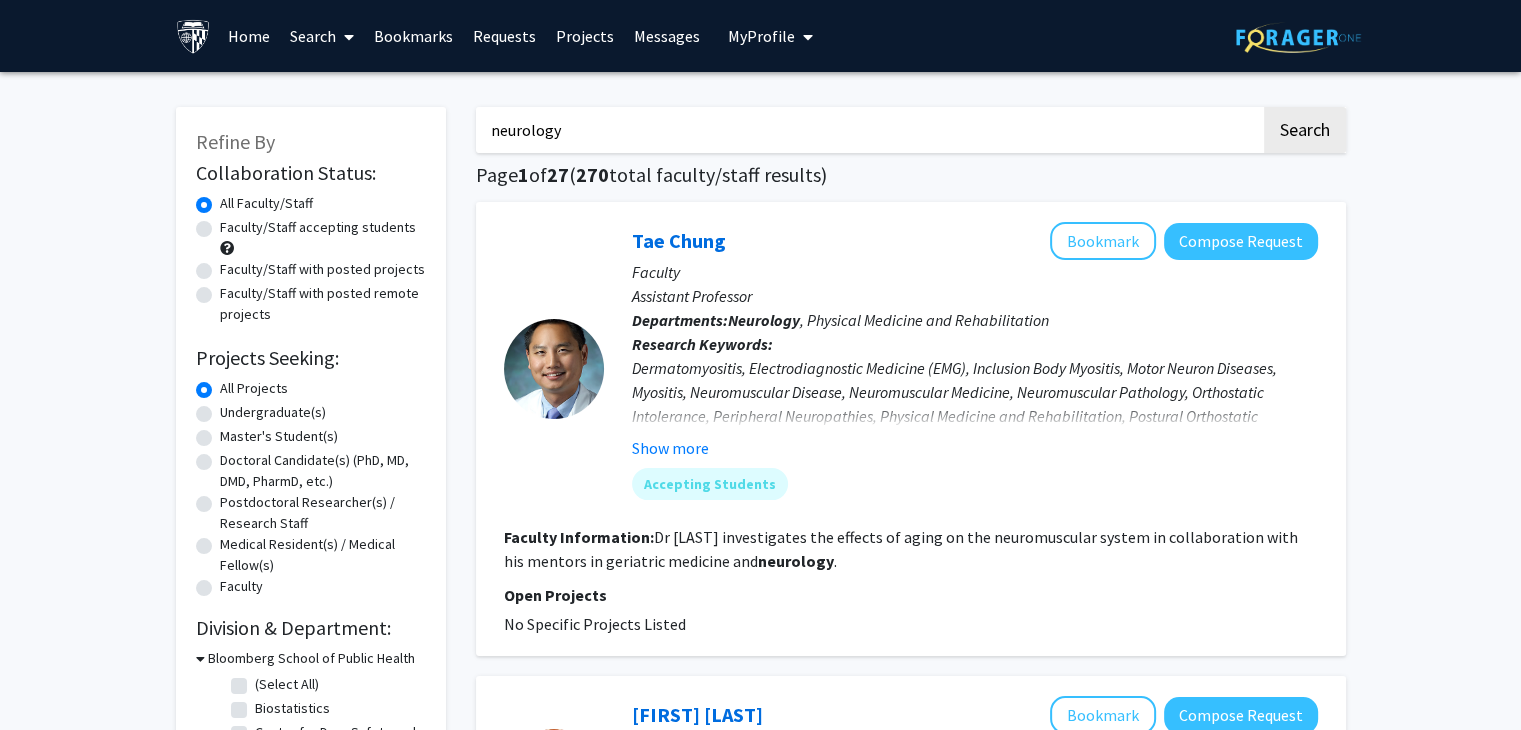 click on "Faculty/Staff accepting students" 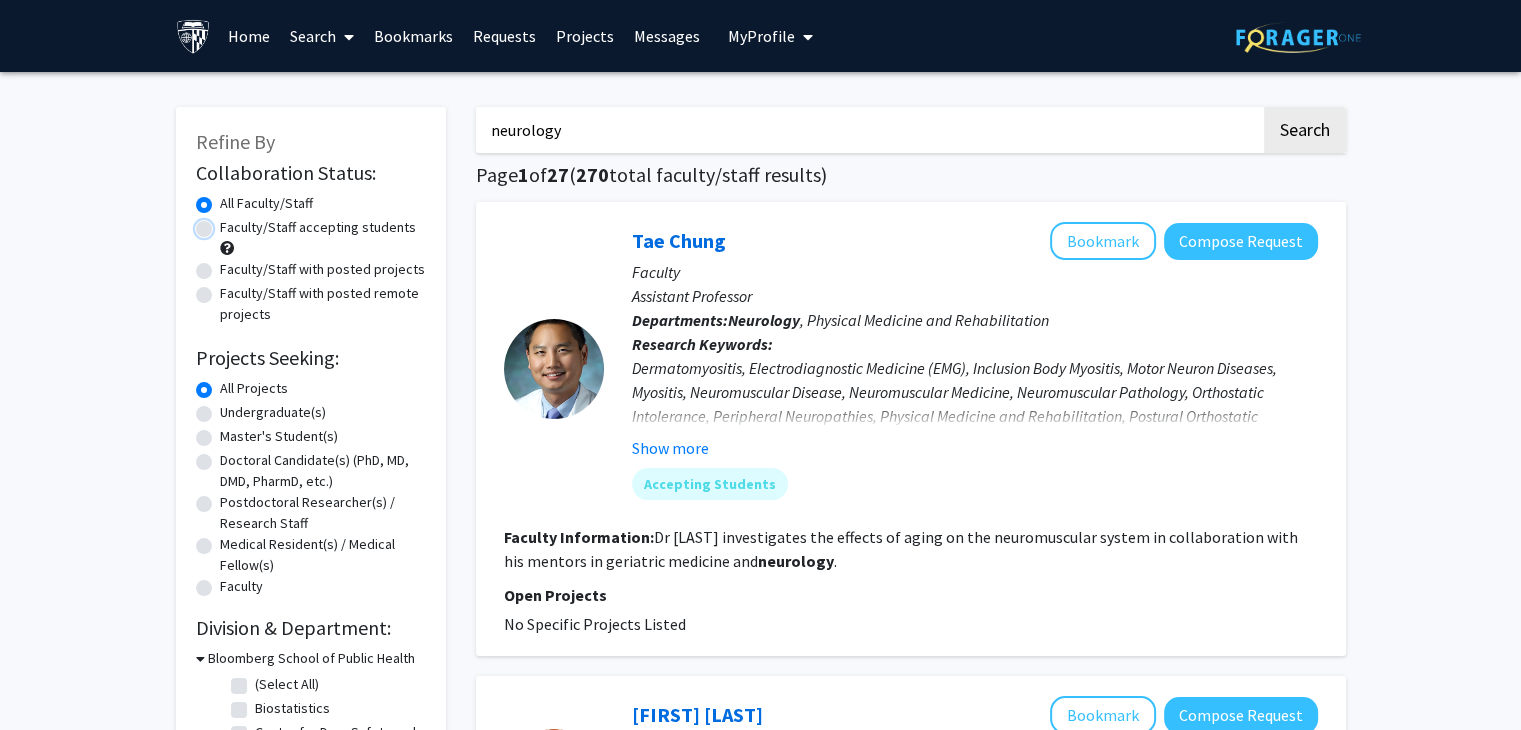 click on "Faculty/Staff accepting students" at bounding box center [226, 223] 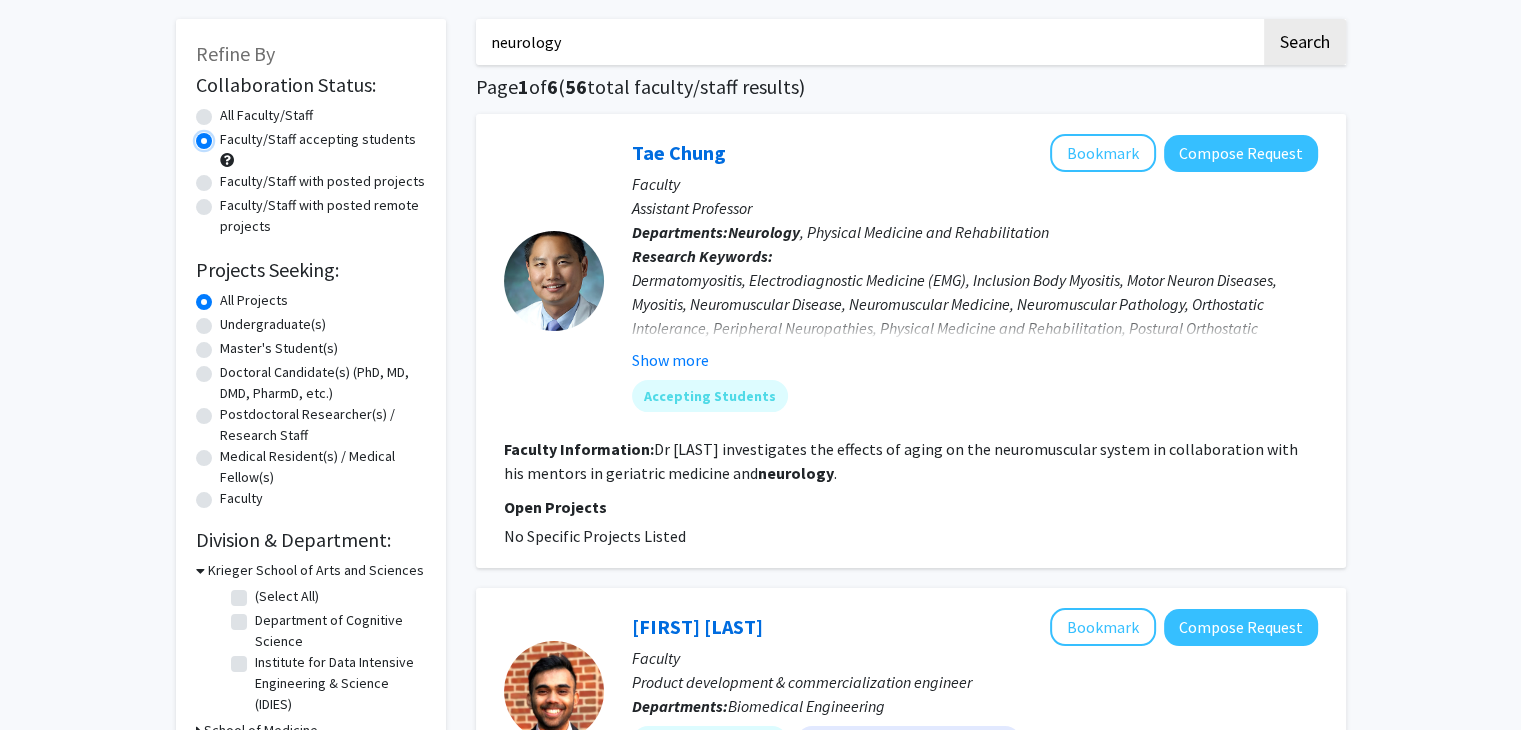 scroll, scrollTop: 80, scrollLeft: 0, axis: vertical 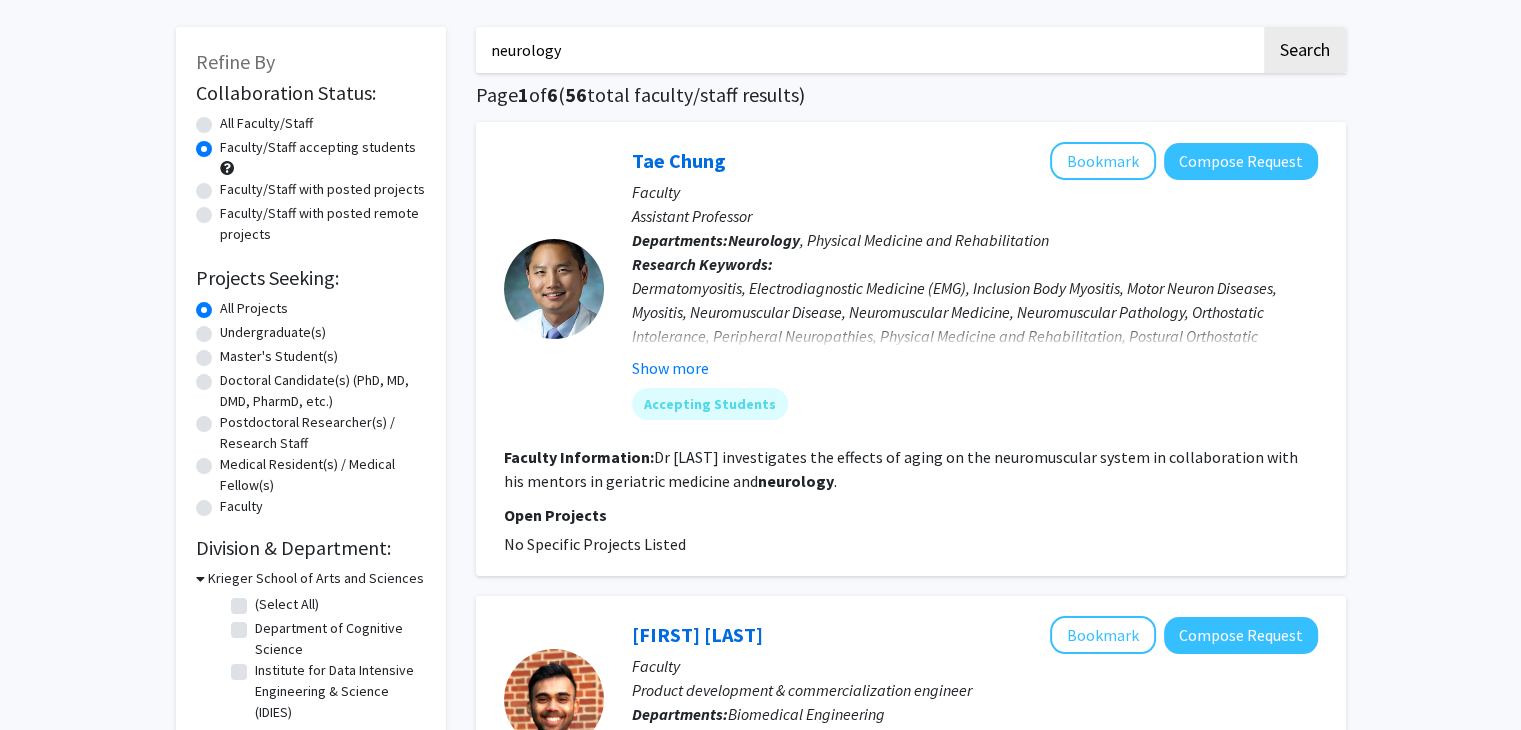 click on "Tae Chung   Bookmark
Compose Request  Faculty Assistant Professor  Departments:  Neurology , Physical Medicine and Rehabilitation Research Keywords:  Dermatomyositis, Electrodiagnostic Medicine (EMG), Inclusion Body Myositis, Motor Neuron Diseases, Myositis, Neuromuscular Disease, Neuromuscular Medicine, Neuromuscular Pathology, Orthostatic Intolerance, Peripheral Neuropathies, Physical Medicine and Rehabilitation, Postural Orthostatic Tachycardia Syndrome (POTS)... Show more Accepting Students" 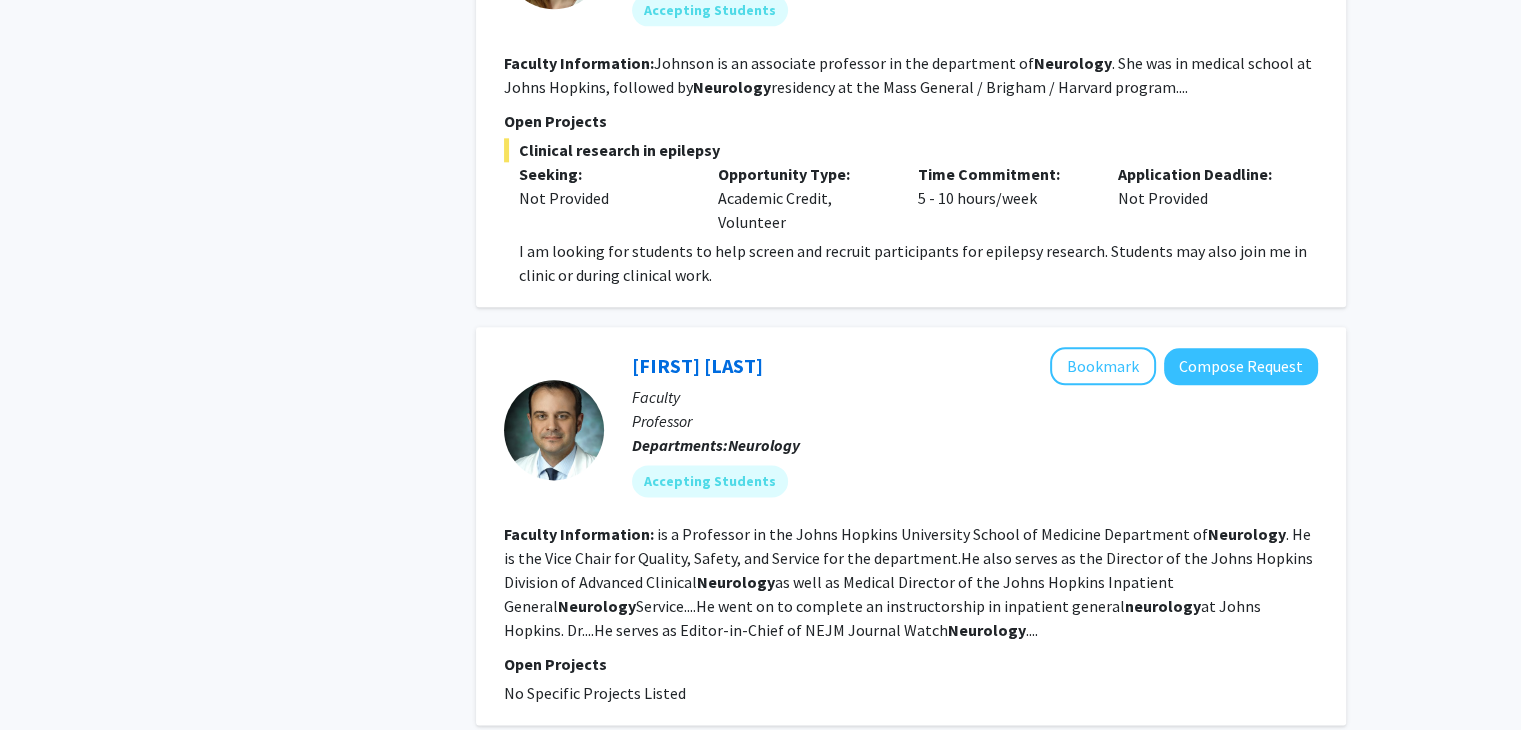 scroll, scrollTop: 2444, scrollLeft: 0, axis: vertical 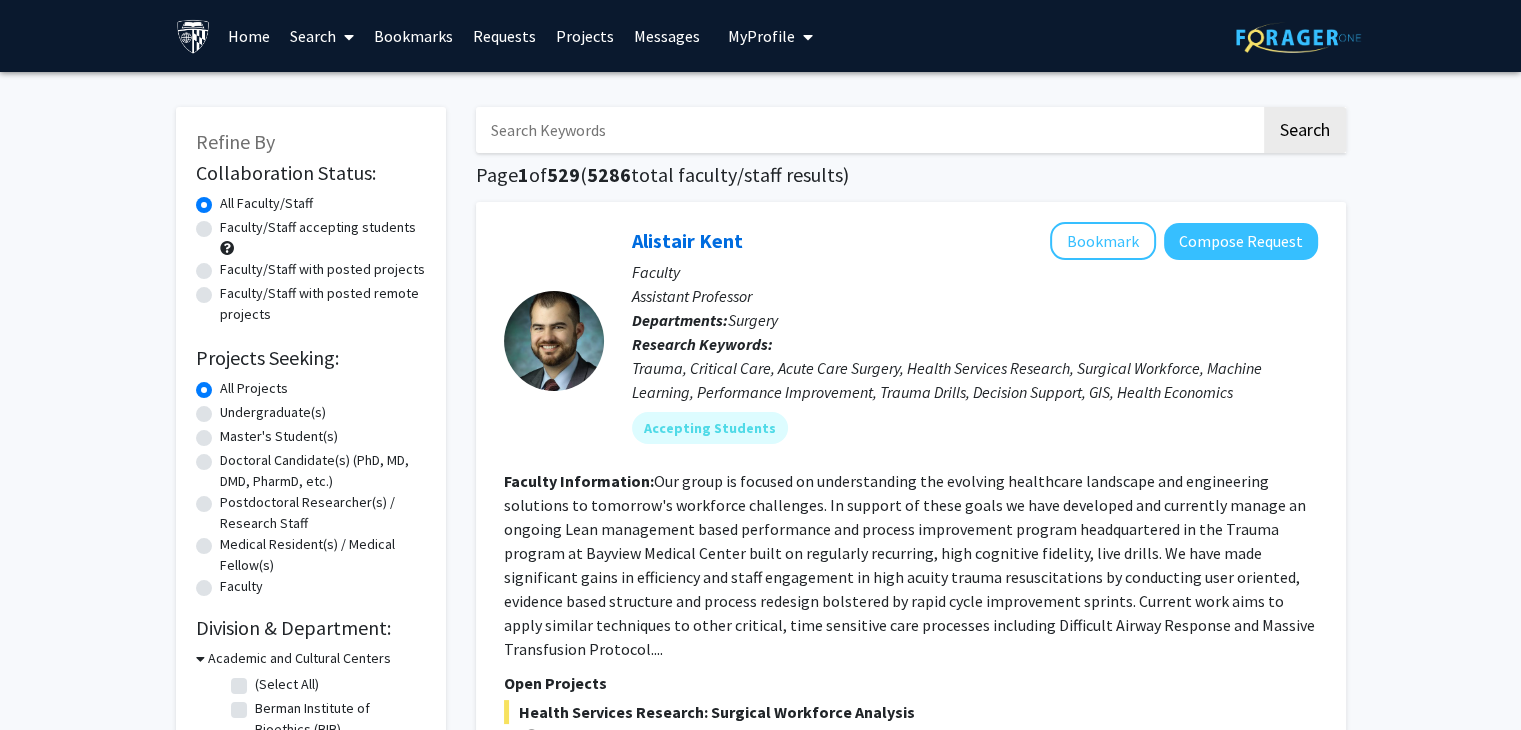 click at bounding box center (868, 130) 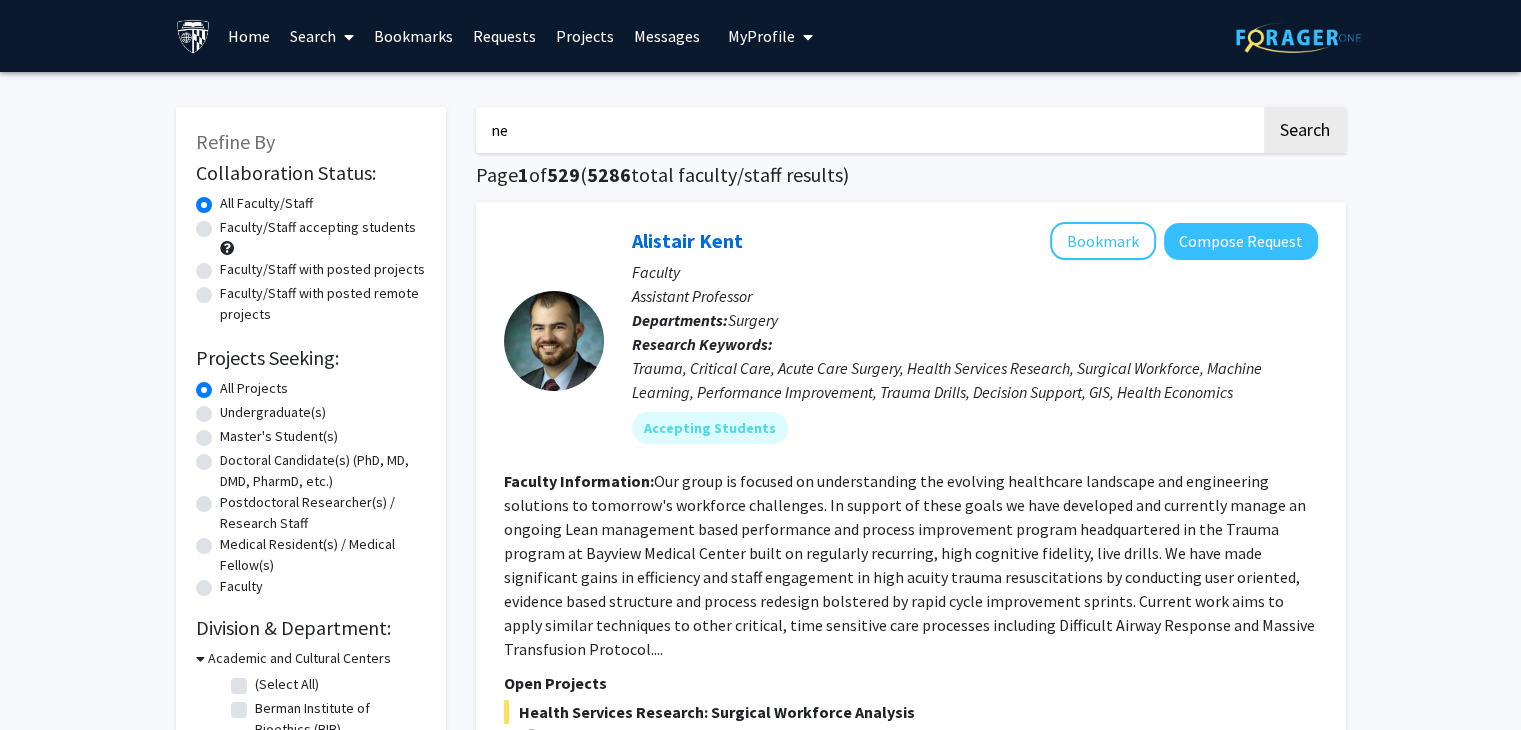 type on "neurology" 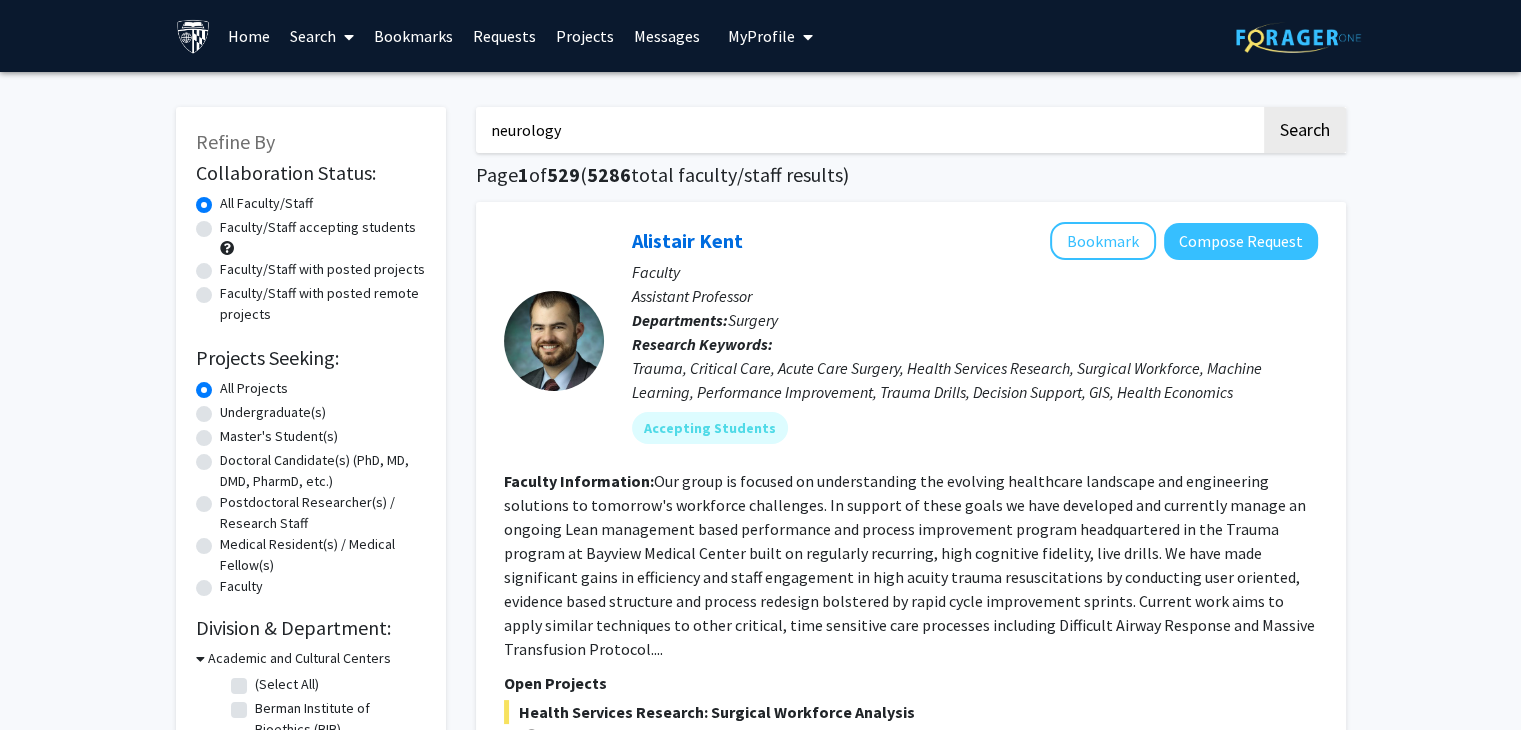 click on "Search" 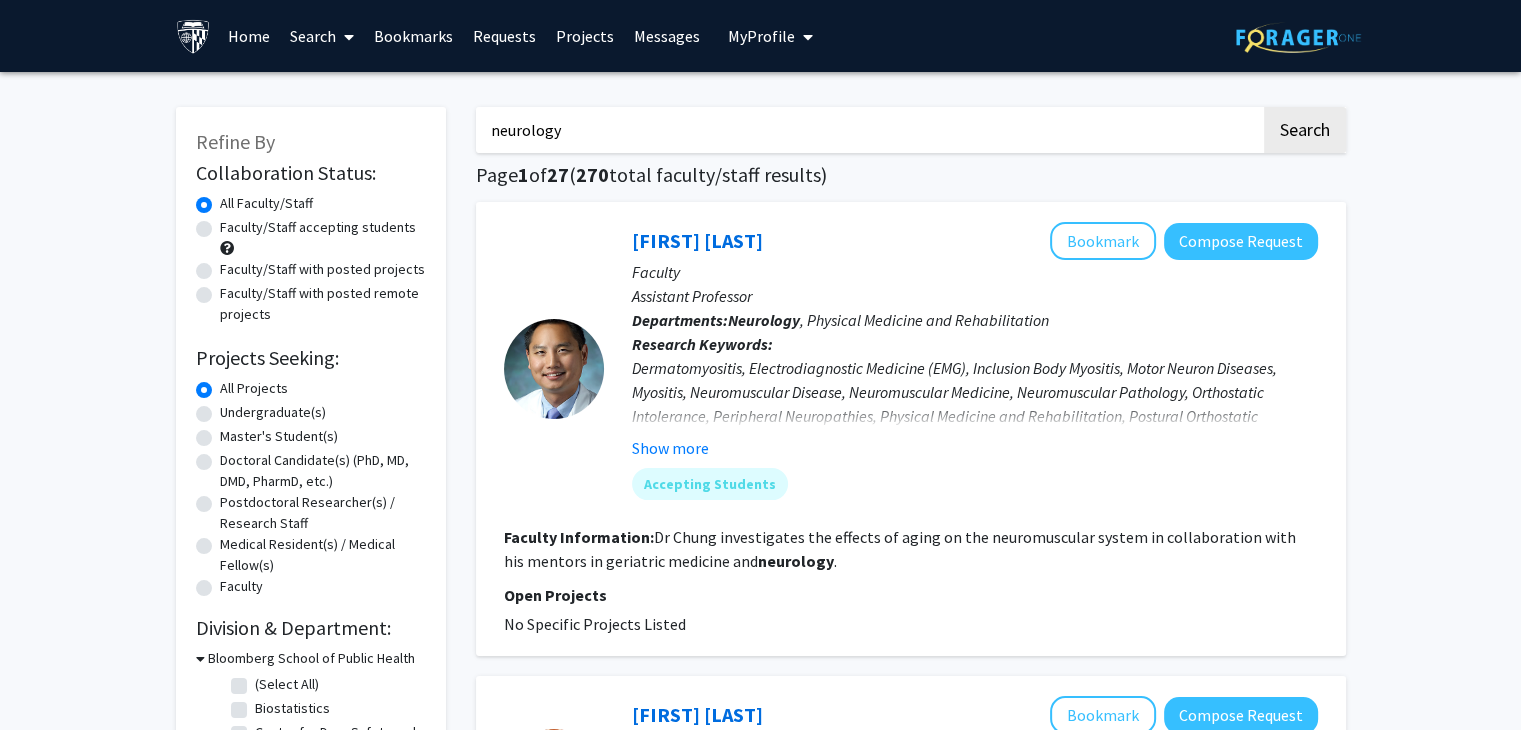 click on "Undergraduate(s)" 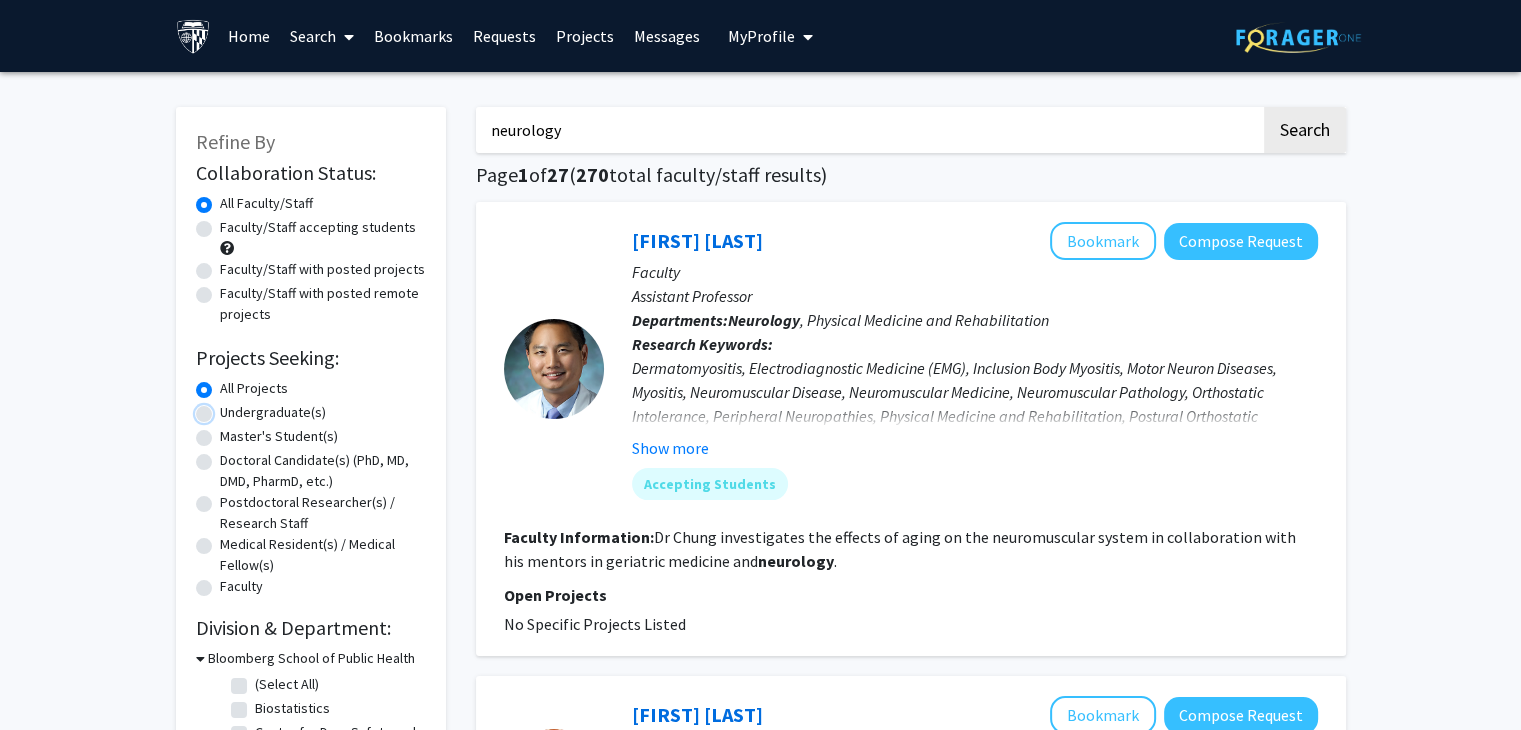 click on "Undergraduate(s)" at bounding box center (226, 408) 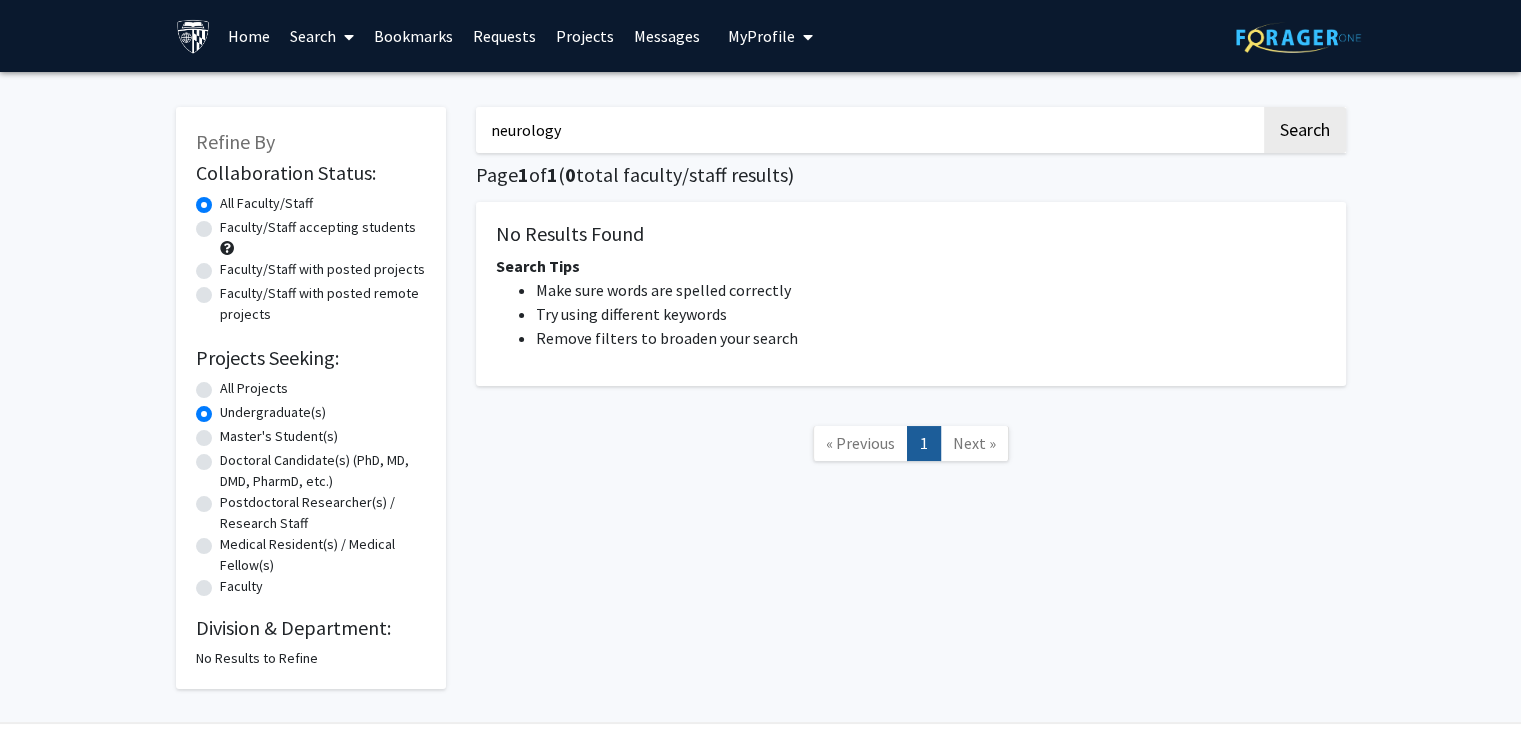 click on "All Projects" 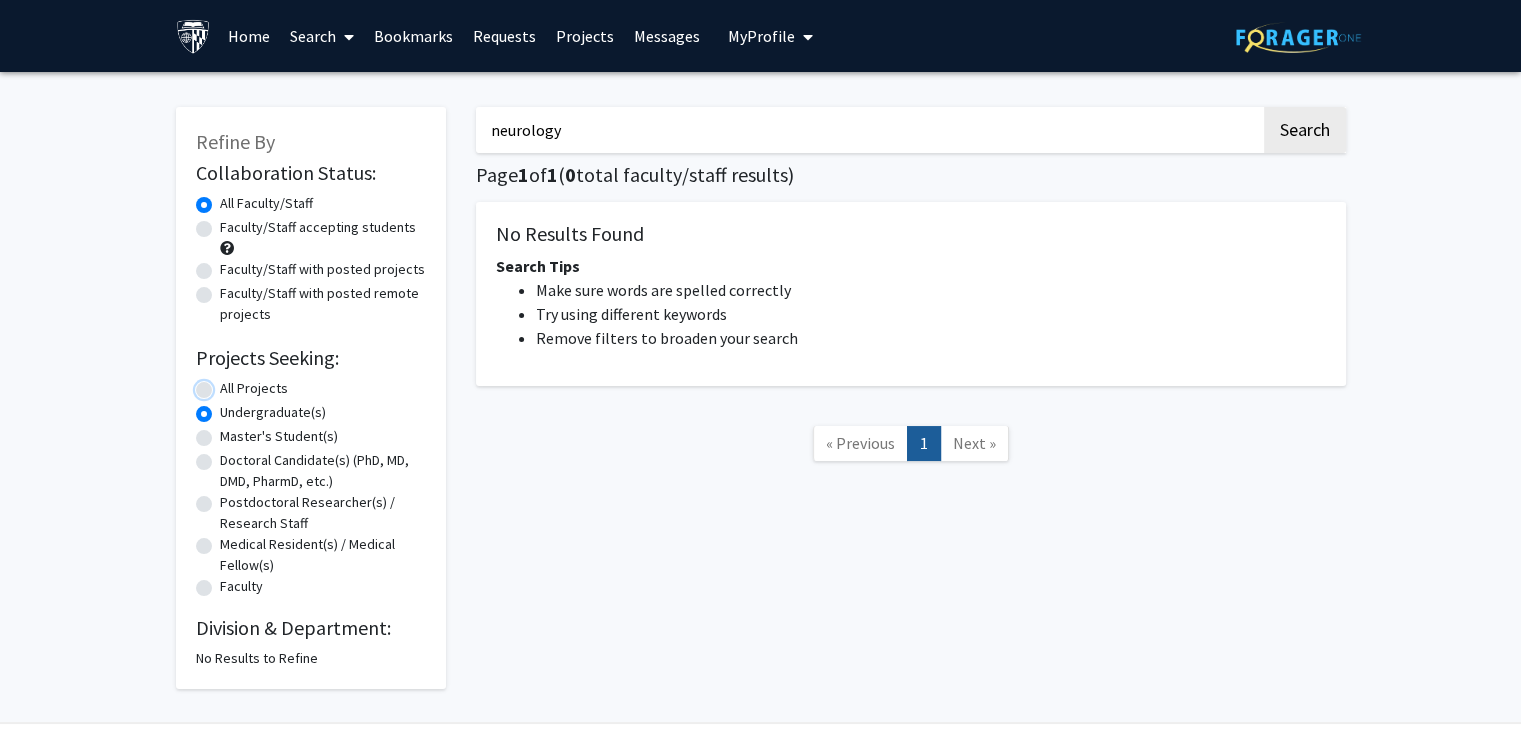 click on "All Projects" at bounding box center [226, 384] 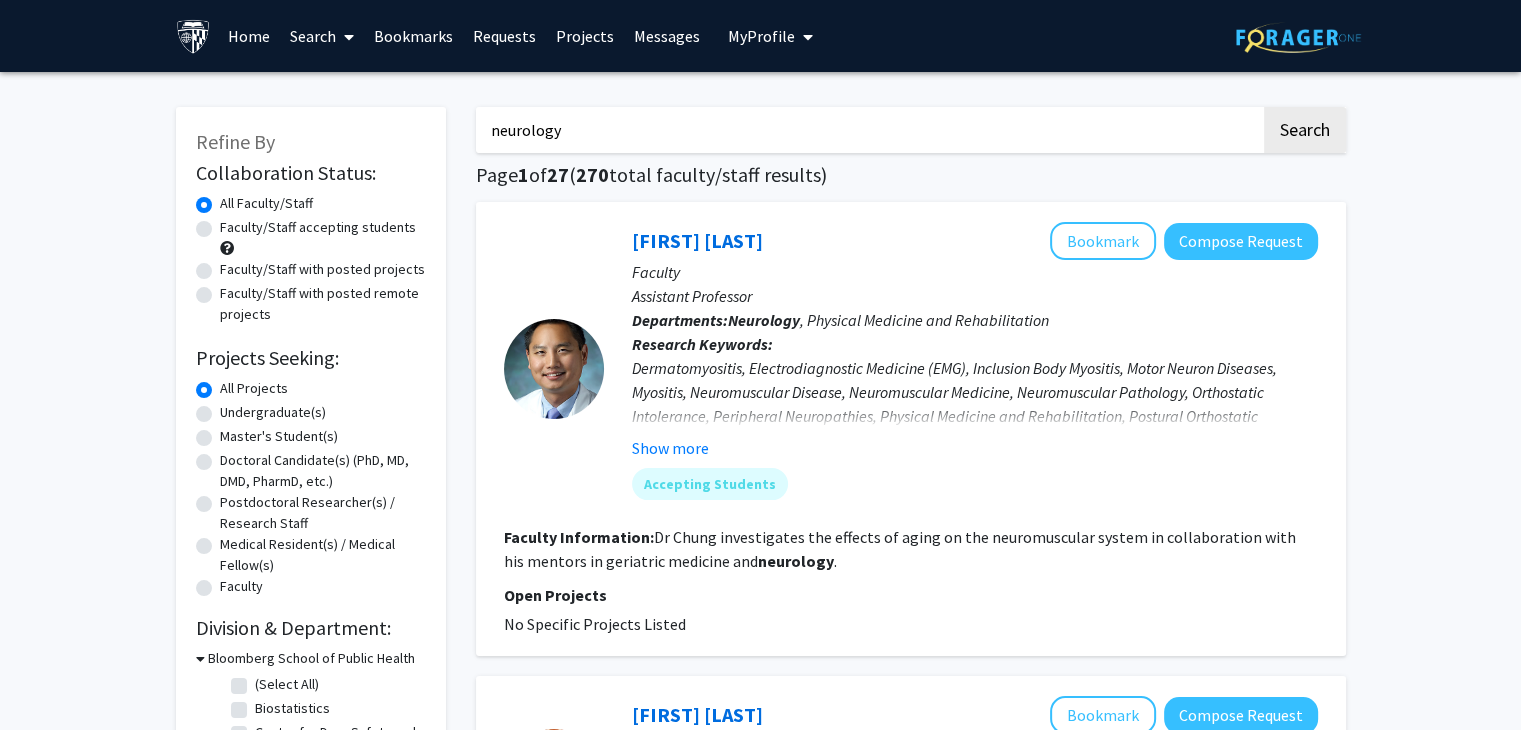 click on "Faculty/Staff accepting students" 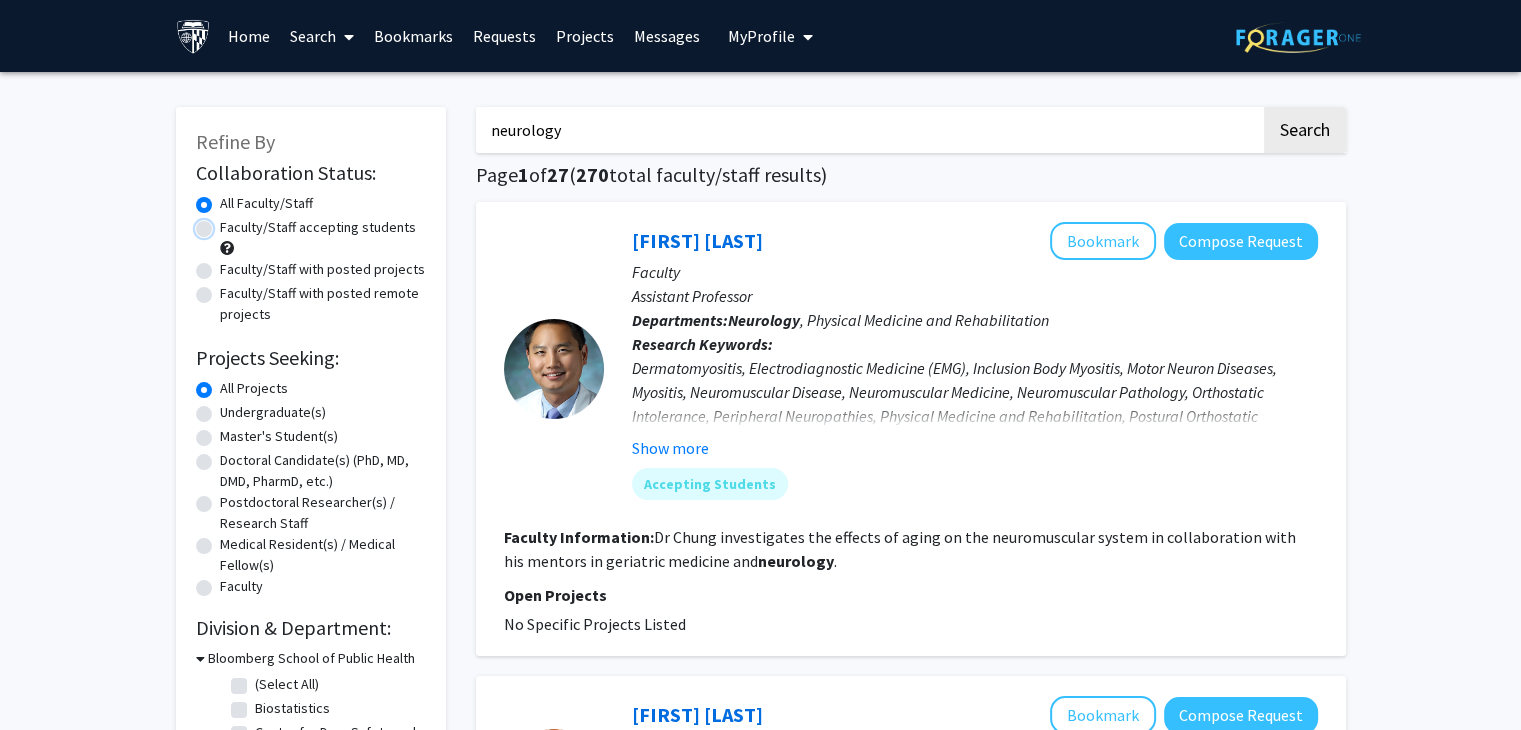 click on "Faculty/Staff accepting students" at bounding box center [226, 223] 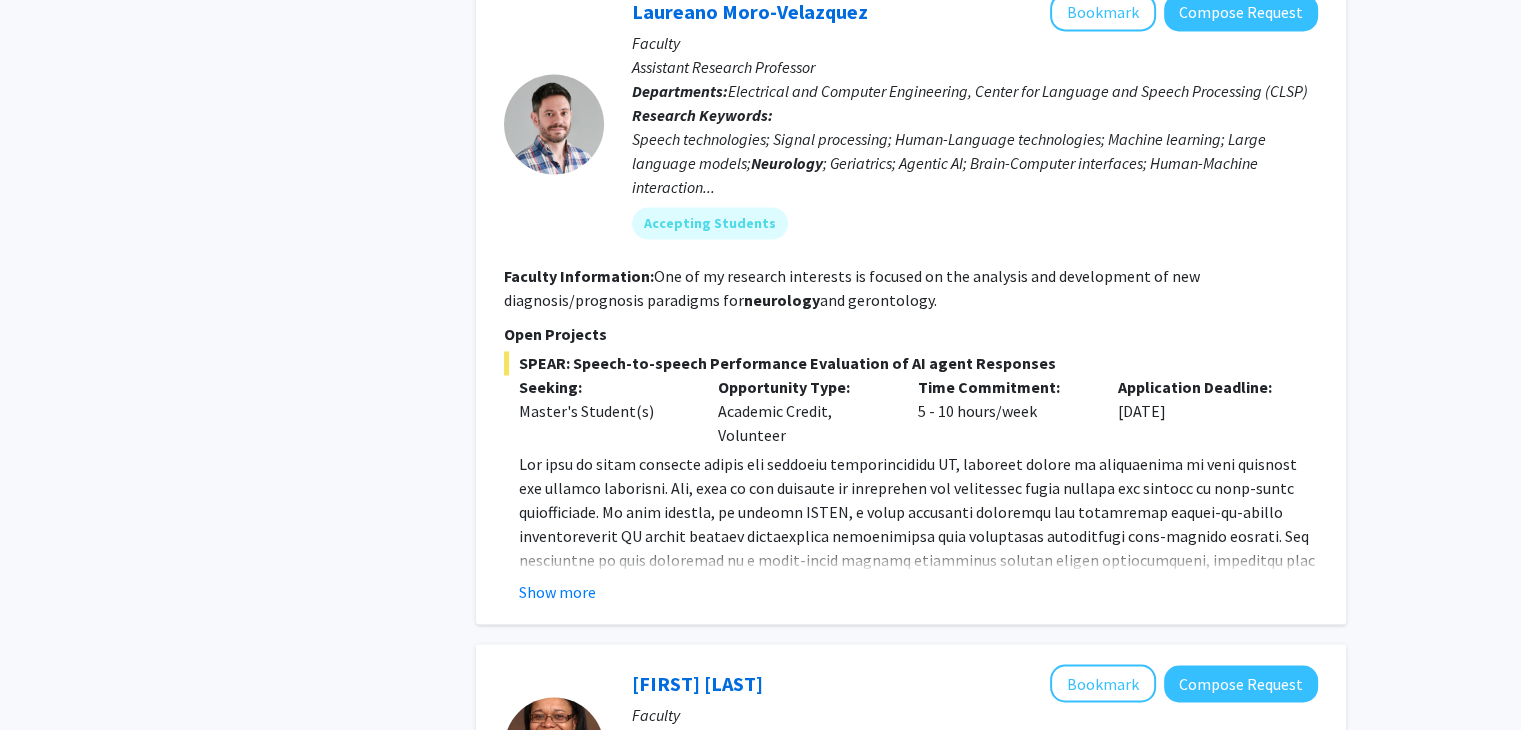 scroll, scrollTop: 3168, scrollLeft: 0, axis: vertical 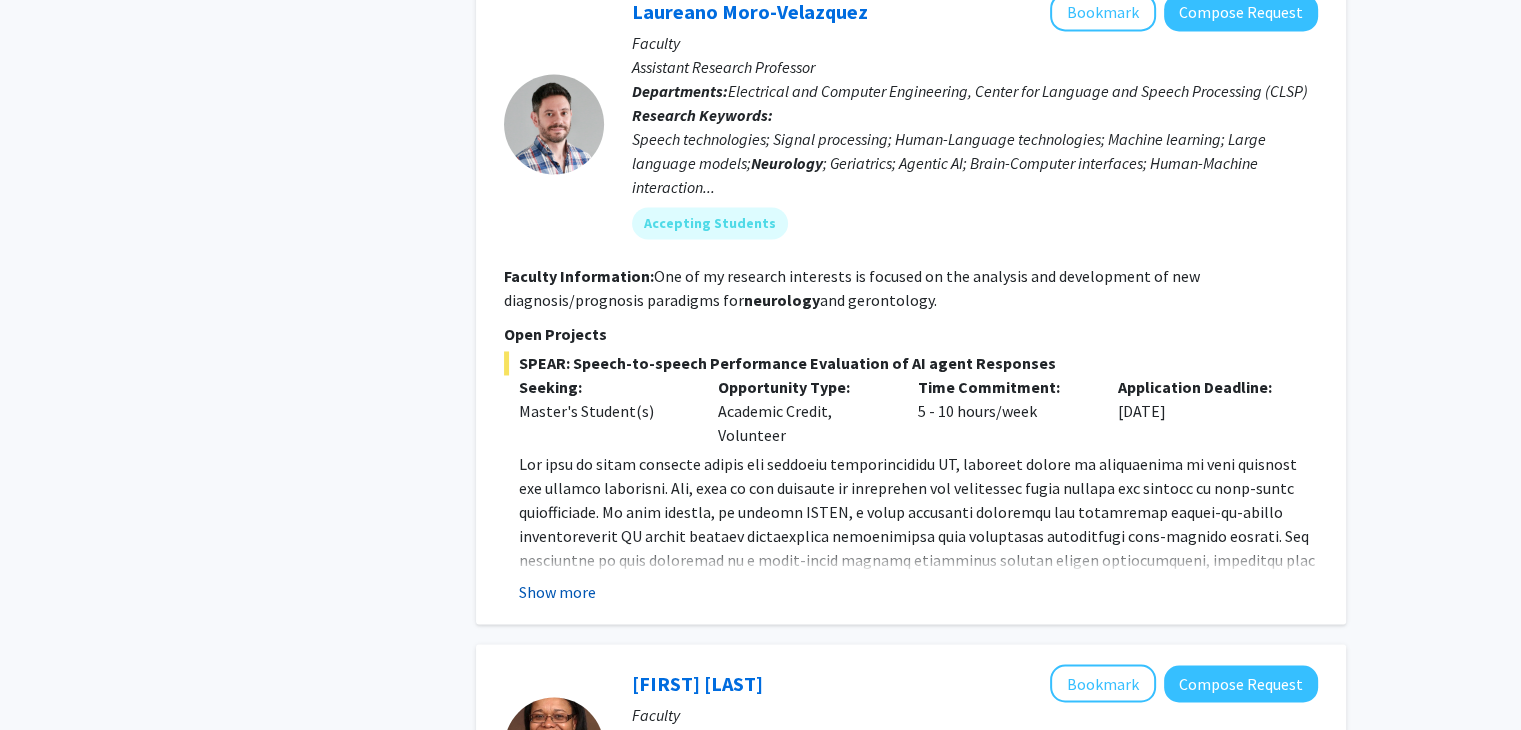 click on "Show more" 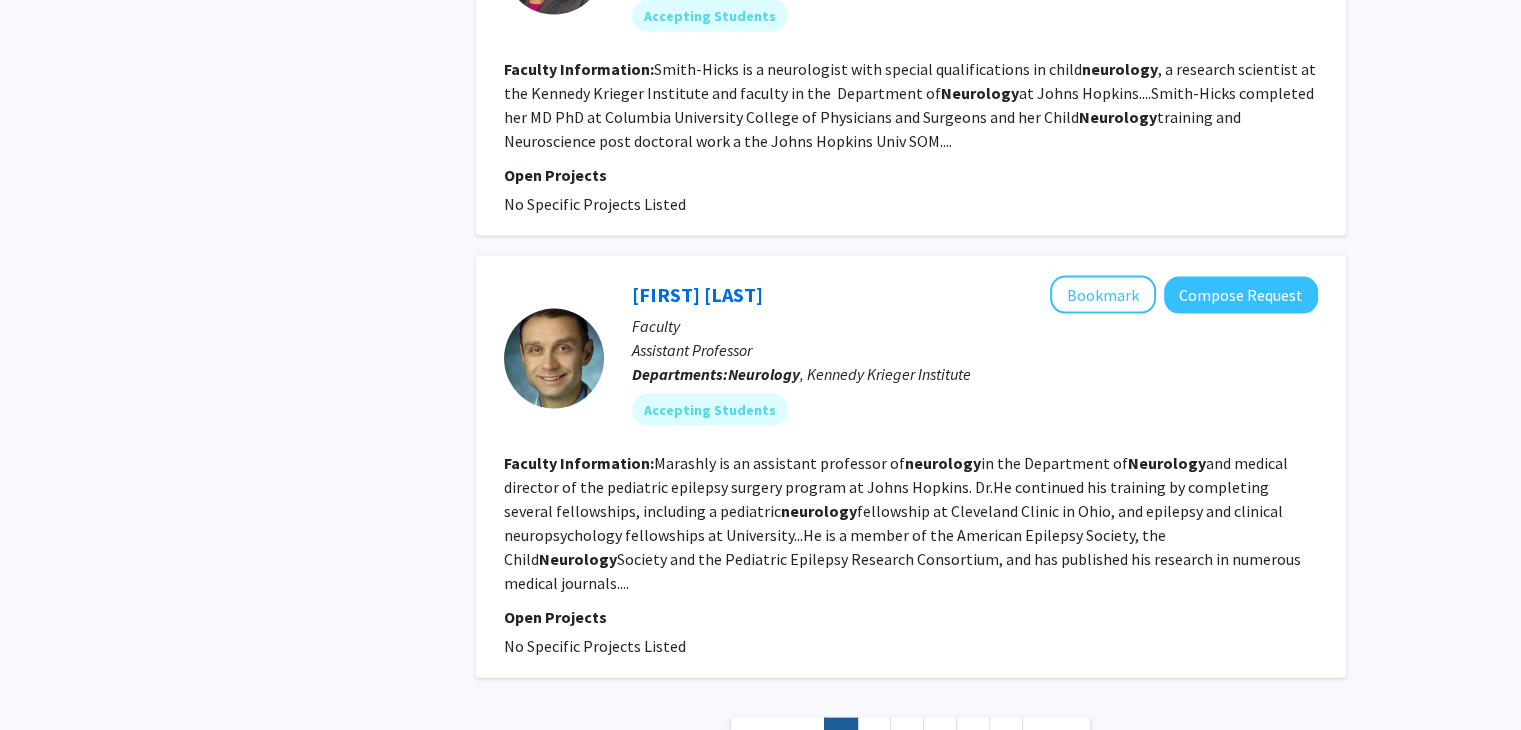 scroll, scrollTop: 4188, scrollLeft: 0, axis: vertical 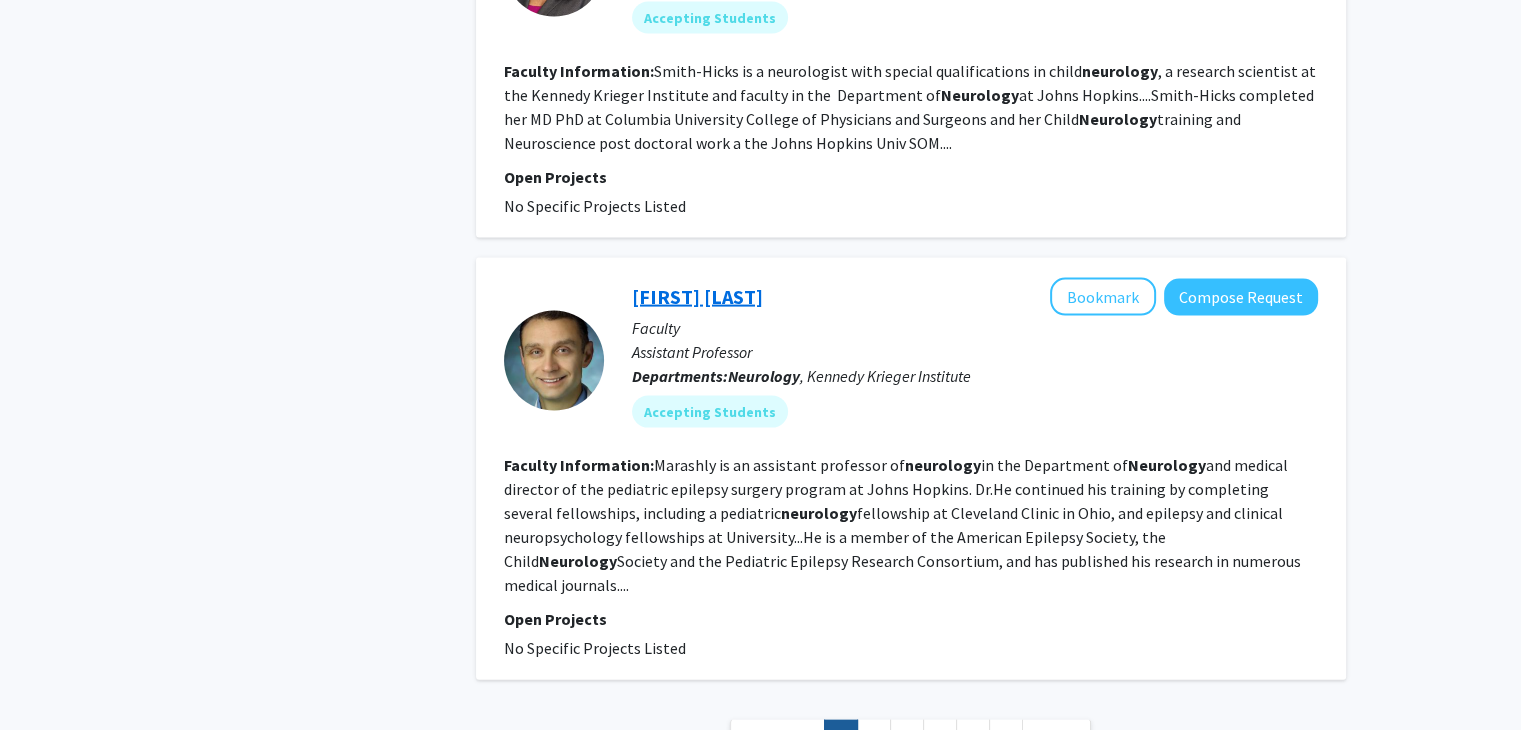 click on "[FIRST] [LAST]" 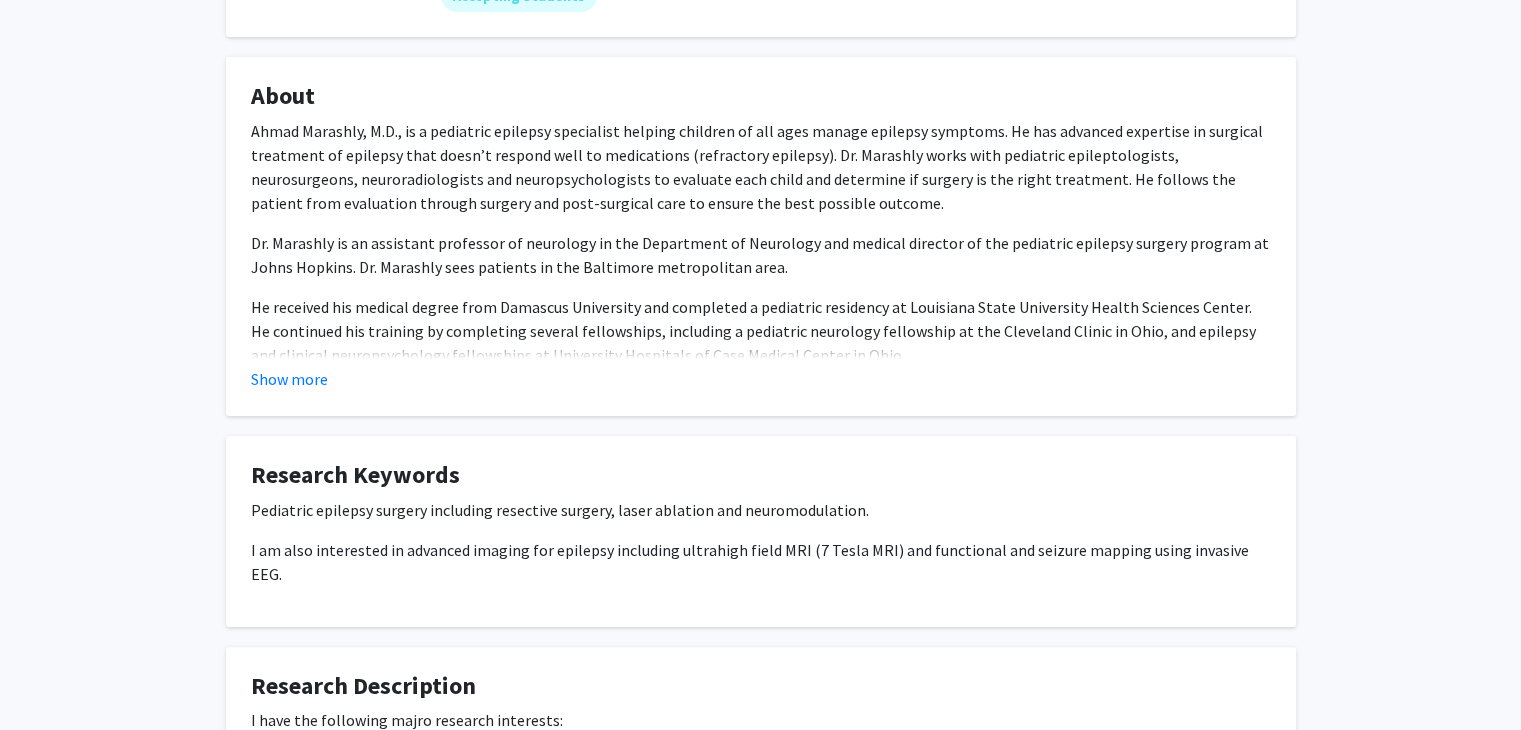 scroll, scrollTop: 307, scrollLeft: 0, axis: vertical 